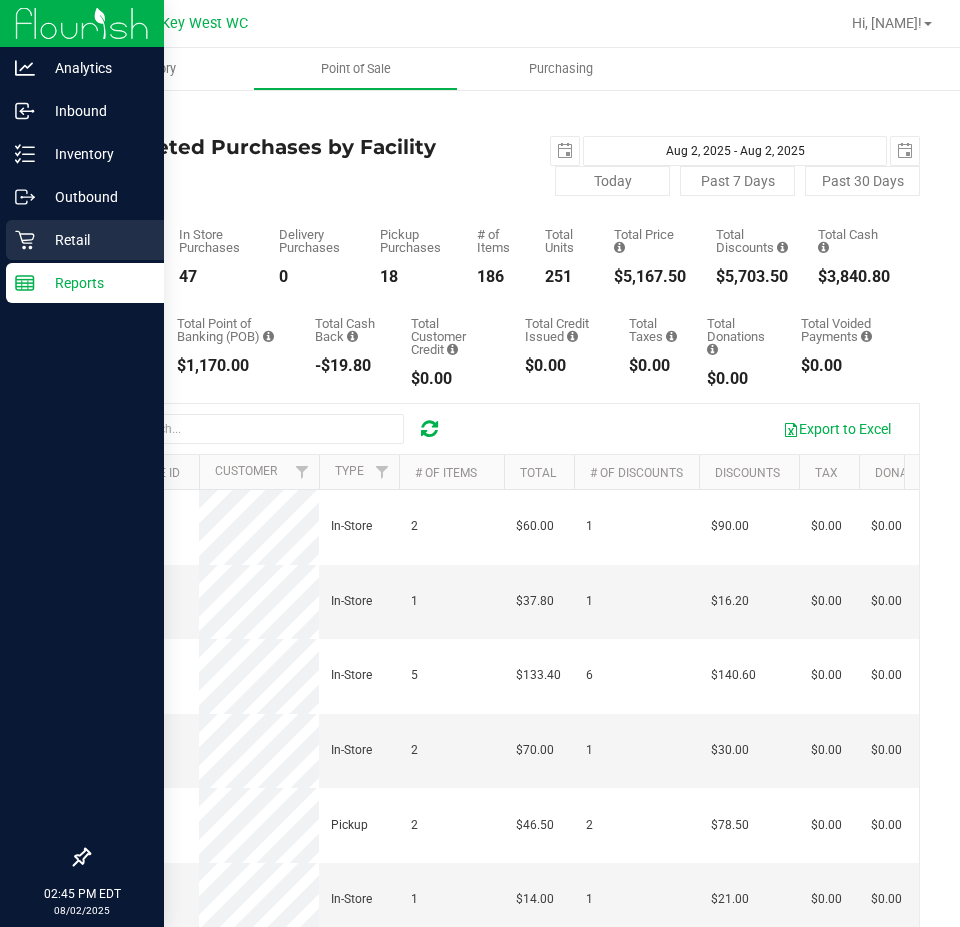scroll, scrollTop: 0, scrollLeft: 0, axis: both 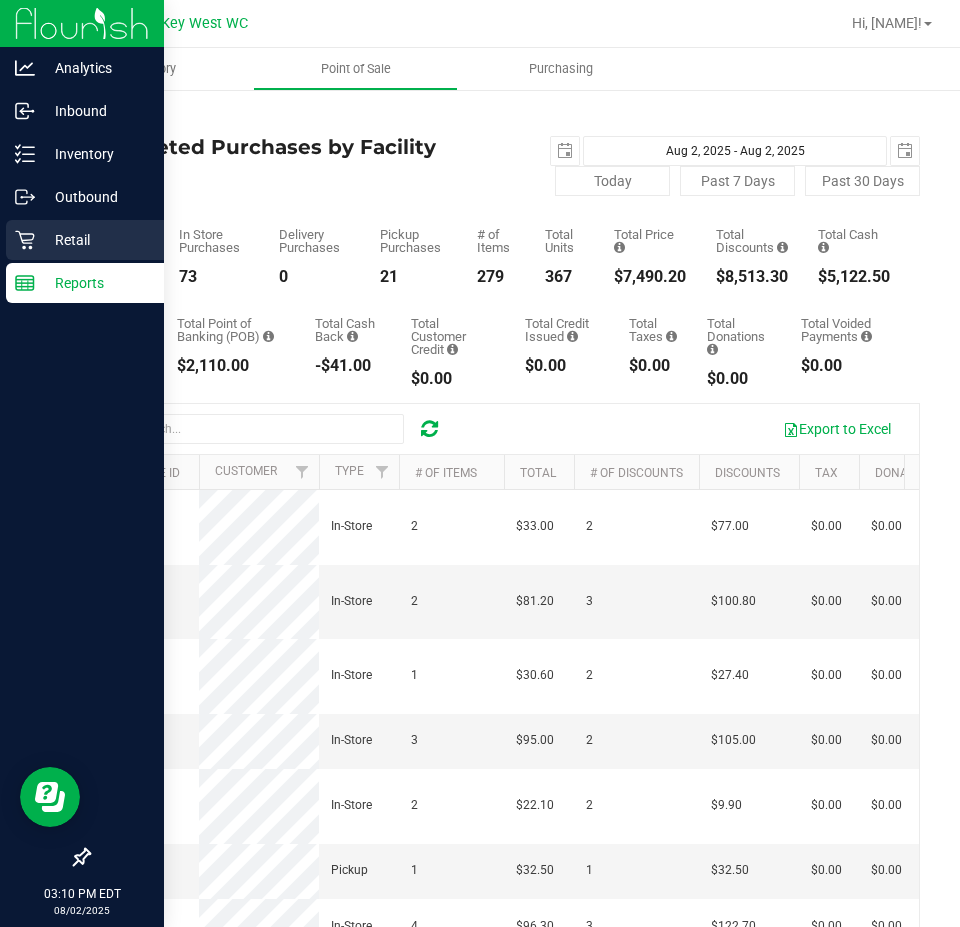 click on "Retail" at bounding box center (85, 240) 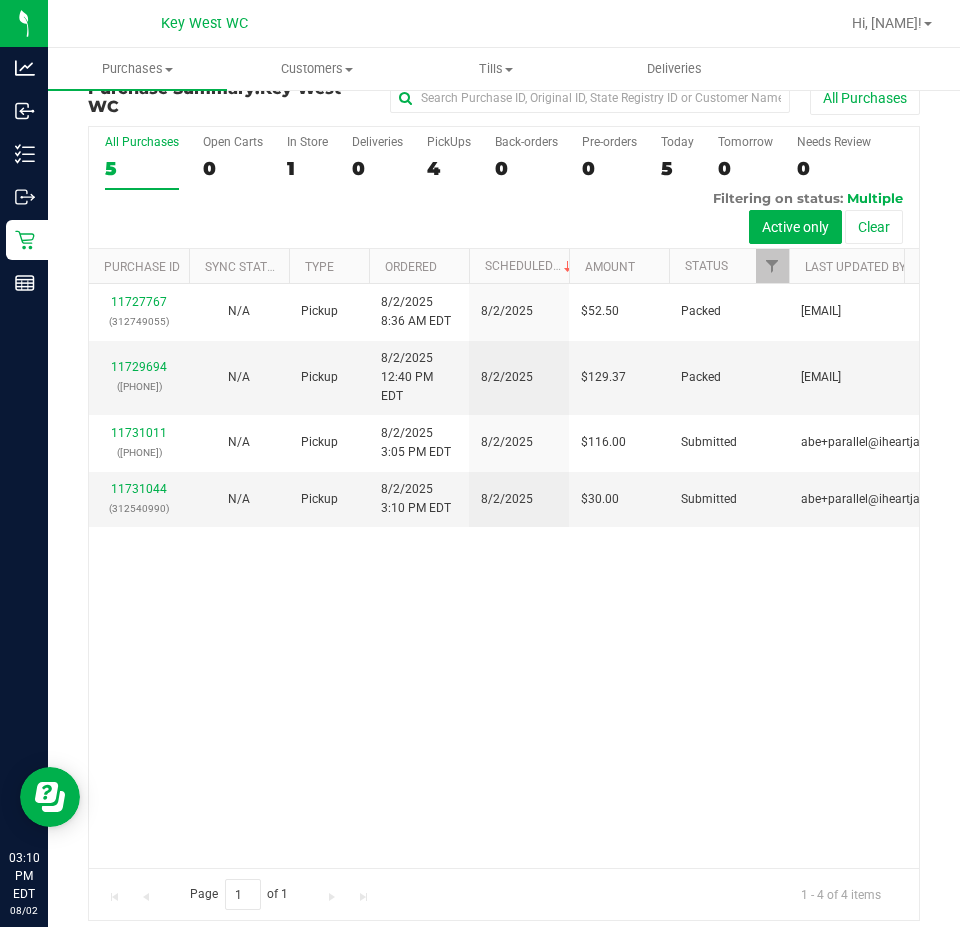 scroll, scrollTop: 42, scrollLeft: 0, axis: vertical 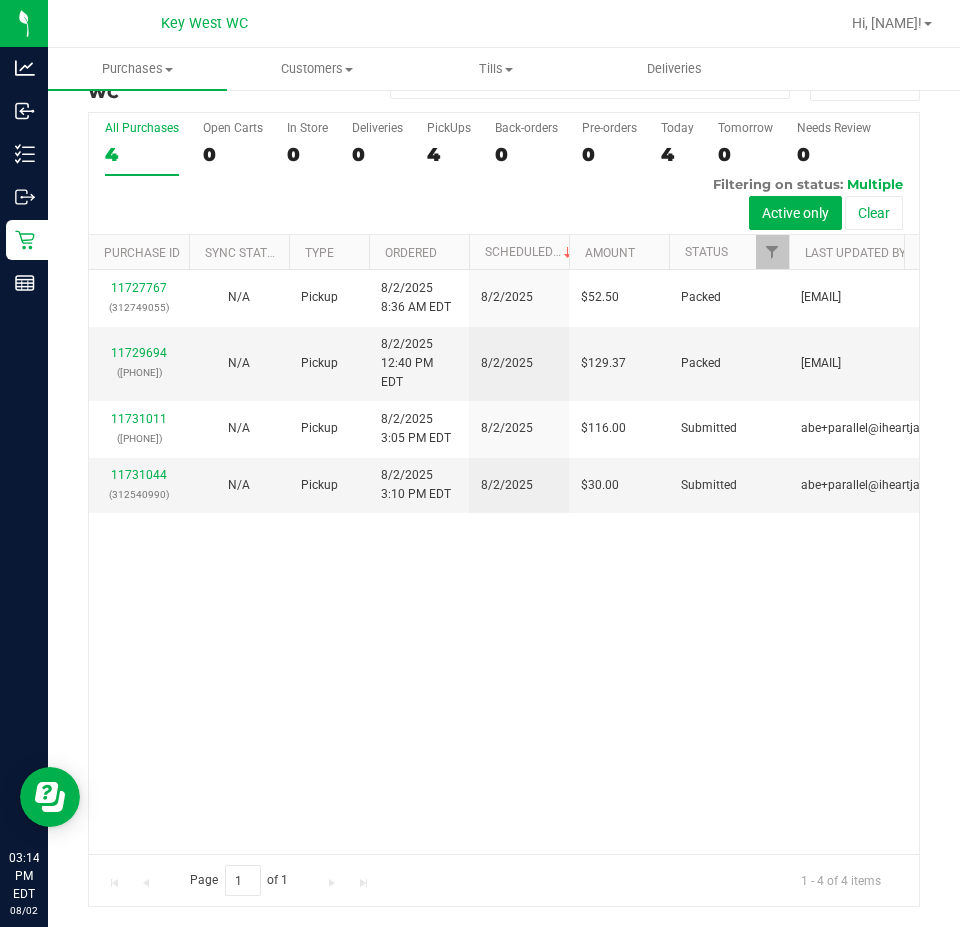 click on "11727767
(312749055)
N/A
Pickup 8/2/2025 8:36 AM EDT 8/2/2025
$52.50
Packed manderson@liveparallel.com
11729694
(312818474)
N/A
Pickup 8/2/2025 12:40 PM EDT 8/2/2025
$129.37
Packed manderson@liveparallel.com
11731011
(312855337)
N/A
Pickup 8/2/2025 3:05 PM EDT 8/2/2025
$116.00
Submitted abe+parallel@iheartjane.com" at bounding box center (504, 562) 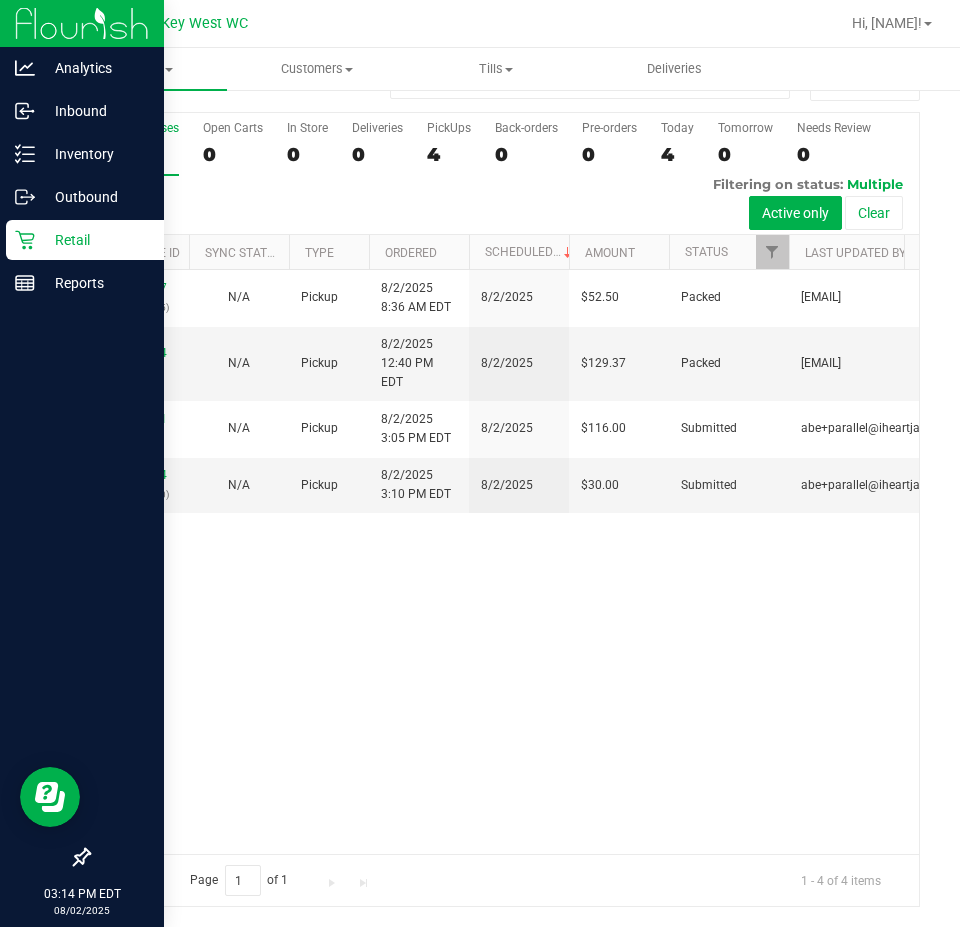 click 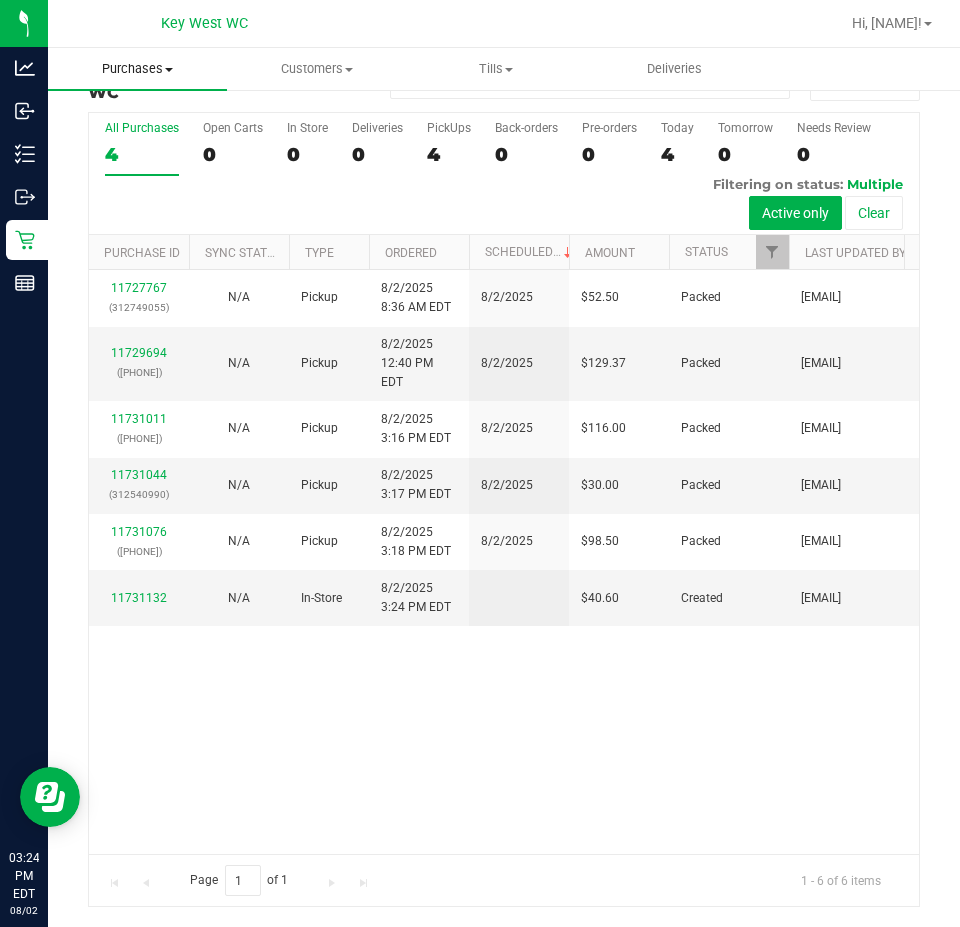 click on "Purchases" at bounding box center [137, 69] 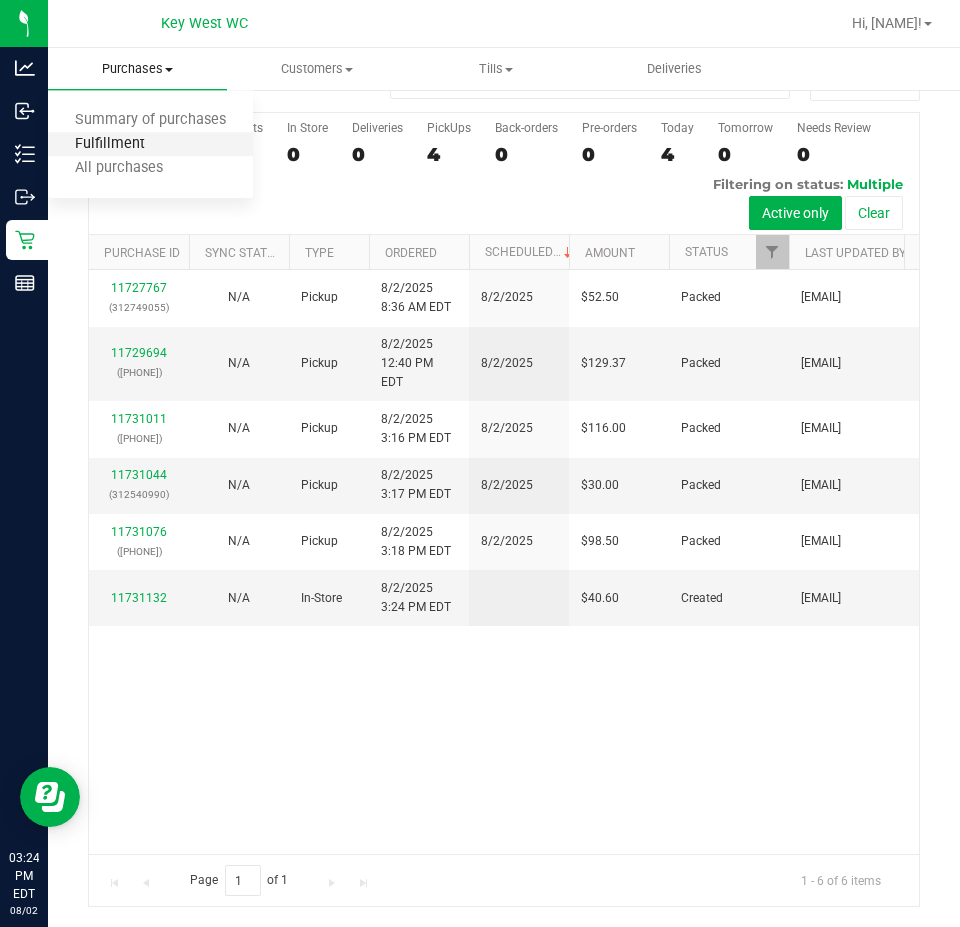click on "Fulfillment" at bounding box center [110, 144] 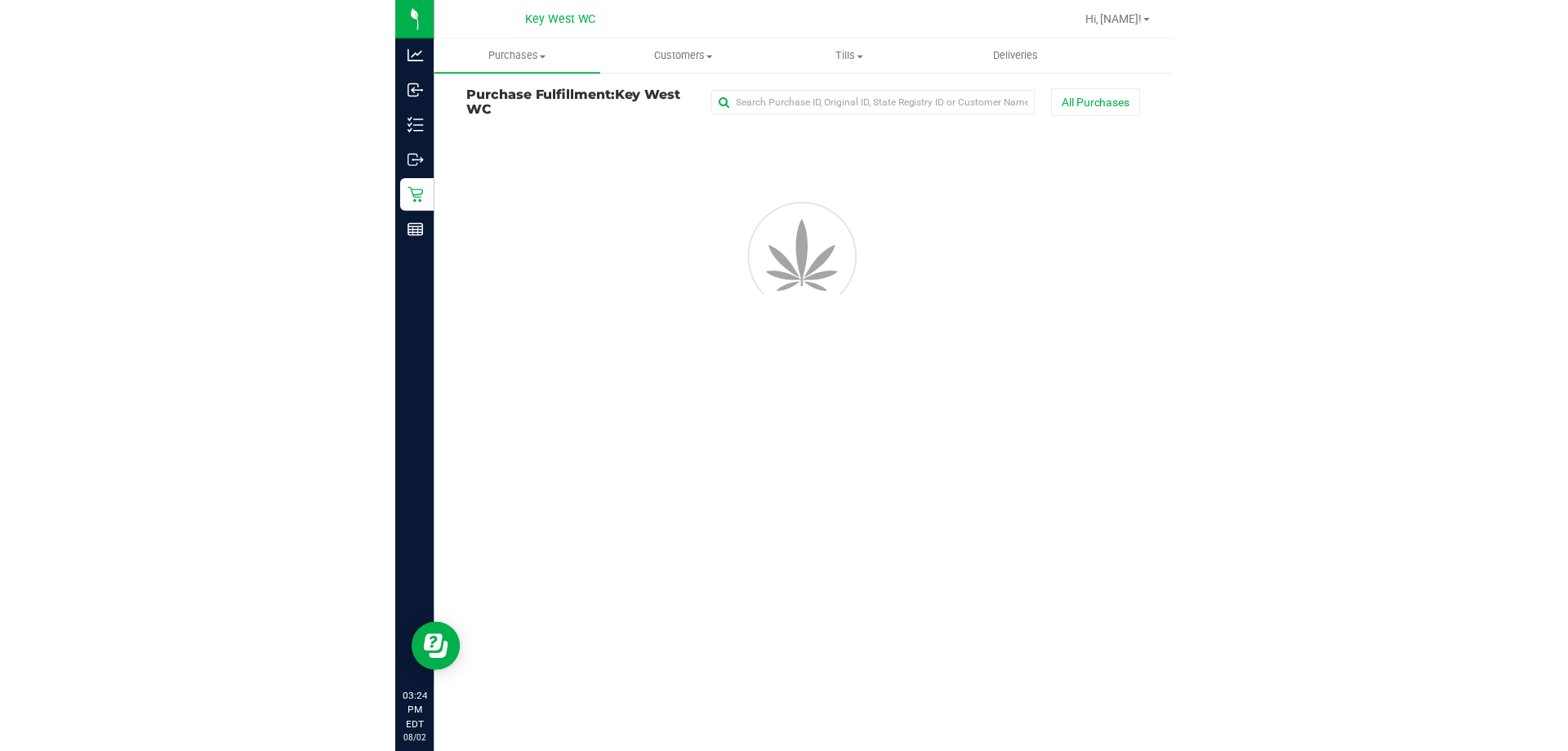scroll, scrollTop: 0, scrollLeft: 0, axis: both 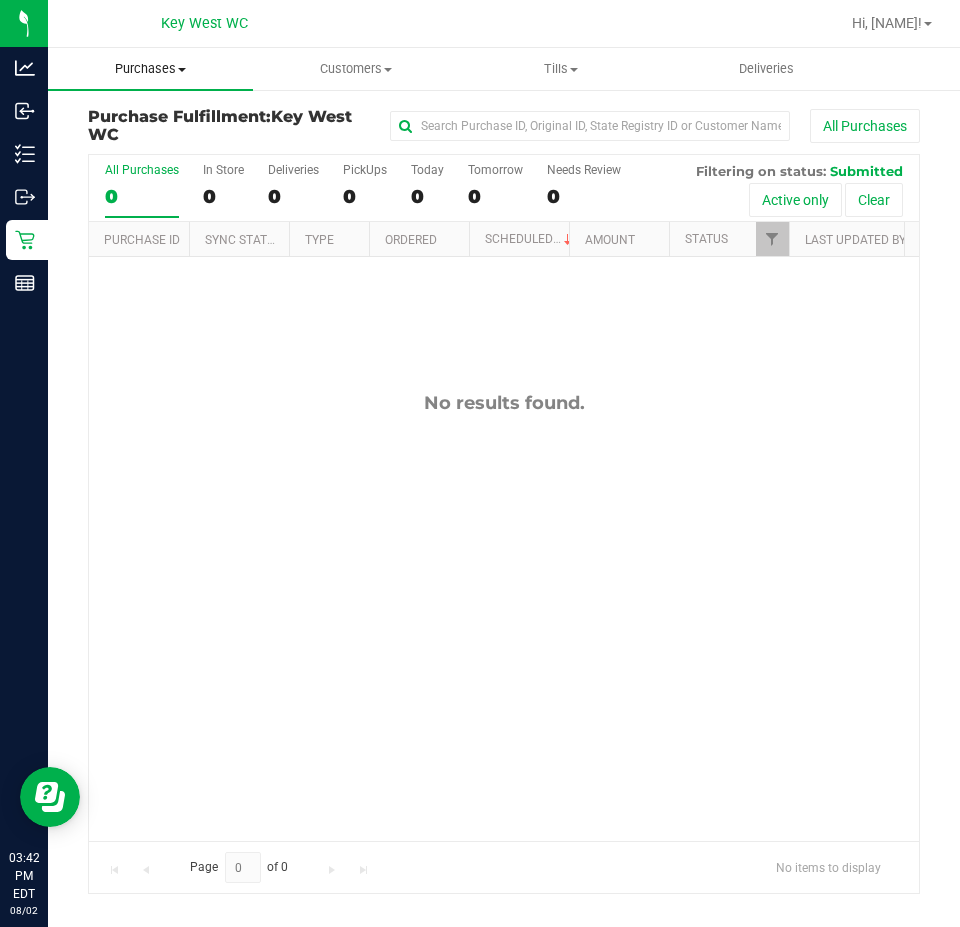 click on "Purchases
Summary of purchases
Fulfillment
All purchases" at bounding box center [150, 69] 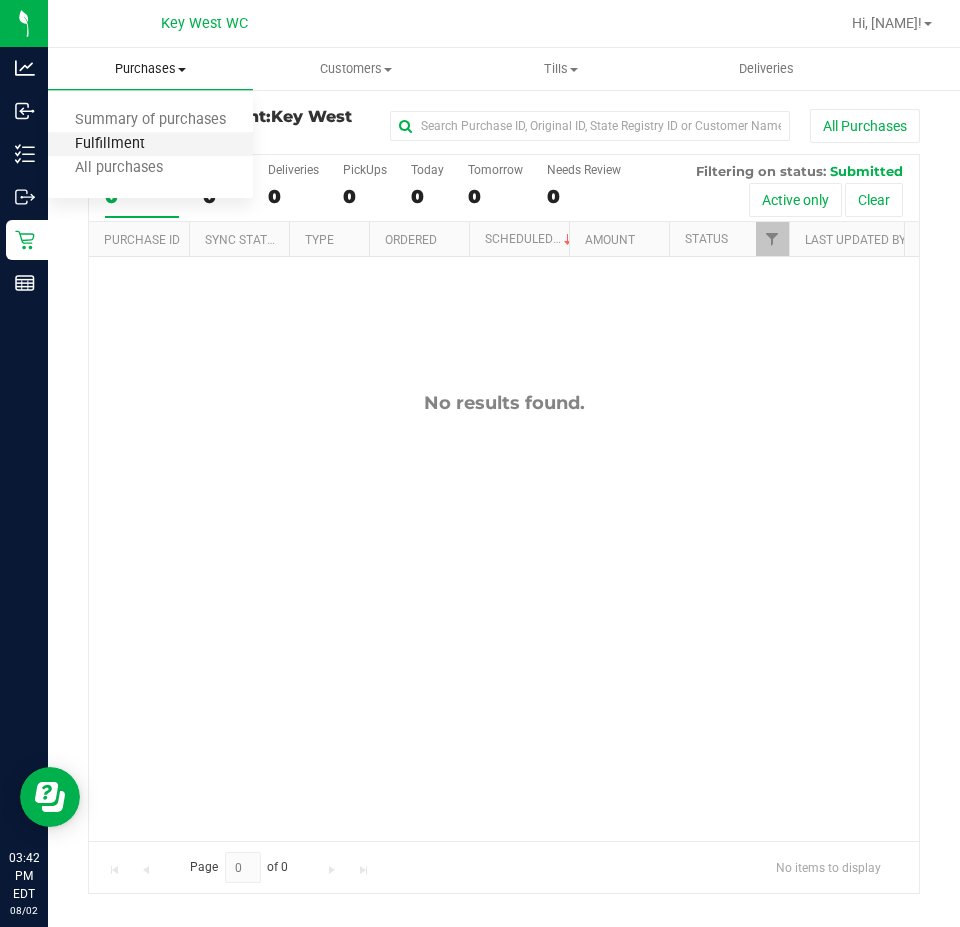 click on "Fulfillment" at bounding box center [110, 144] 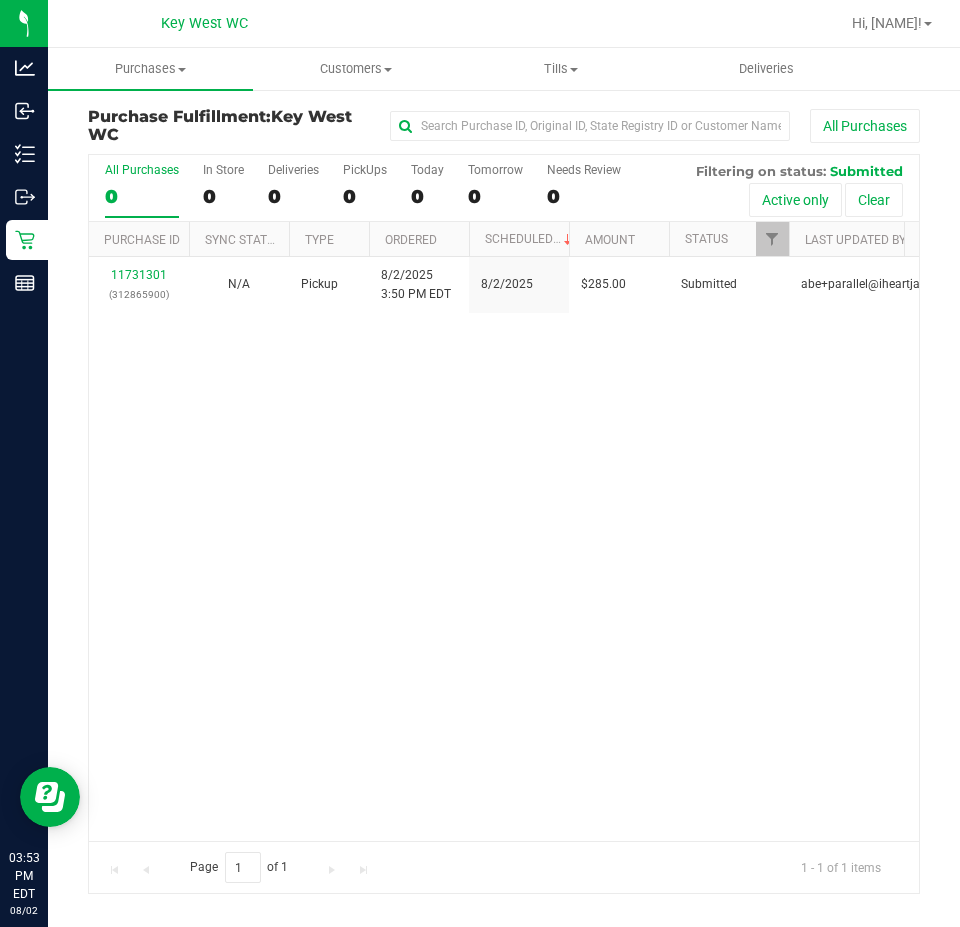 click on "11731301
(312865900)
N/A
Pickup 8/2/2025 3:50 PM EDT 8/2/2025
$285.00
Submitted abe+parallel@iheartjane.com" at bounding box center [504, 549] 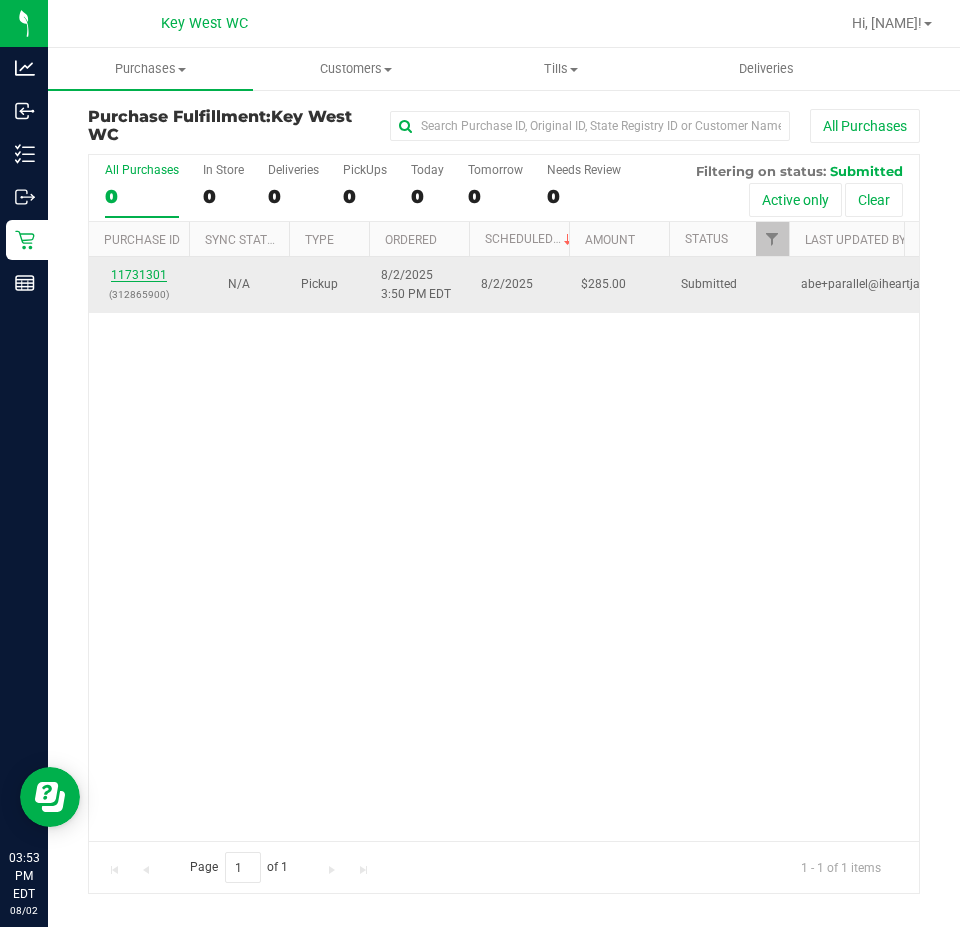click on "11731301" at bounding box center (139, 275) 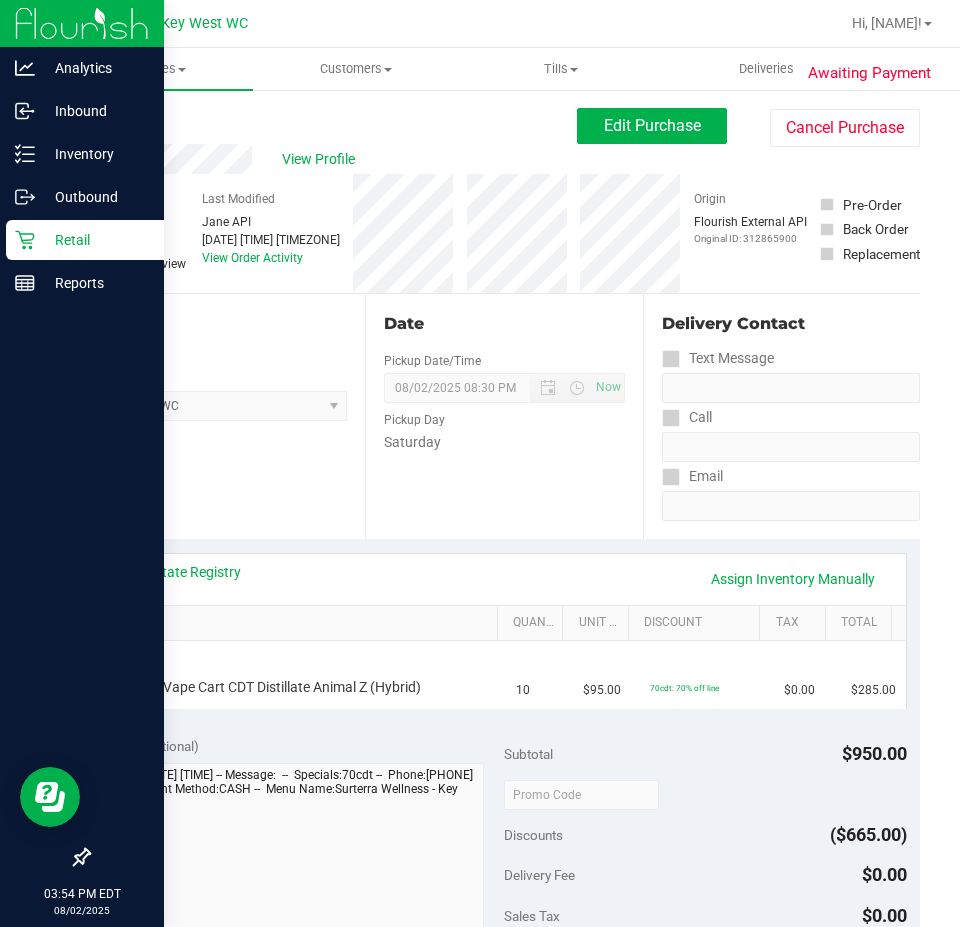 click 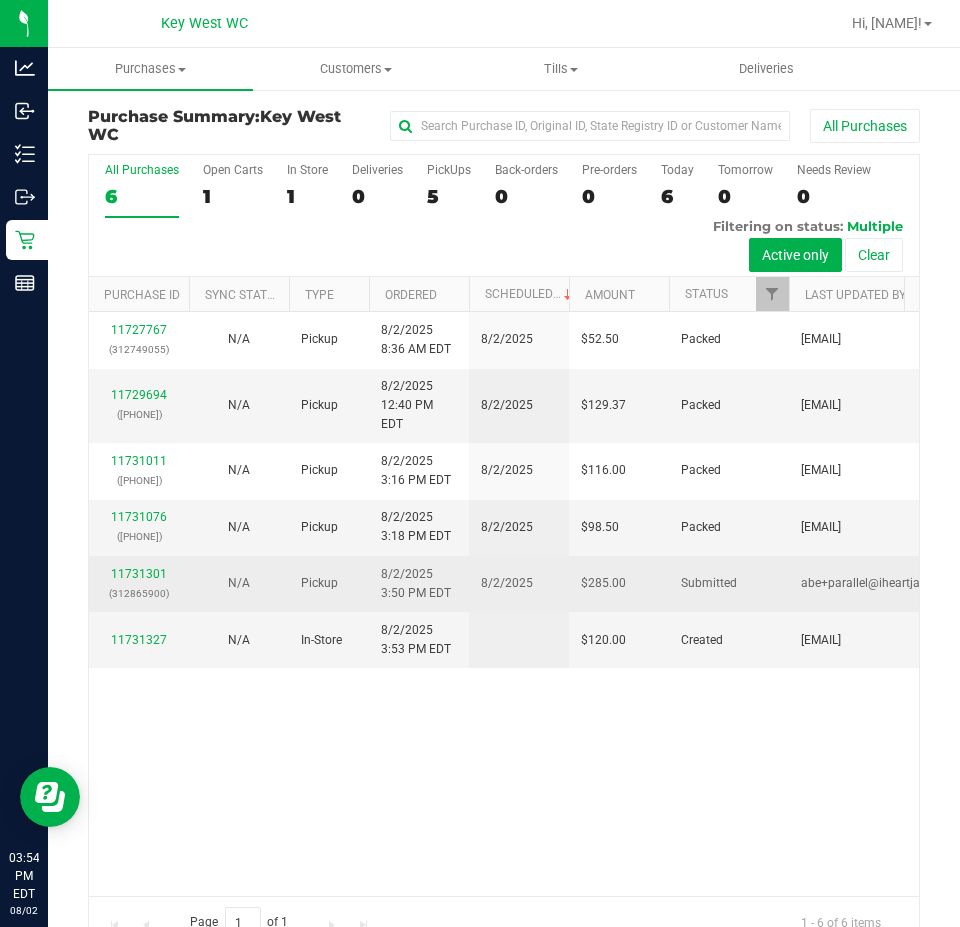 click on "(312865900)" at bounding box center [139, 593] 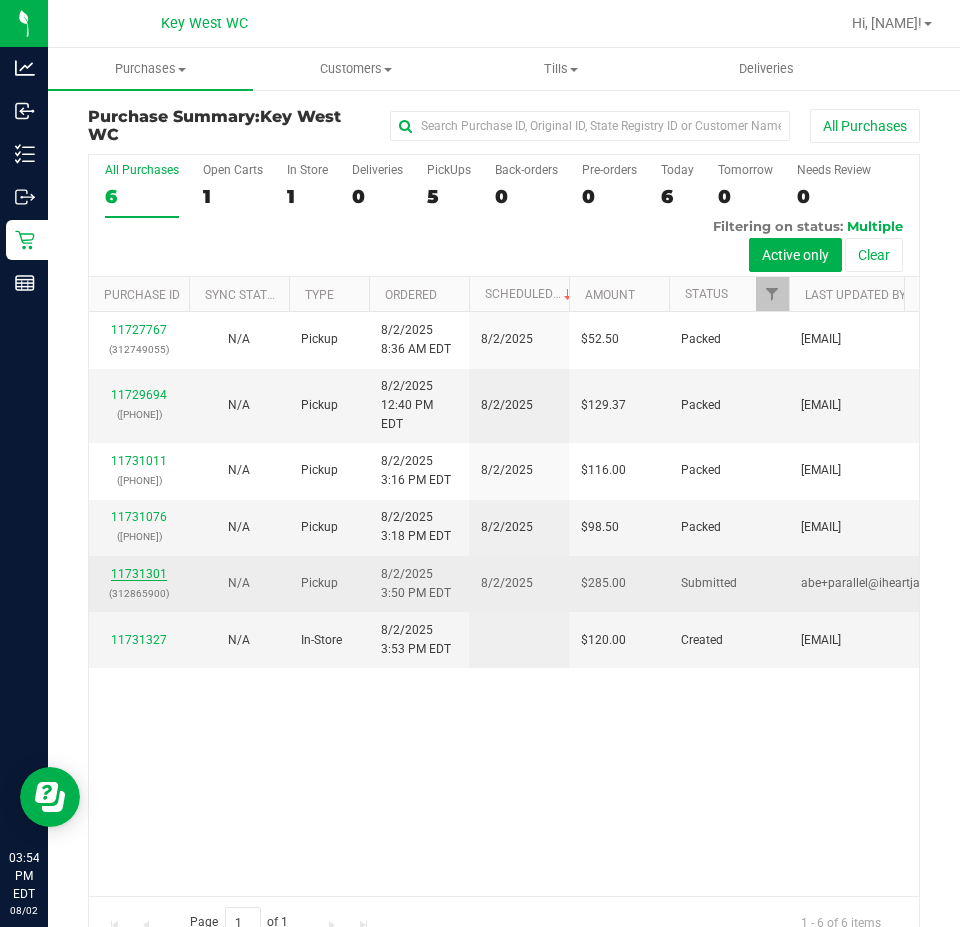 click on "11731301" at bounding box center [139, 574] 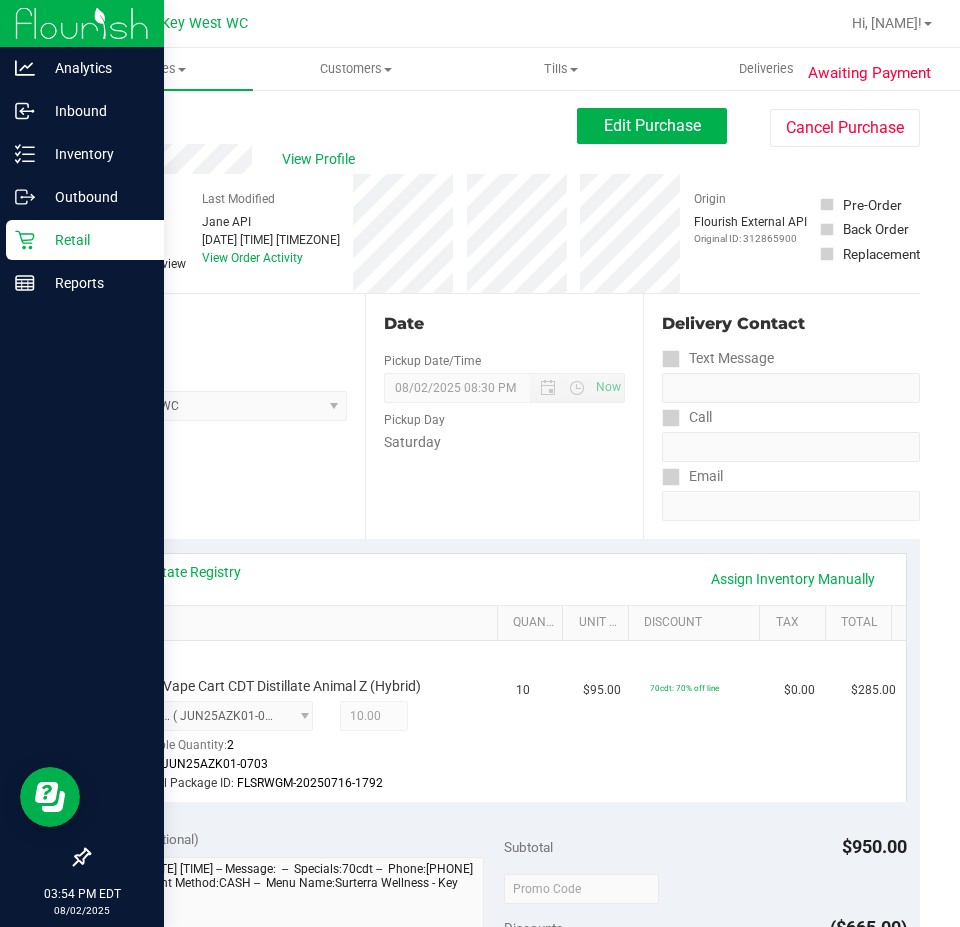 click 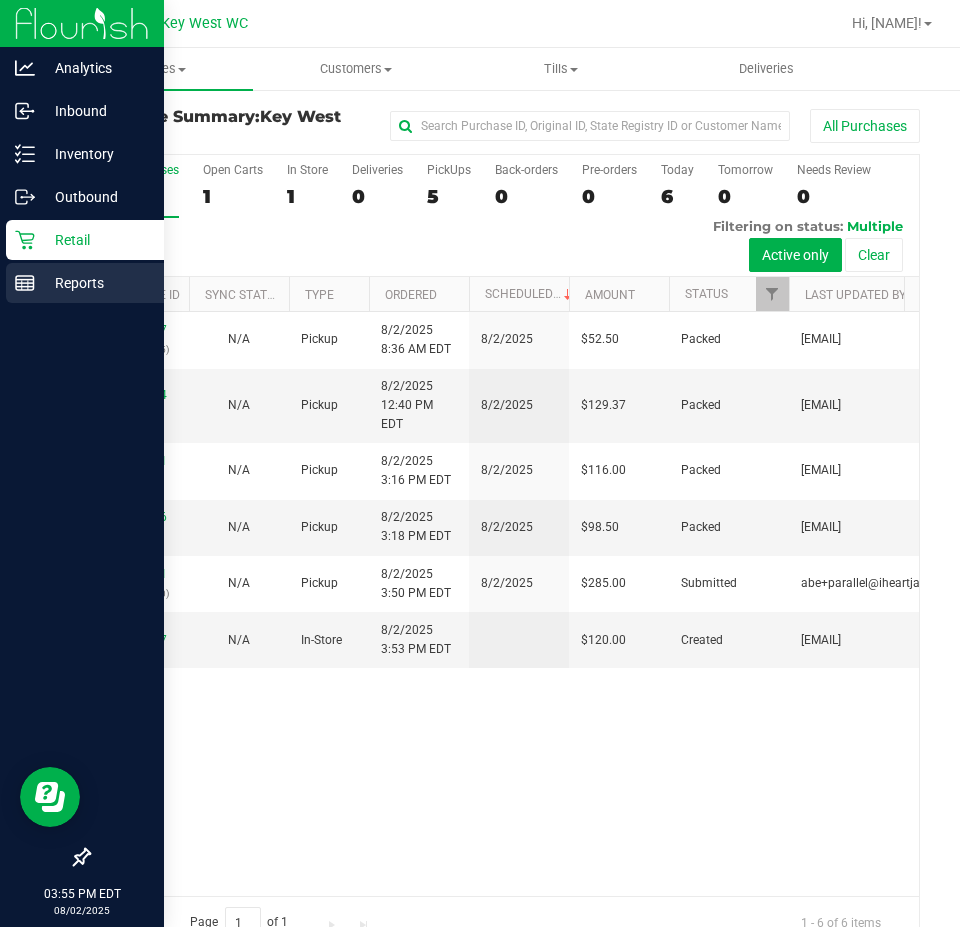 click on "Reports" at bounding box center (95, 283) 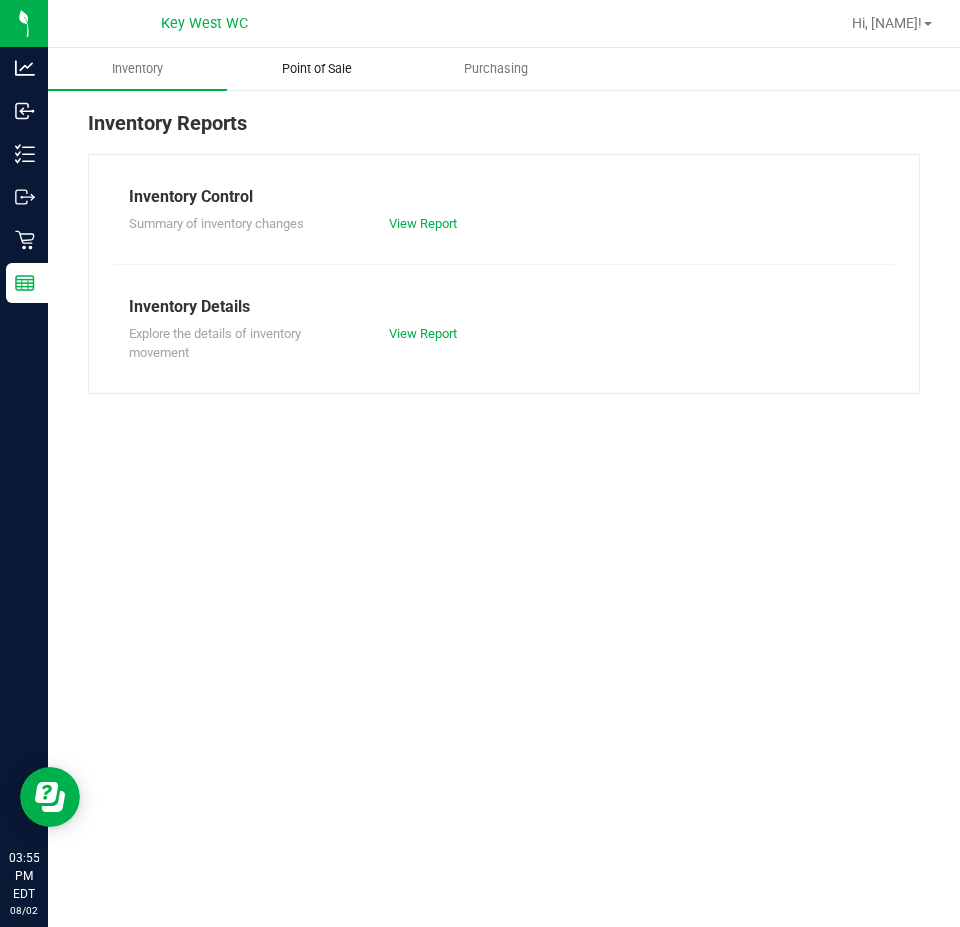 click on "Point of Sale" at bounding box center [317, 69] 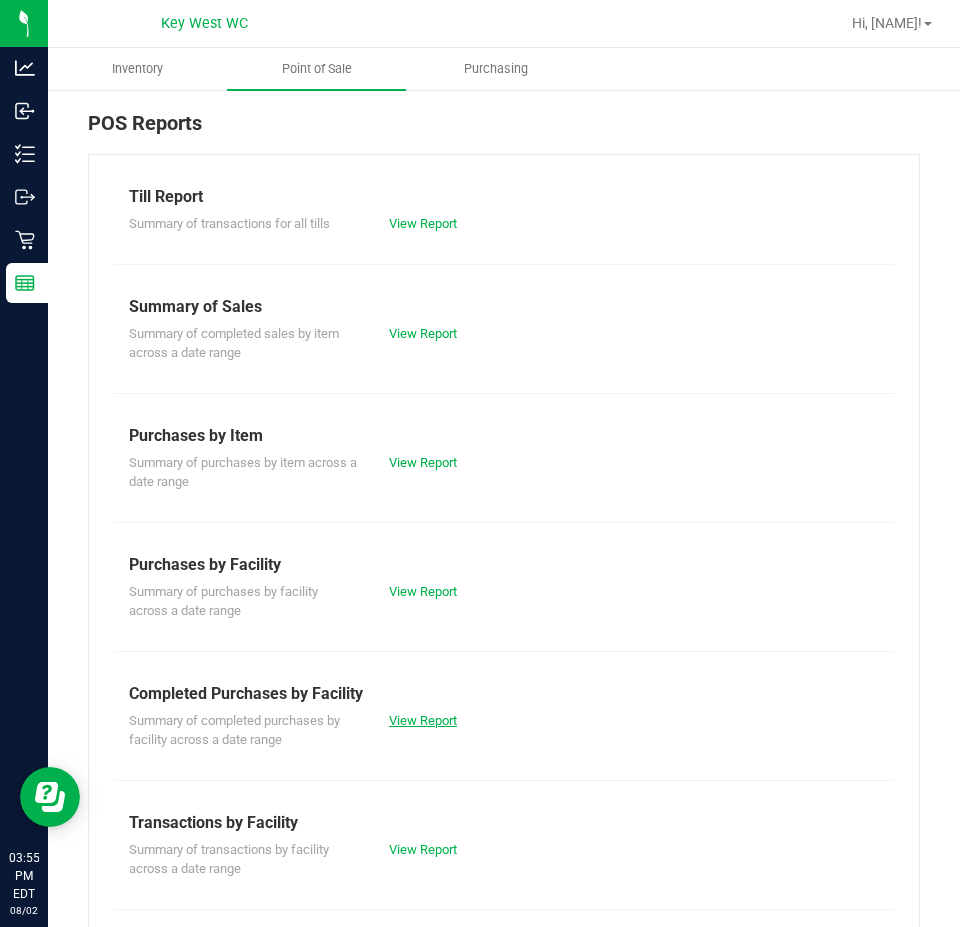 click on "View Report" at bounding box center (423, 720) 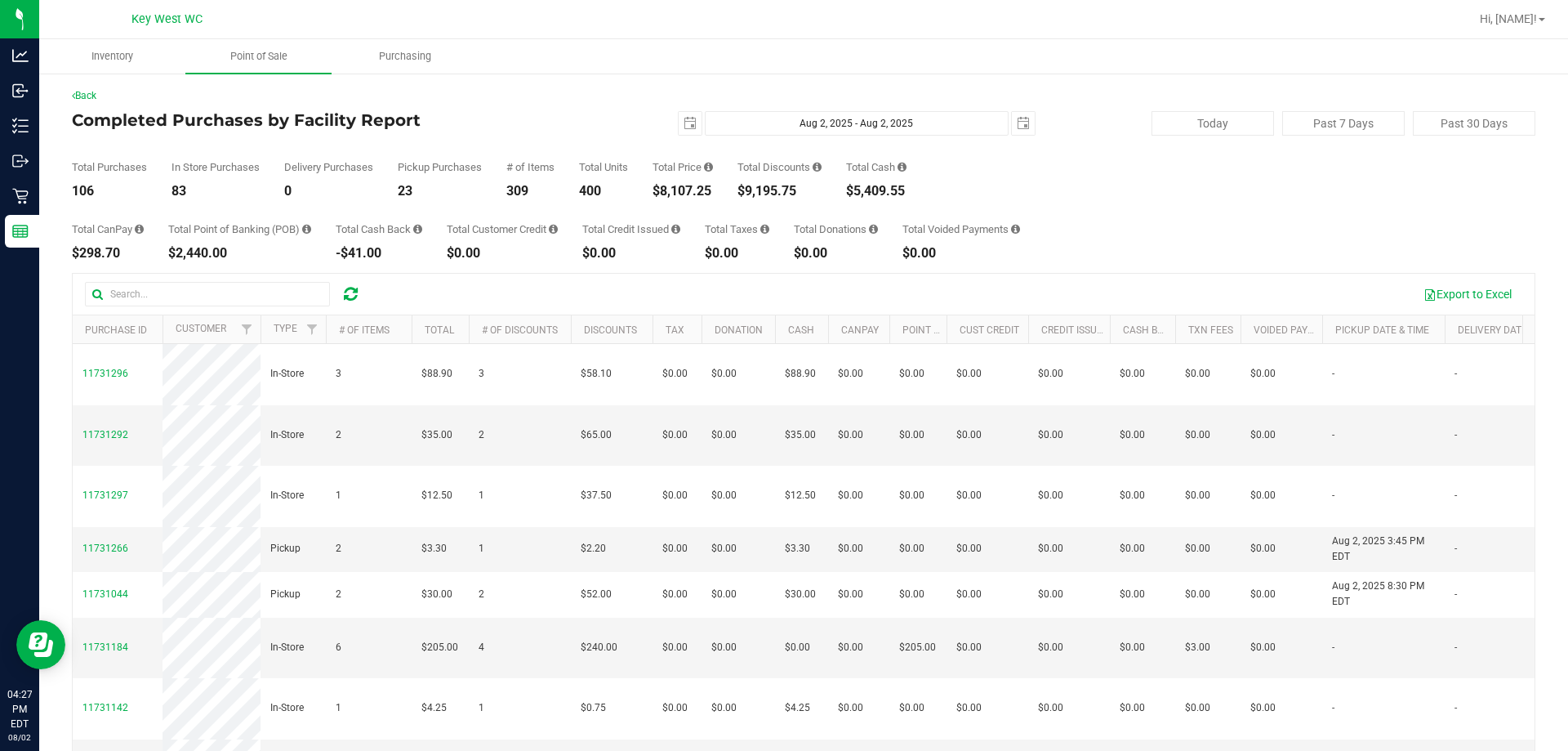 drag, startPoint x: 1076, startPoint y: 238, endPoint x: 1050, endPoint y: 238, distance: 26 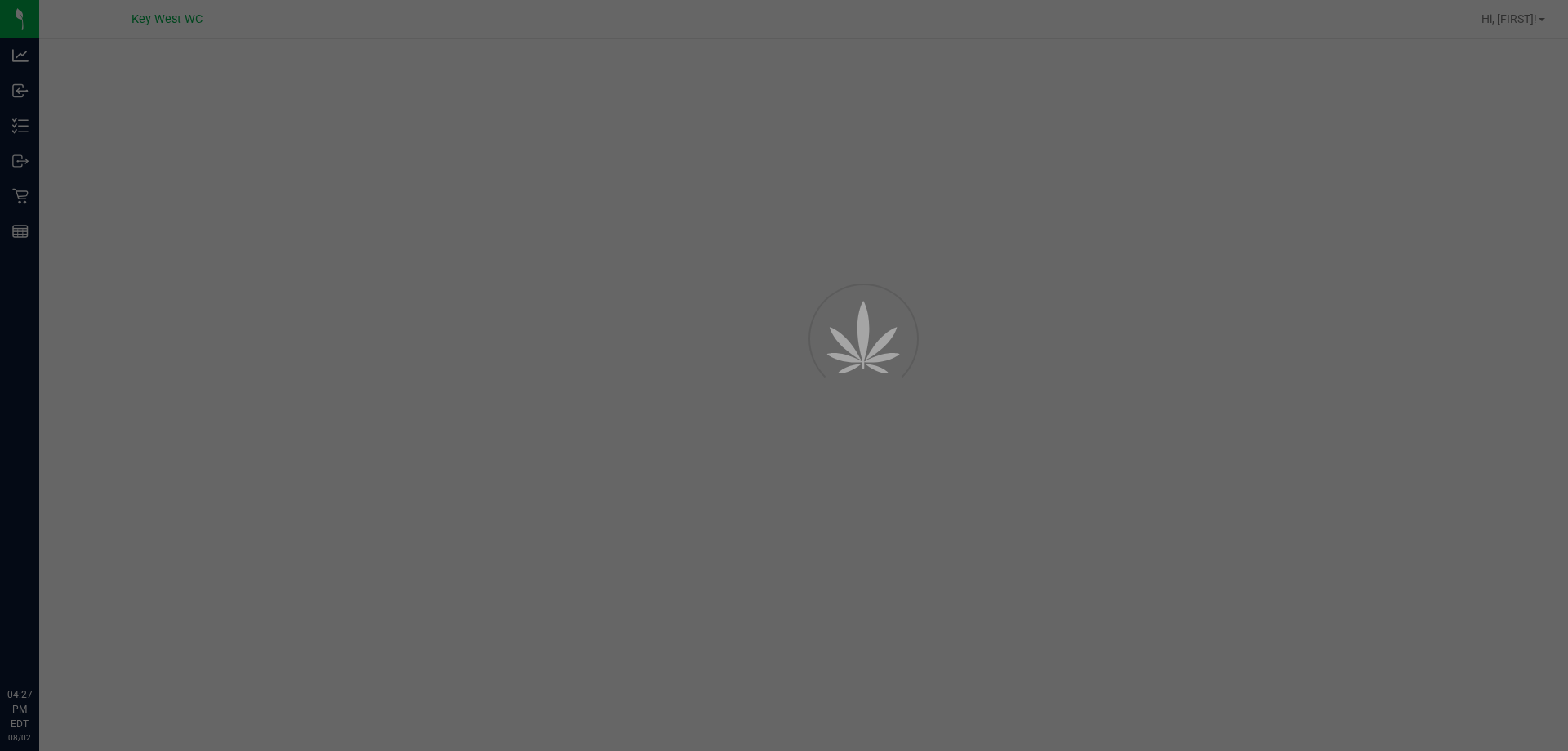 scroll, scrollTop: 0, scrollLeft: 0, axis: both 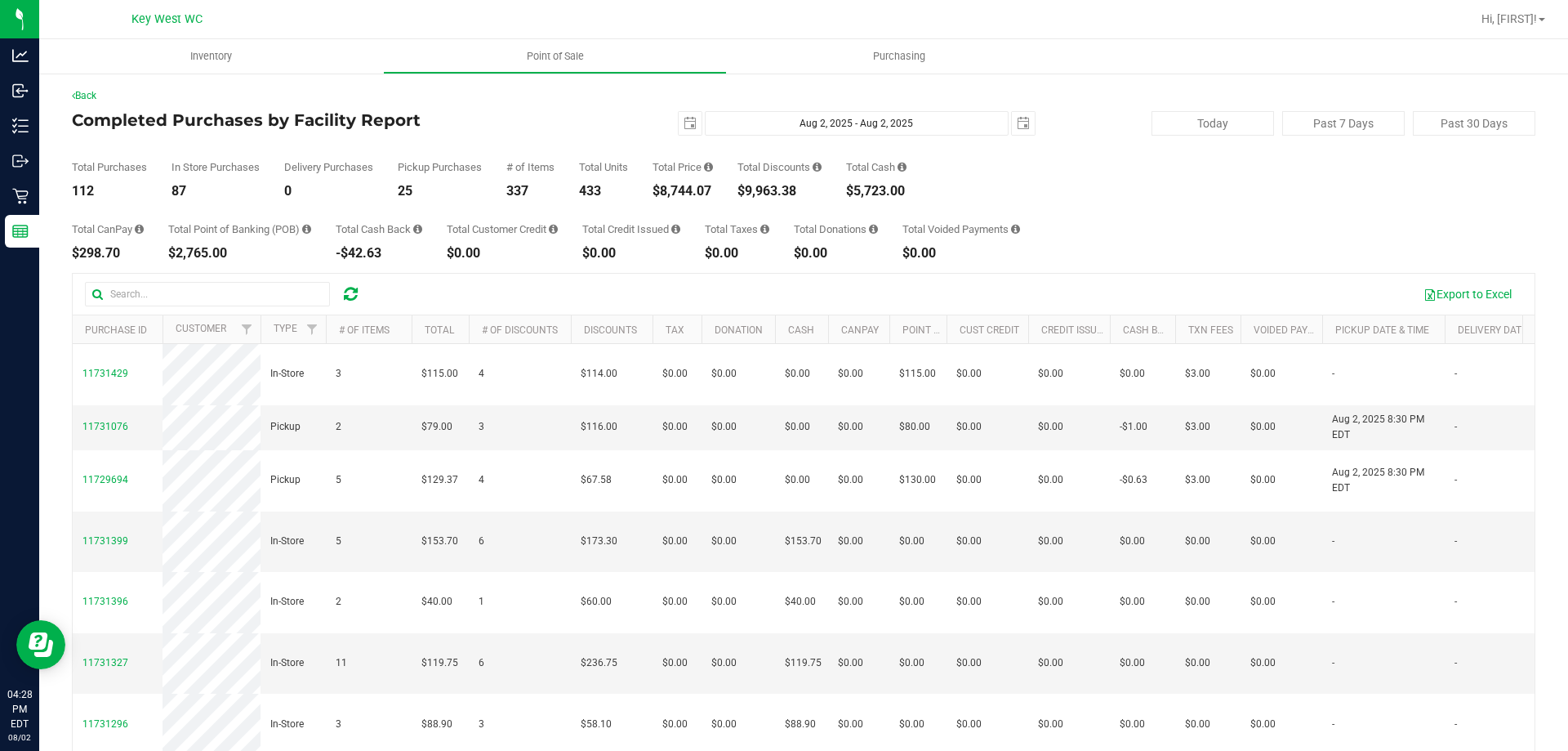 click on "Total CanPay
$298.70
Total Point of Banking (POB)
$2,765.00
Total Cash Back
-$42.63
Total Customer Credit
$0.00
Total Credit Issued
$0.00
Total Taxes
$0.00" at bounding box center [804, 229] 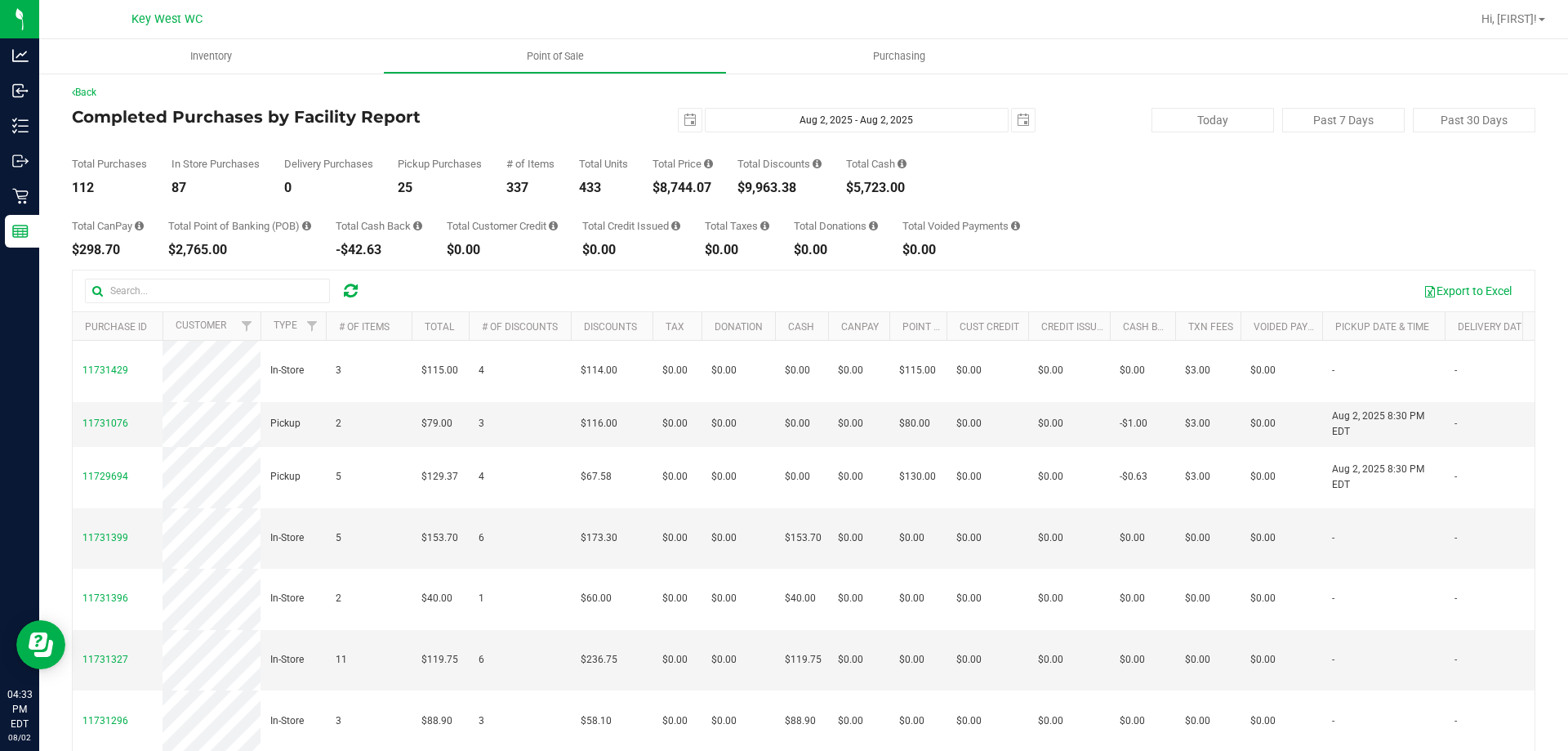 scroll, scrollTop: 0, scrollLeft: 0, axis: both 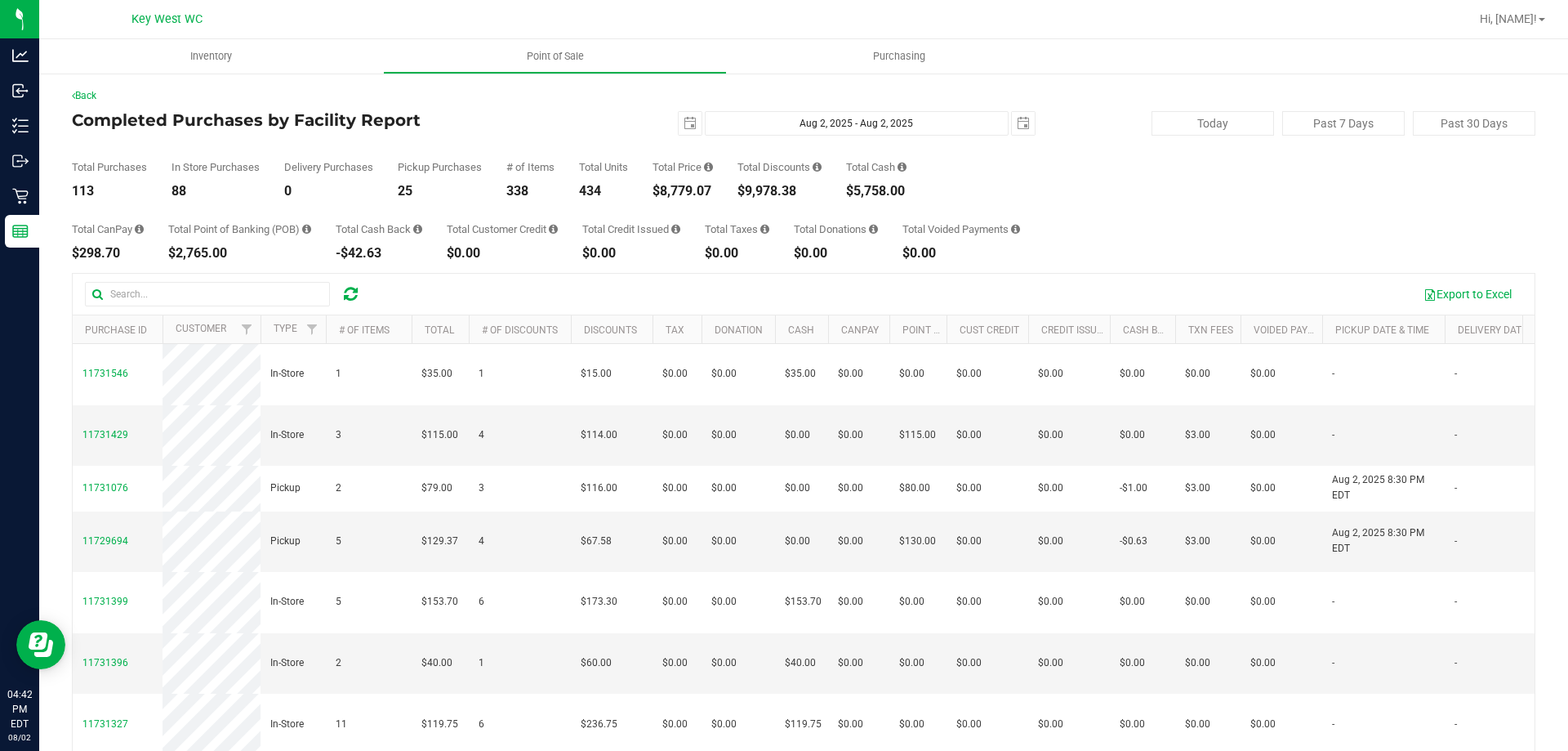 drag, startPoint x: 1113, startPoint y: 222, endPoint x: 1101, endPoint y: 221, distance: 12.041595 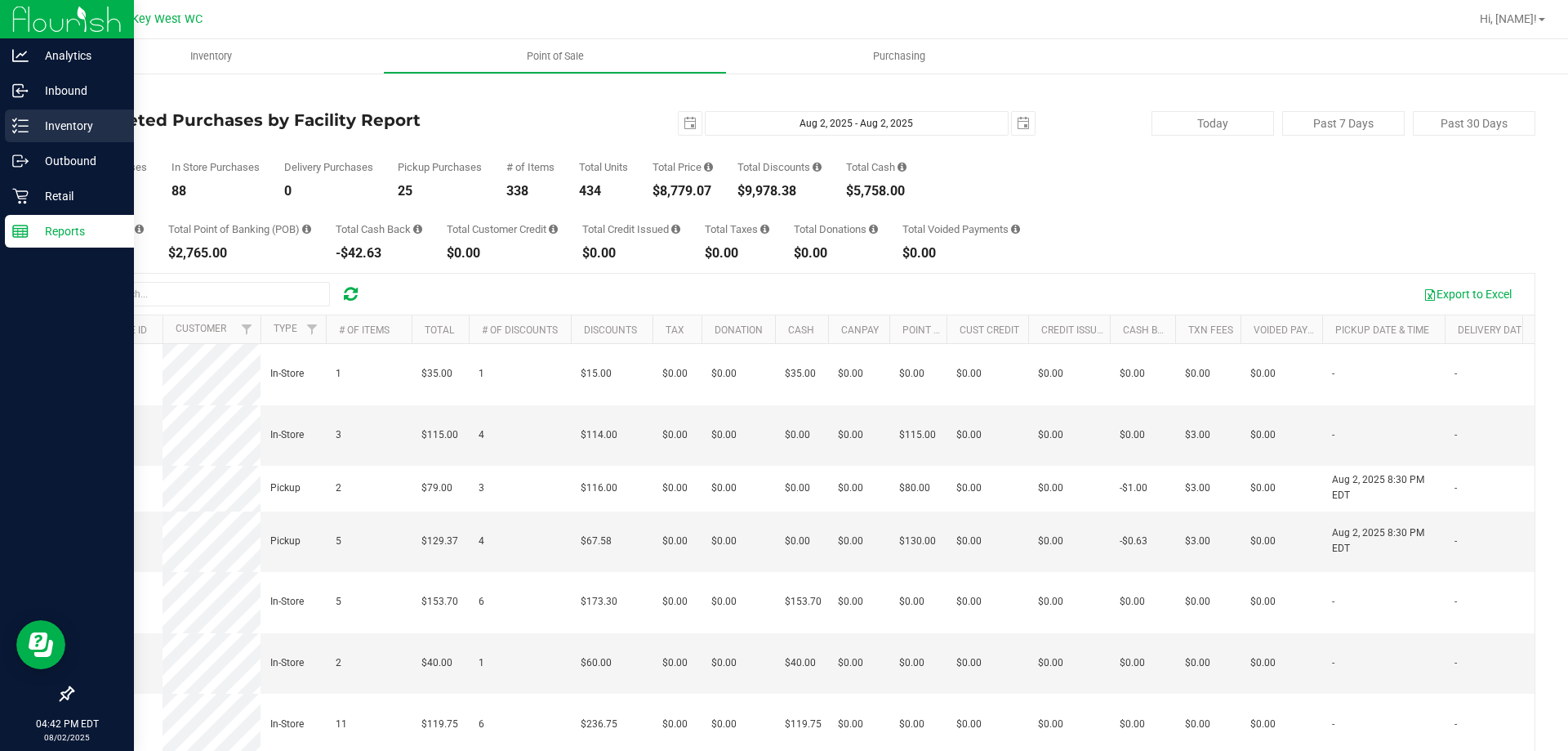 click on "Inventory" at bounding box center [78, 126] 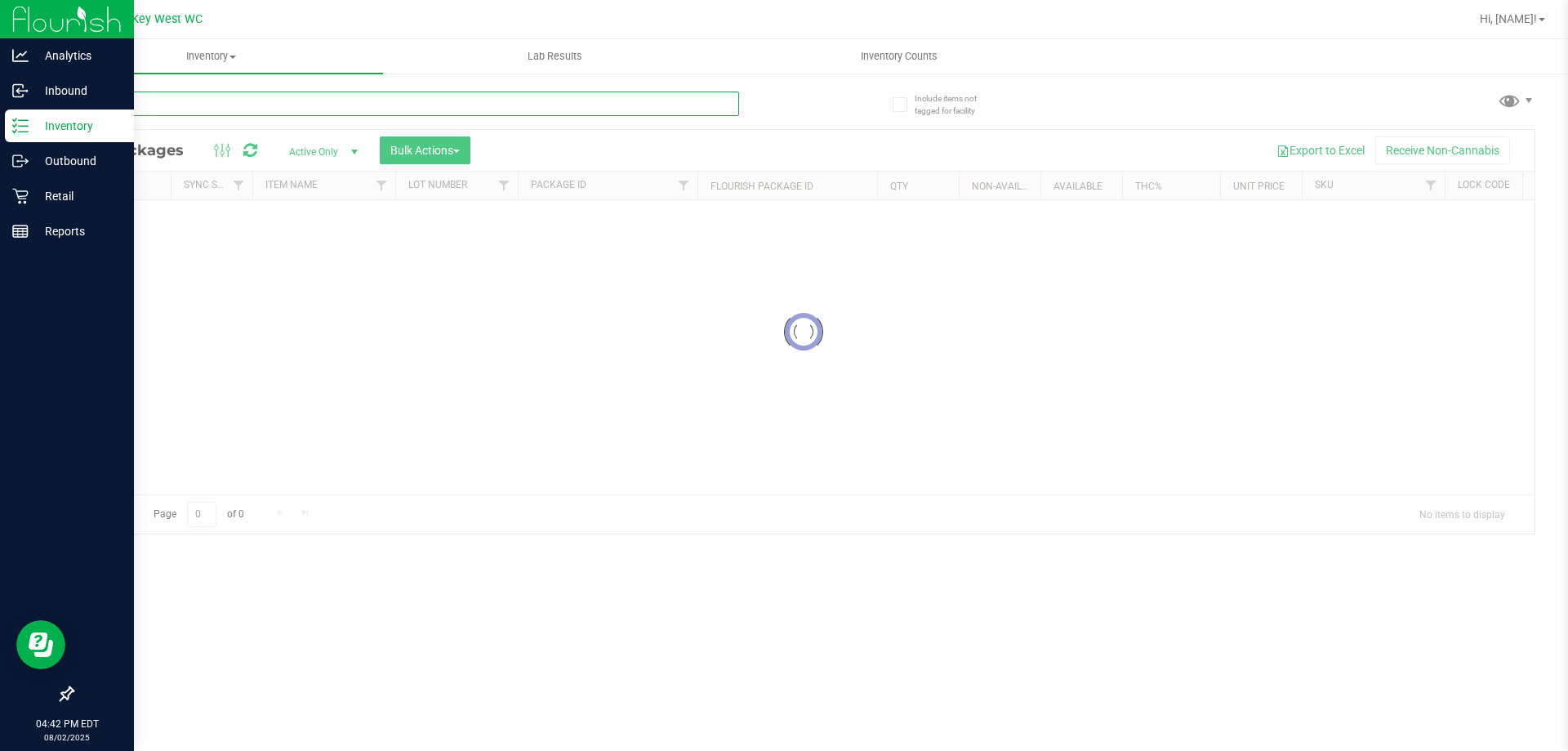 click on "Inventory
All packages
All inventory
Waste log
Create inventory
Lab Results
Inventory Counts" at bounding box center [804, 395] 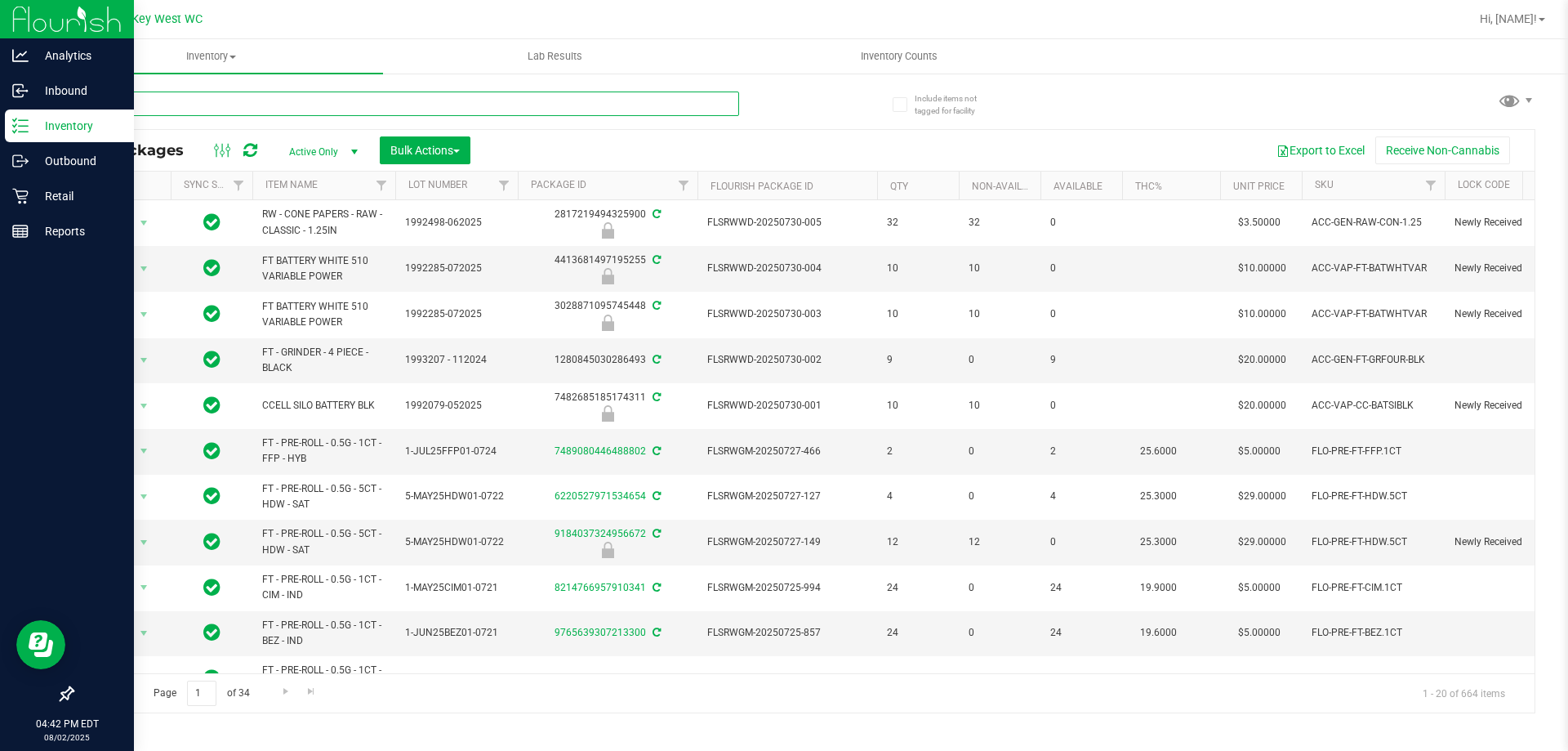 type on "tinc" 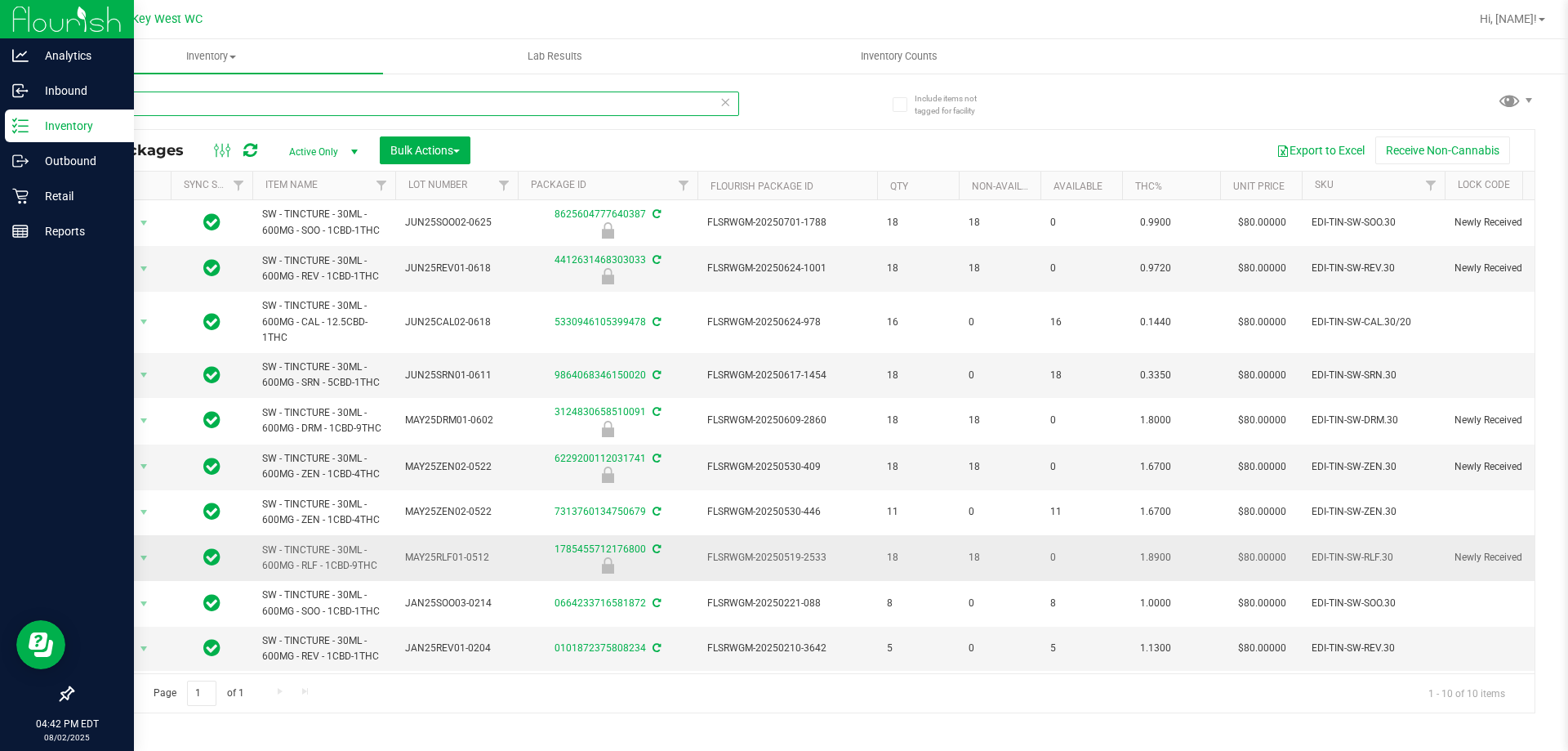 scroll, scrollTop: 0, scrollLeft: 0, axis: both 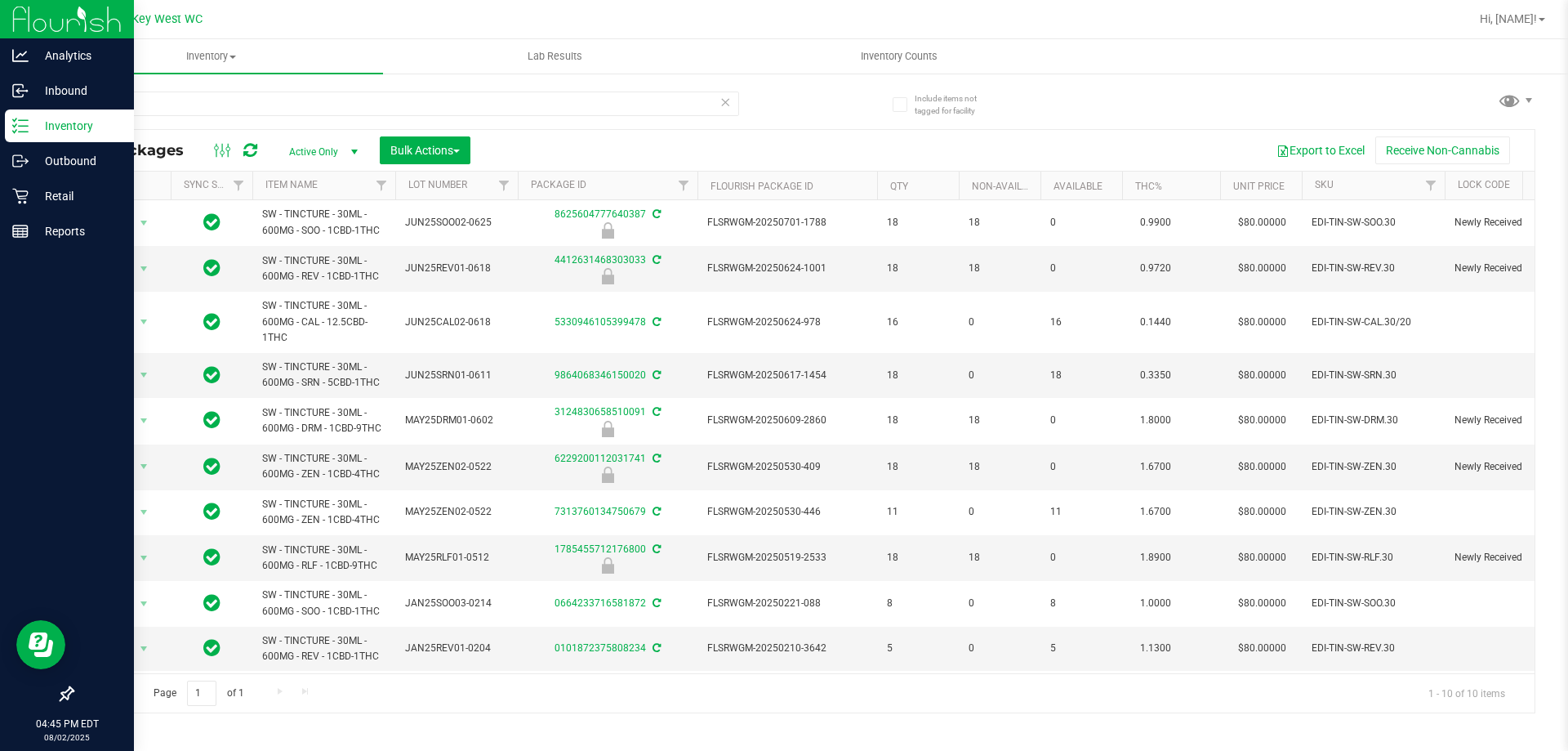 drag, startPoint x: 1156, startPoint y: 87, endPoint x: 1112, endPoint y: 89, distance: 44.04543 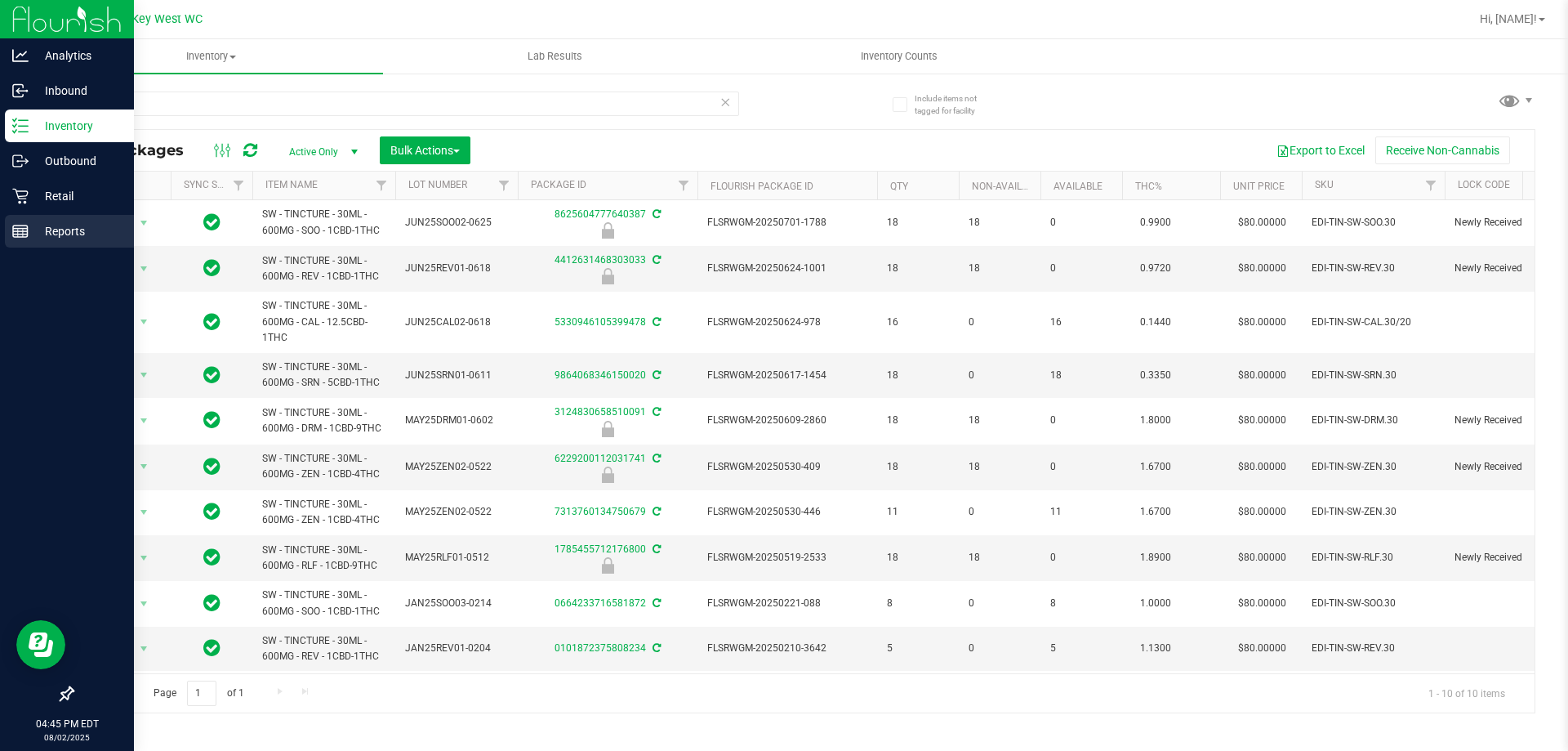 click on "Reports" at bounding box center [78, 231] 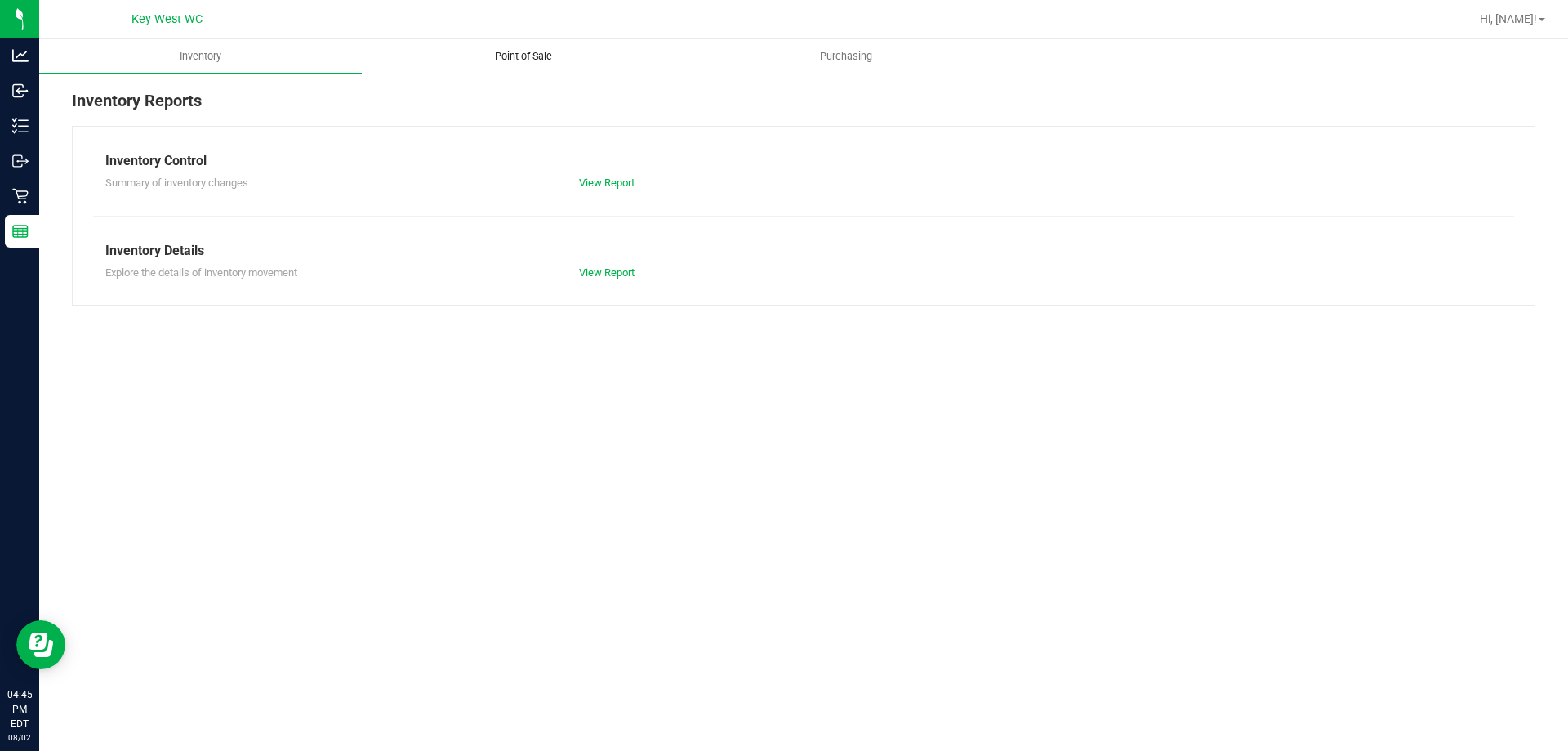 click on "Point of Sale" at bounding box center (523, 56) 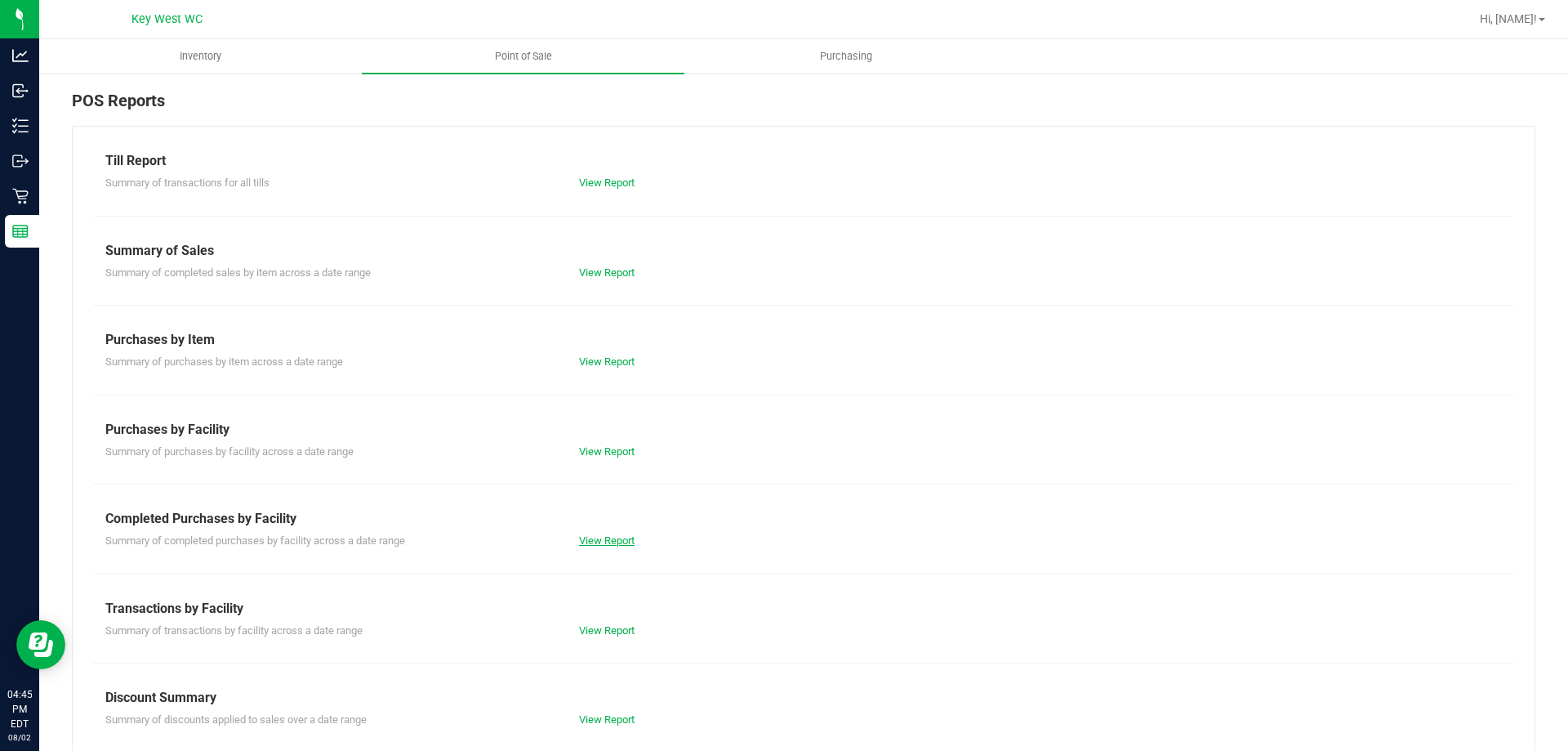 click on "View Report" at bounding box center (607, 540) 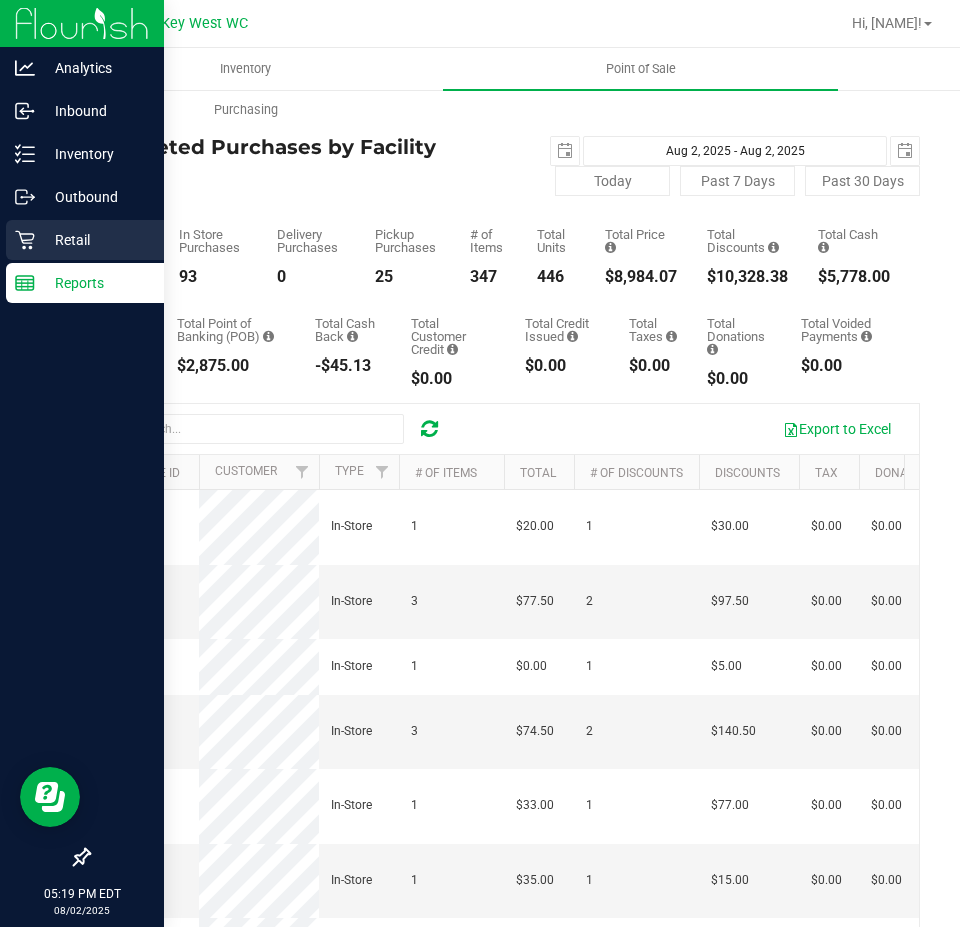 click on "Retail" at bounding box center [85, 240] 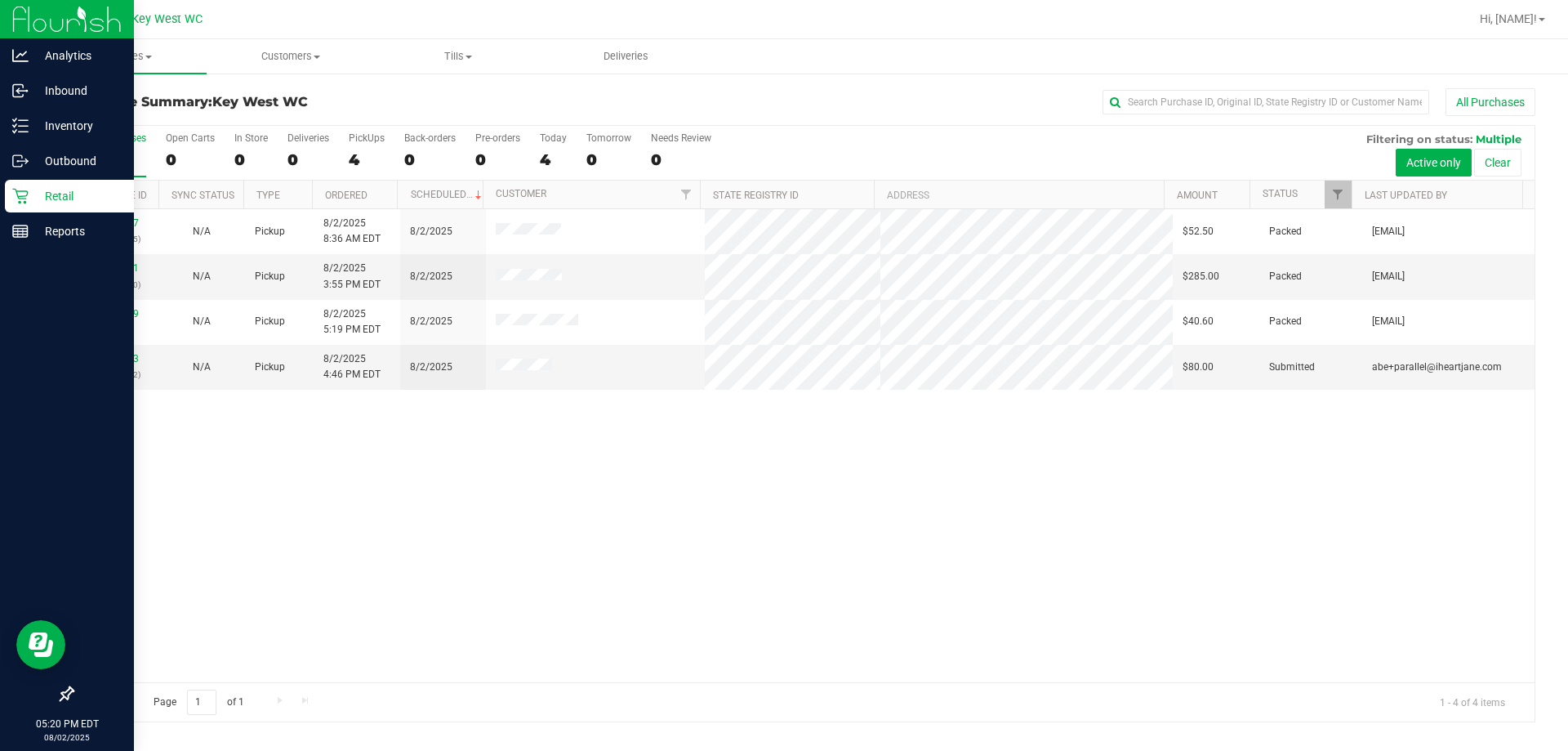click on "Retail" at bounding box center (78, 196) 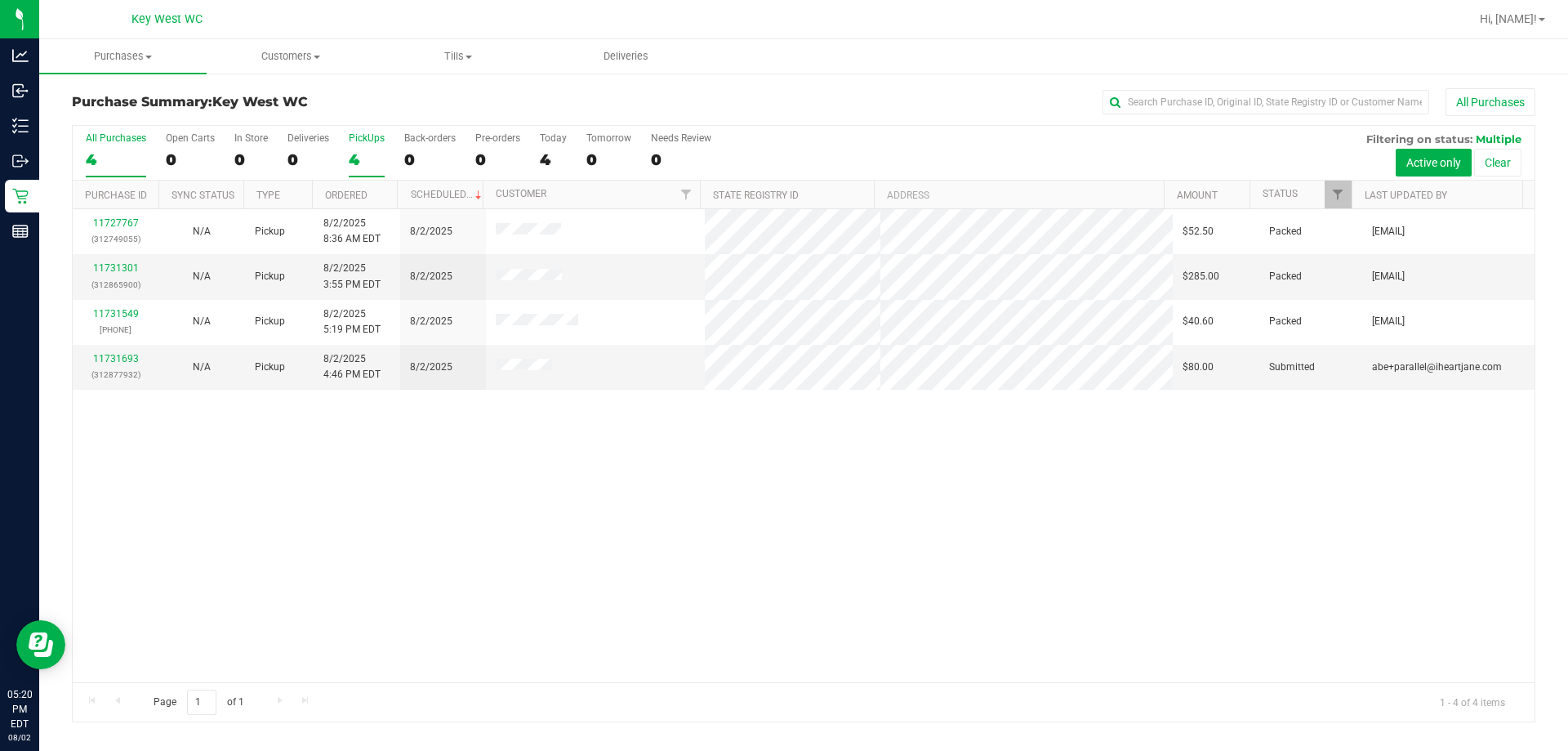 click on "4" at bounding box center (367, 159) 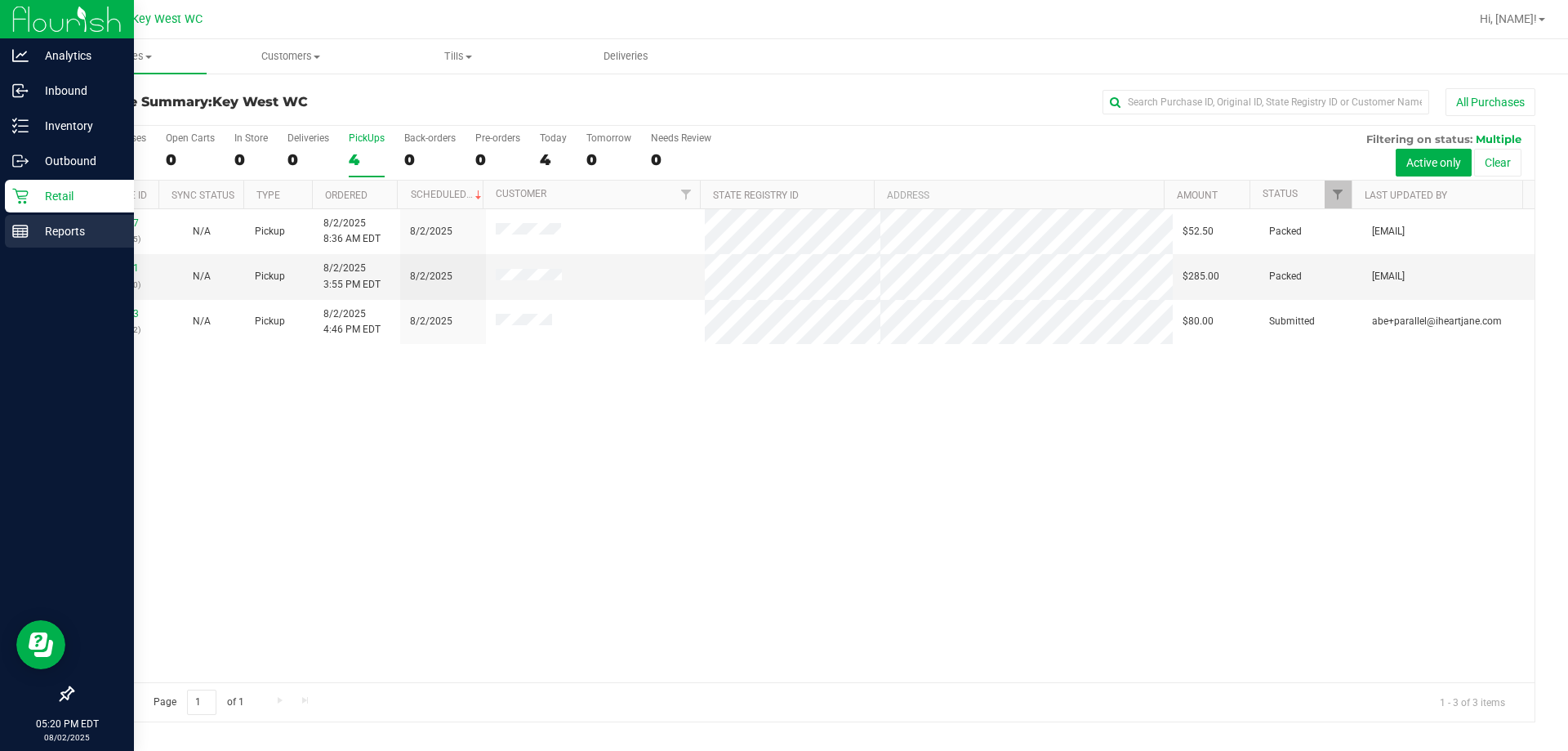 click on "Reports" at bounding box center [78, 231] 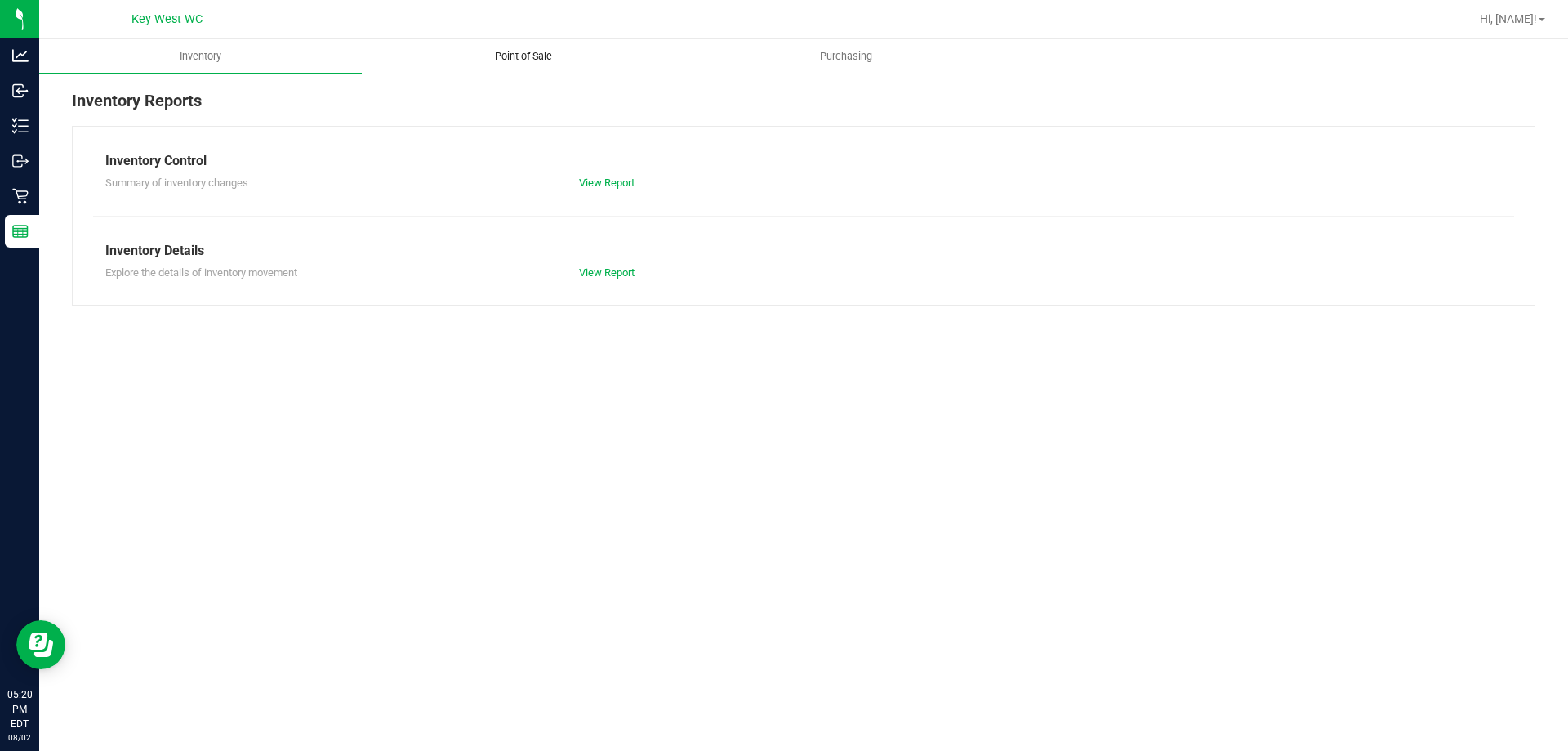 click on "Point of Sale" at bounding box center [523, 56] 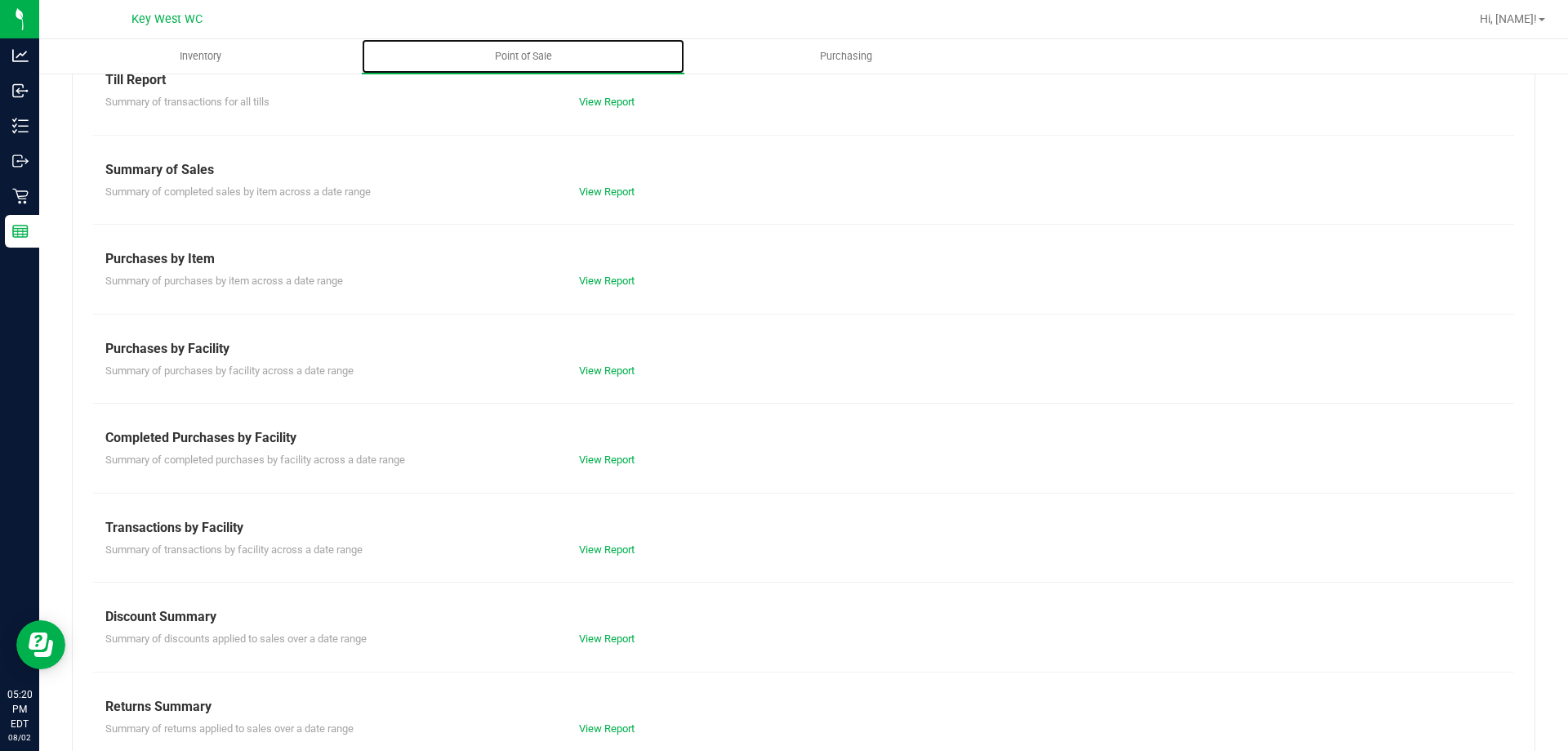 scroll, scrollTop: 82, scrollLeft: 0, axis: vertical 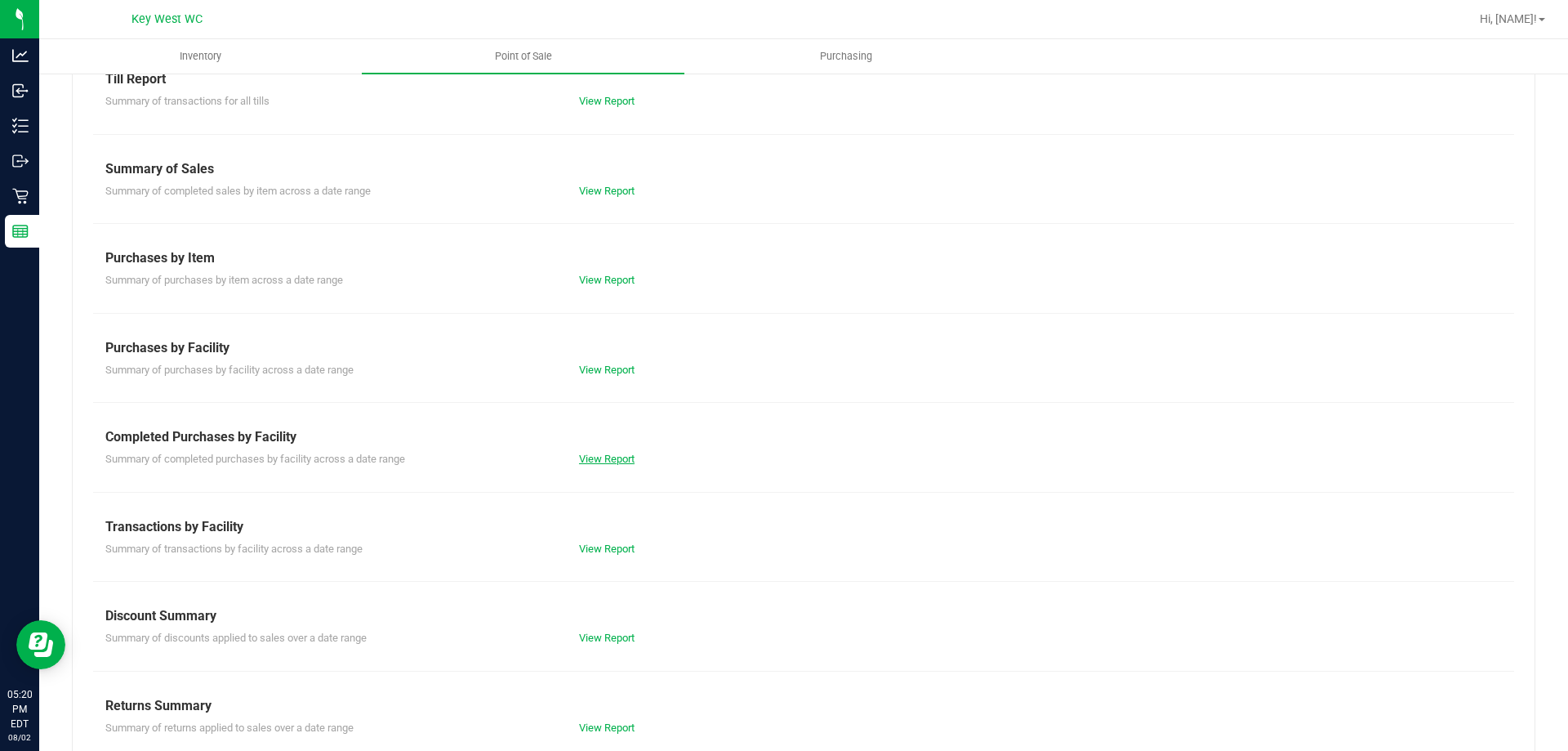 click on "View Report" at bounding box center (607, 458) 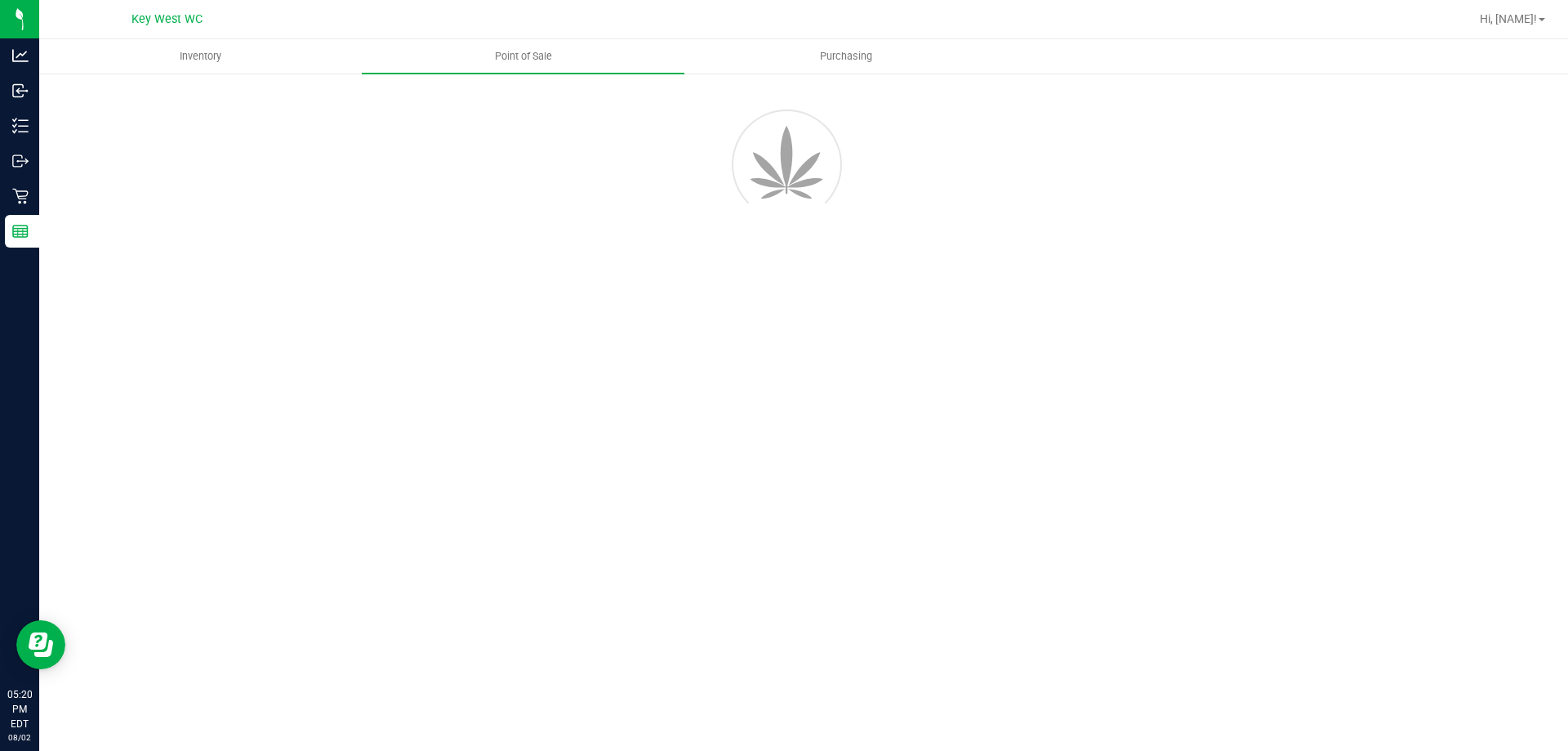 scroll, scrollTop: 0, scrollLeft: 0, axis: both 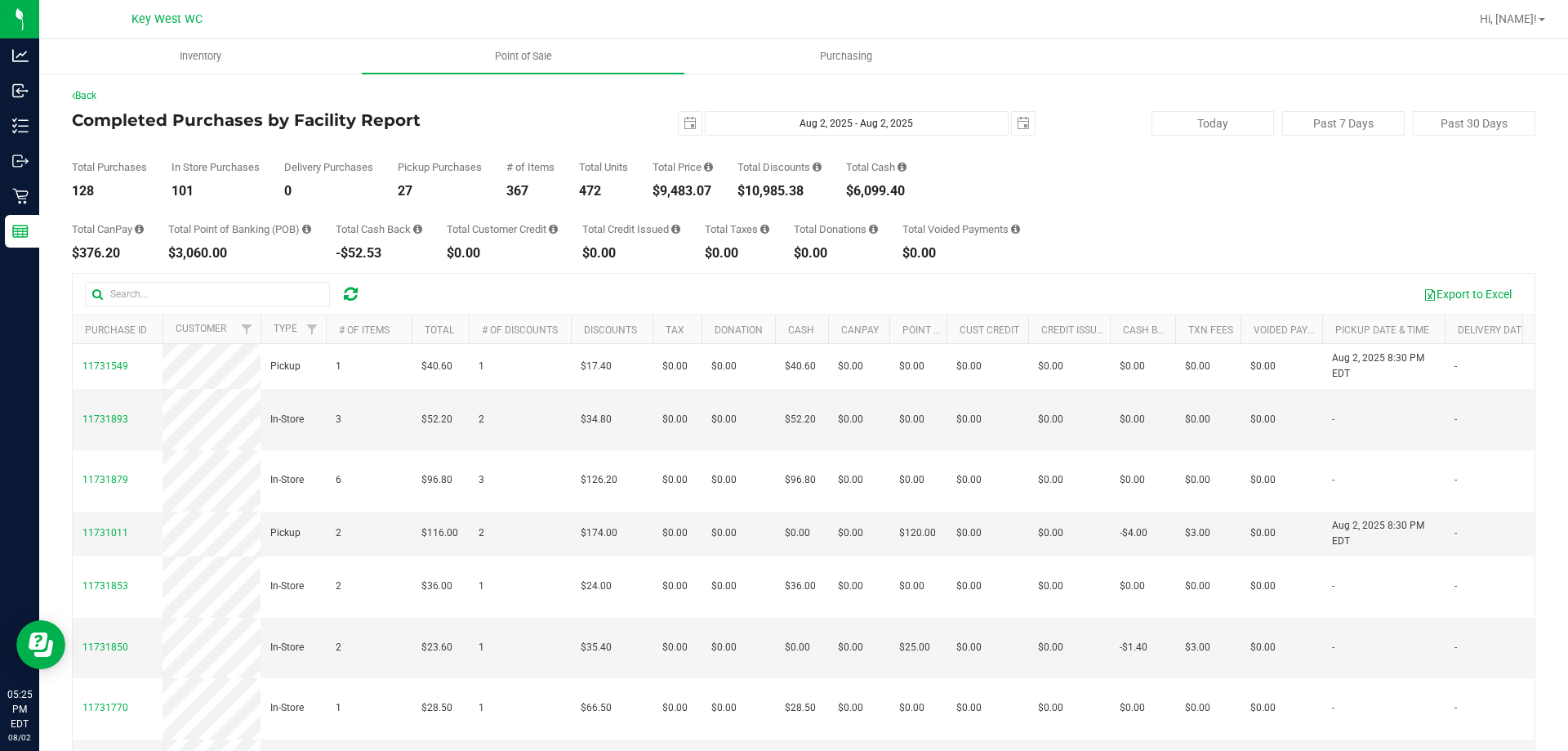 drag, startPoint x: 1253, startPoint y: 241, endPoint x: 1233, endPoint y: 241, distance: 20 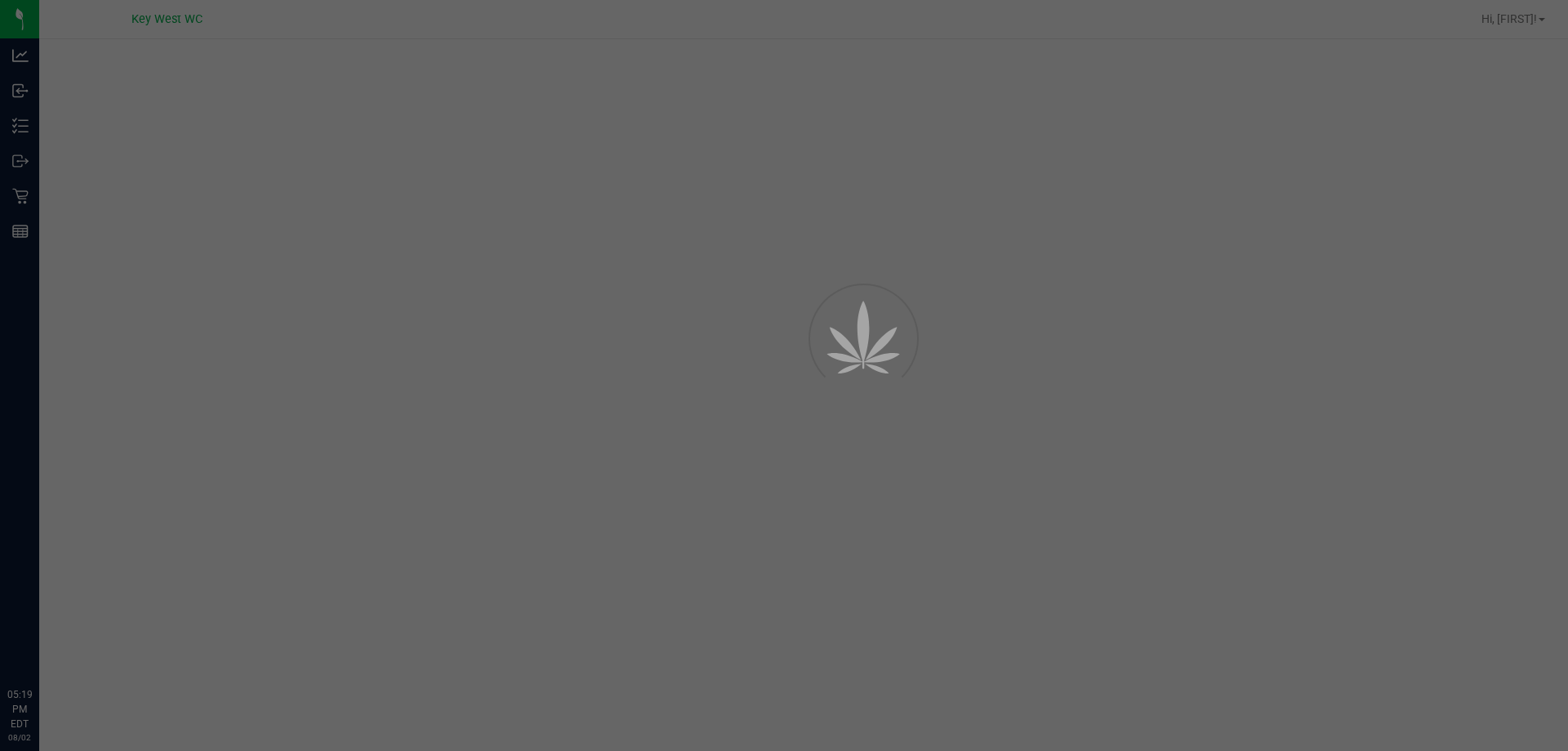 scroll, scrollTop: 0, scrollLeft: 0, axis: both 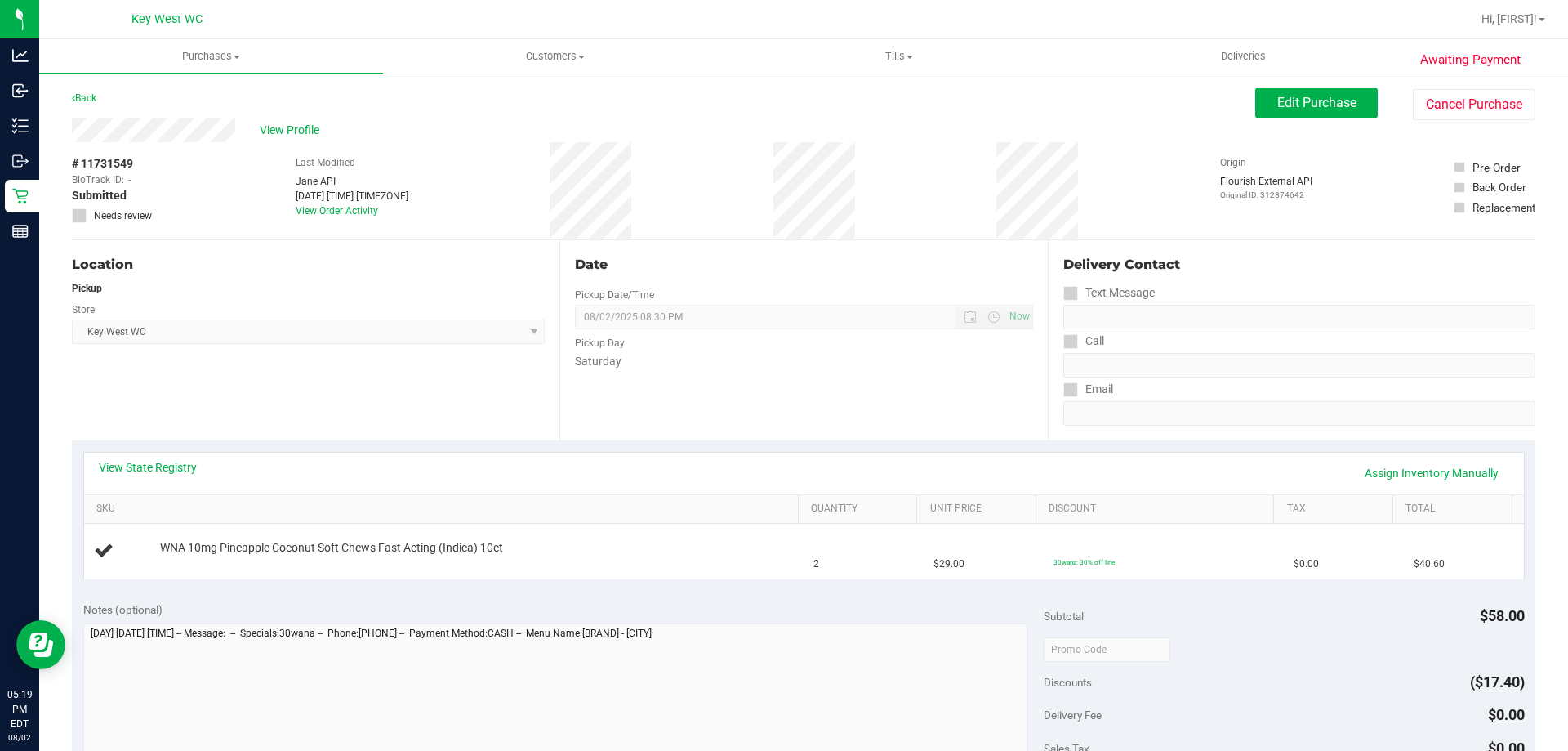 click on "View State Registry
Assign Inventory Manually
SKU Quantity Unit Price Discount Tax Total
WNA 10mg Pineapple Coconut Soft Chews Fast Acting (Indica) 10ct
2
$29.00
30wana:
30%
off
line
$0.00
$40.60" at bounding box center [804, 515] 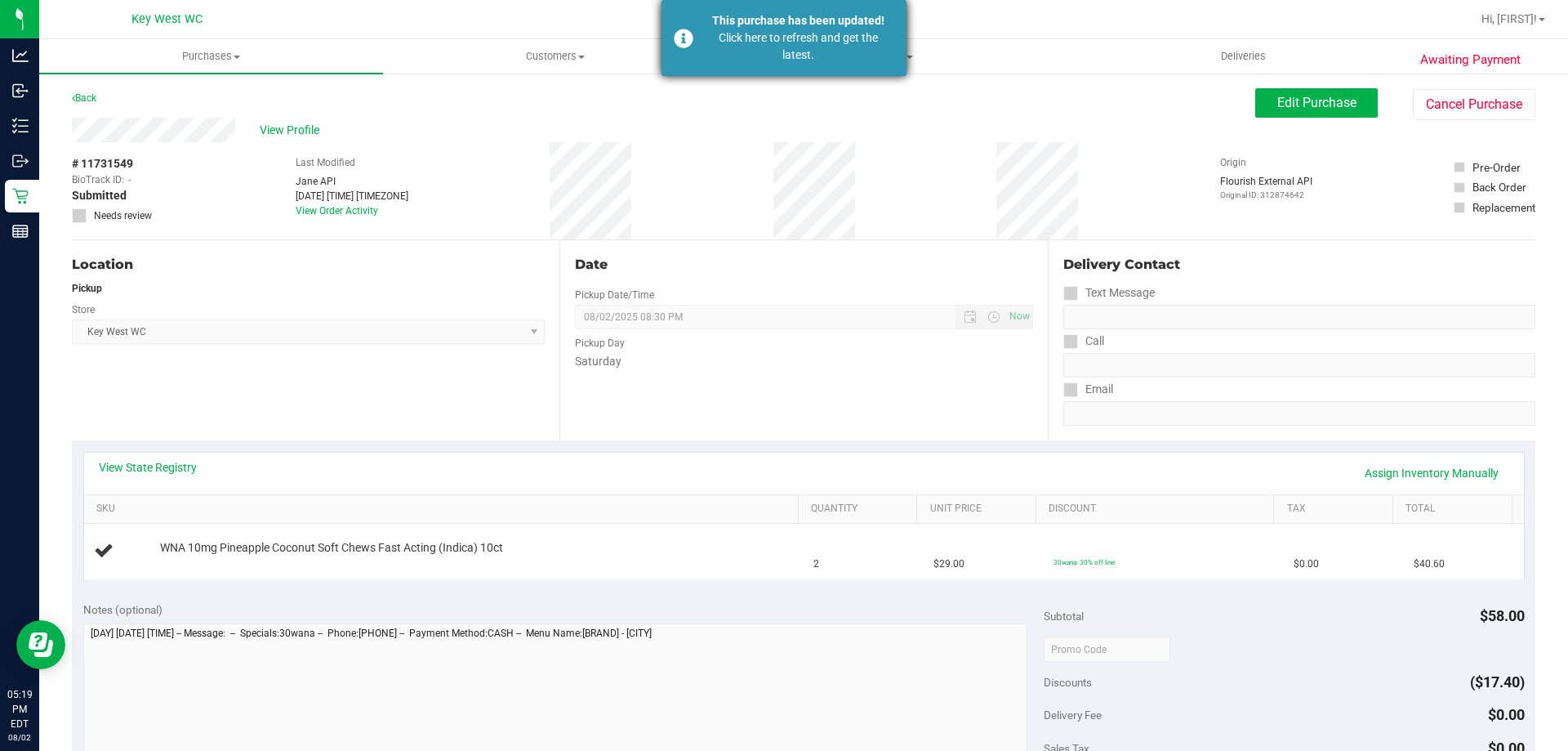 click on "Click here to refresh and get the latest." at bounding box center (798, 47) 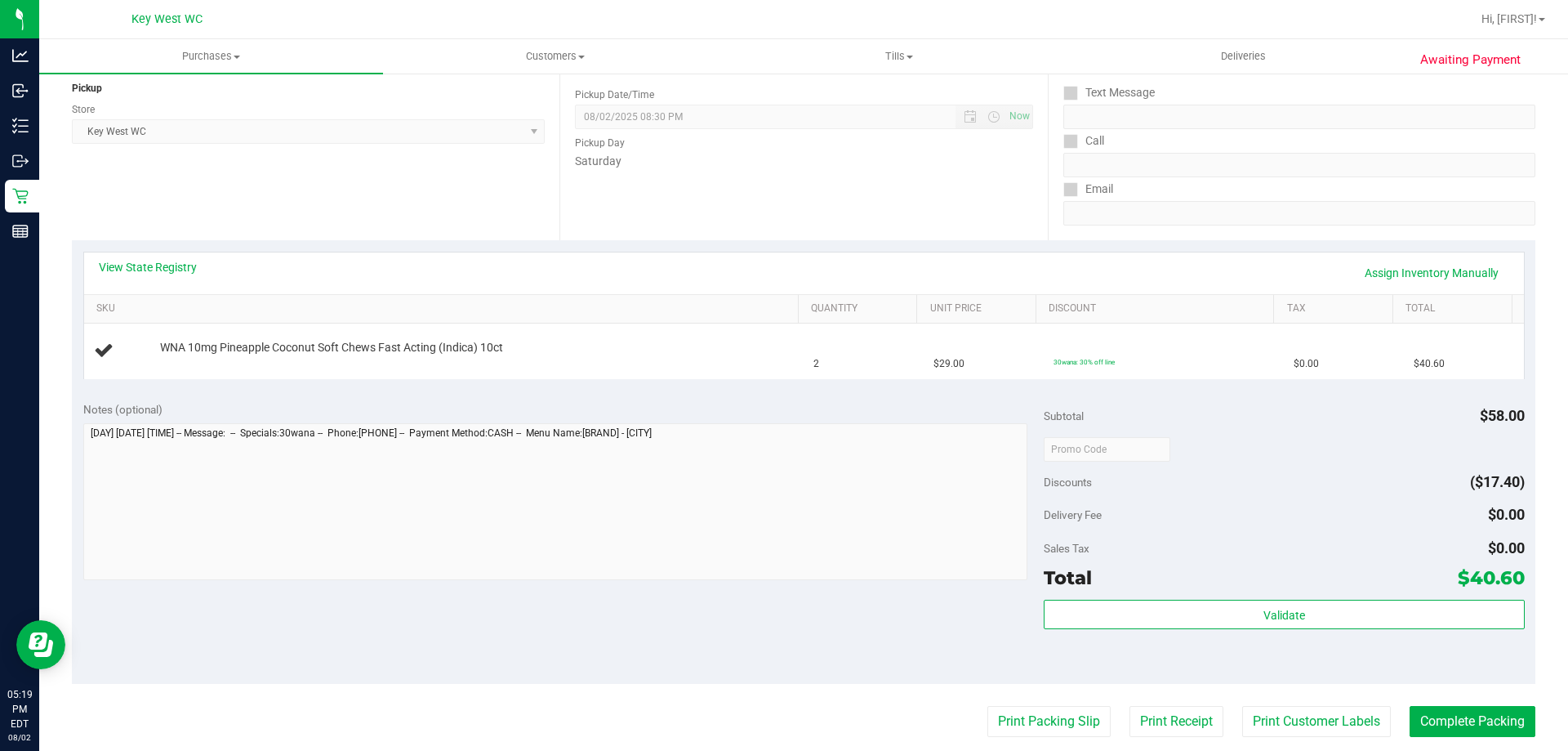 scroll, scrollTop: 465, scrollLeft: 0, axis: vertical 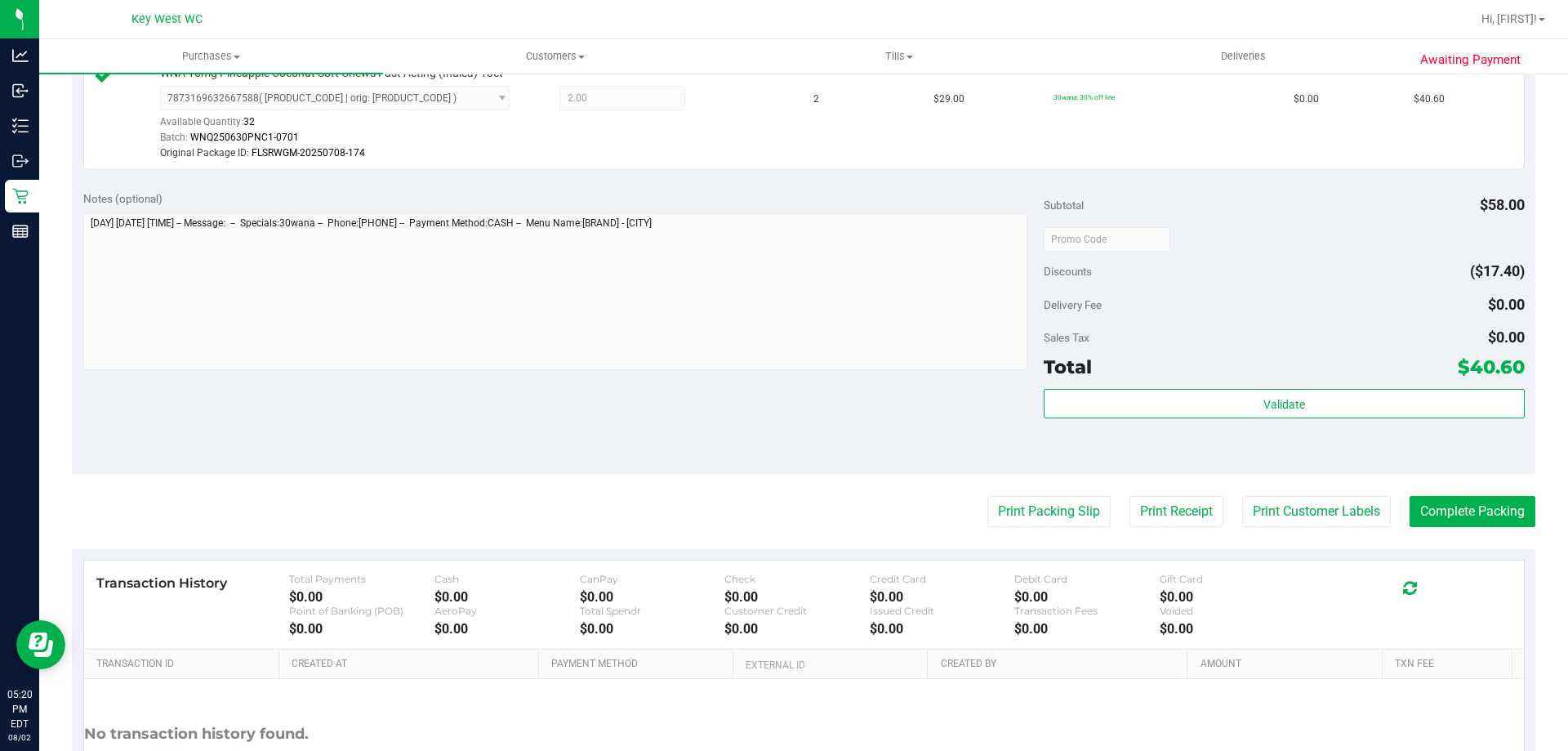 click on "Notes (optional)" at bounding box center (564, 282) 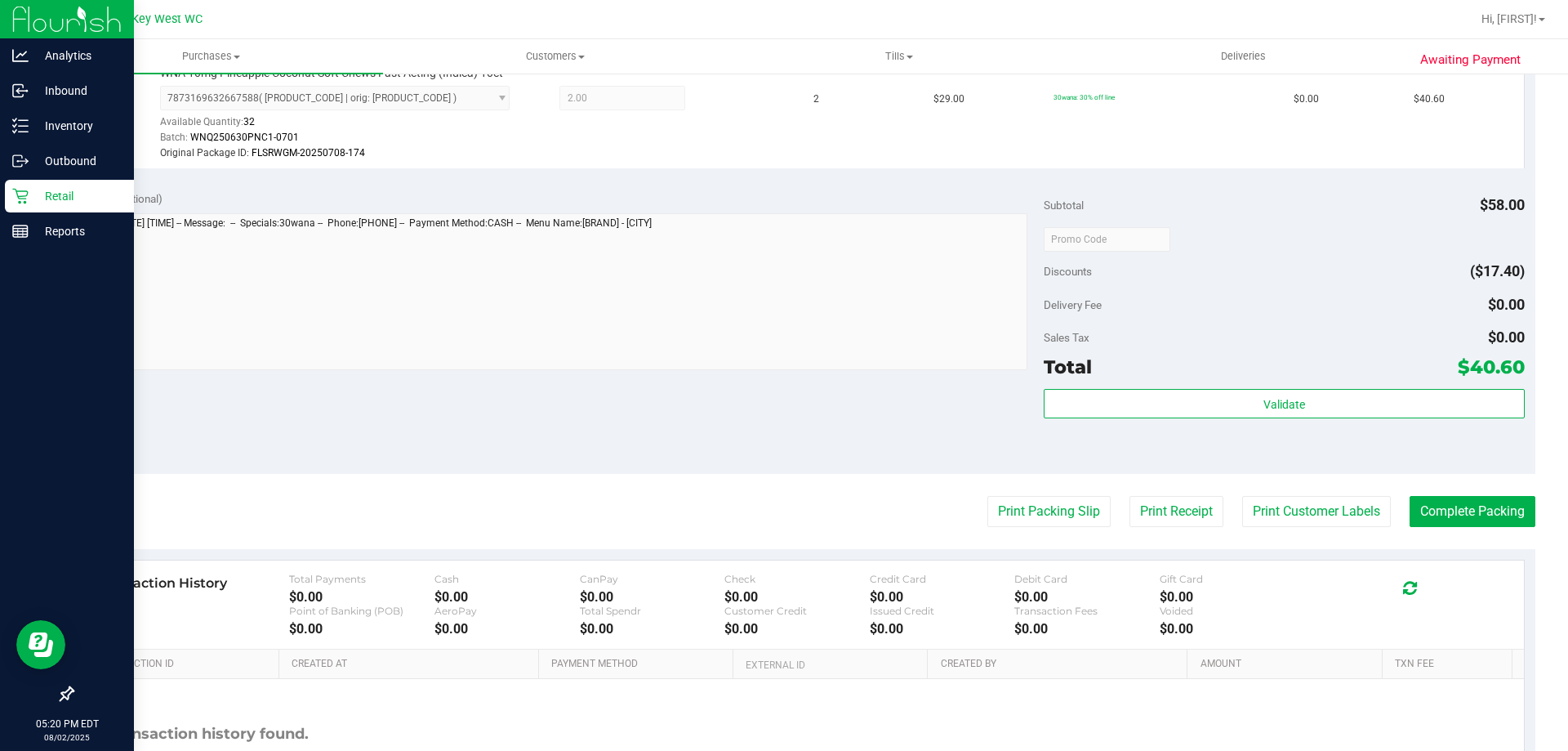 click 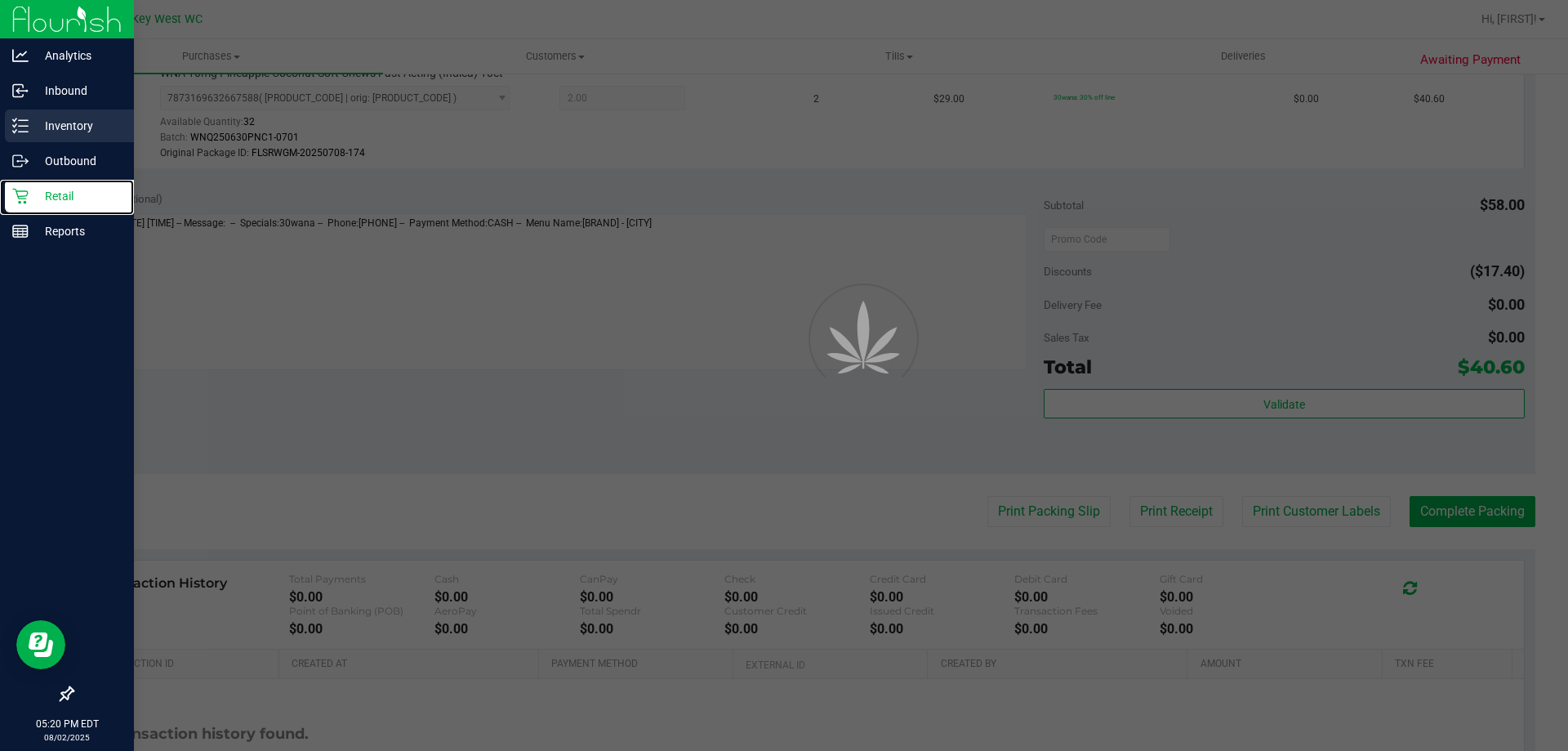 scroll, scrollTop: 0, scrollLeft: 0, axis: both 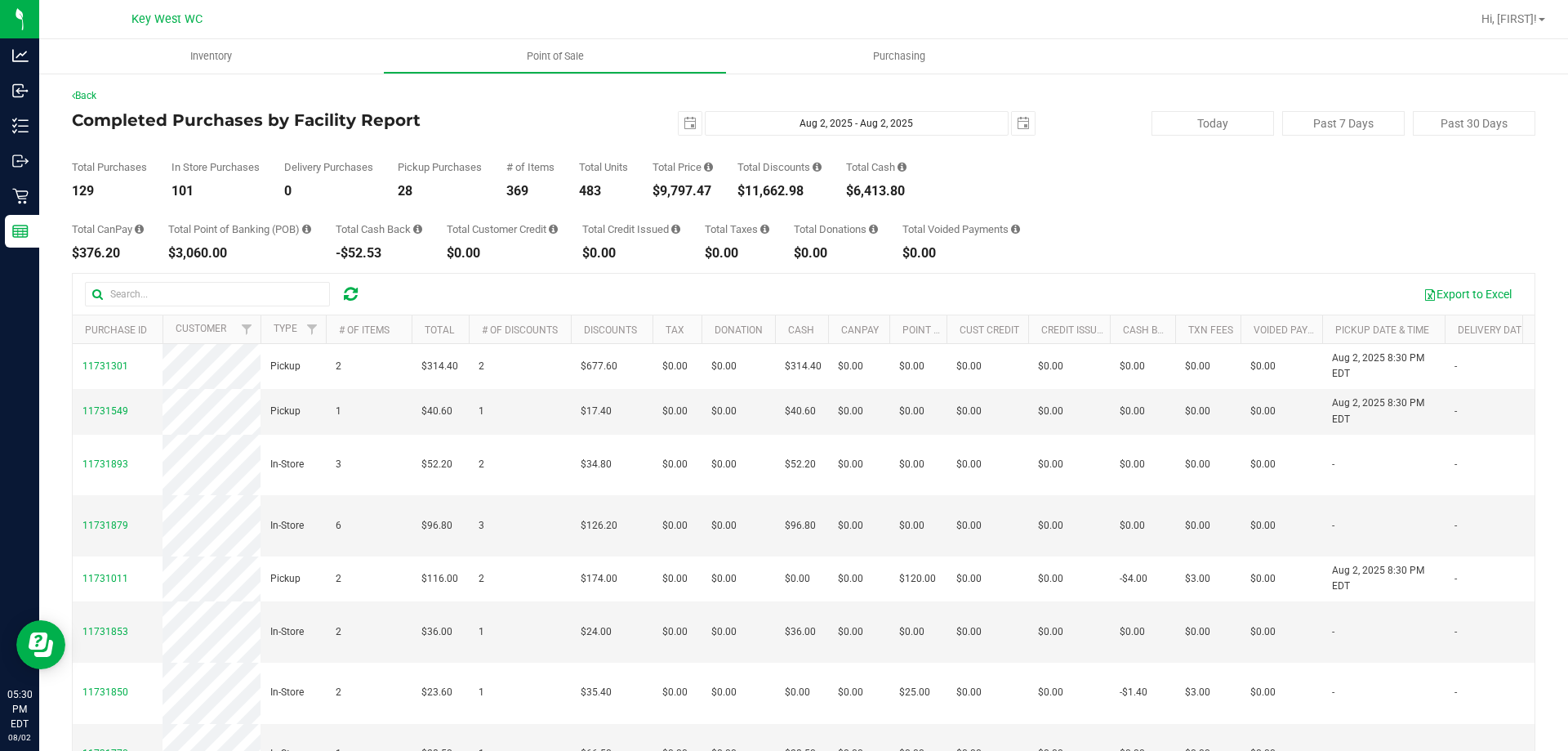 drag, startPoint x: 1133, startPoint y: 267, endPoint x: 1114, endPoint y: 237, distance: 35.51056 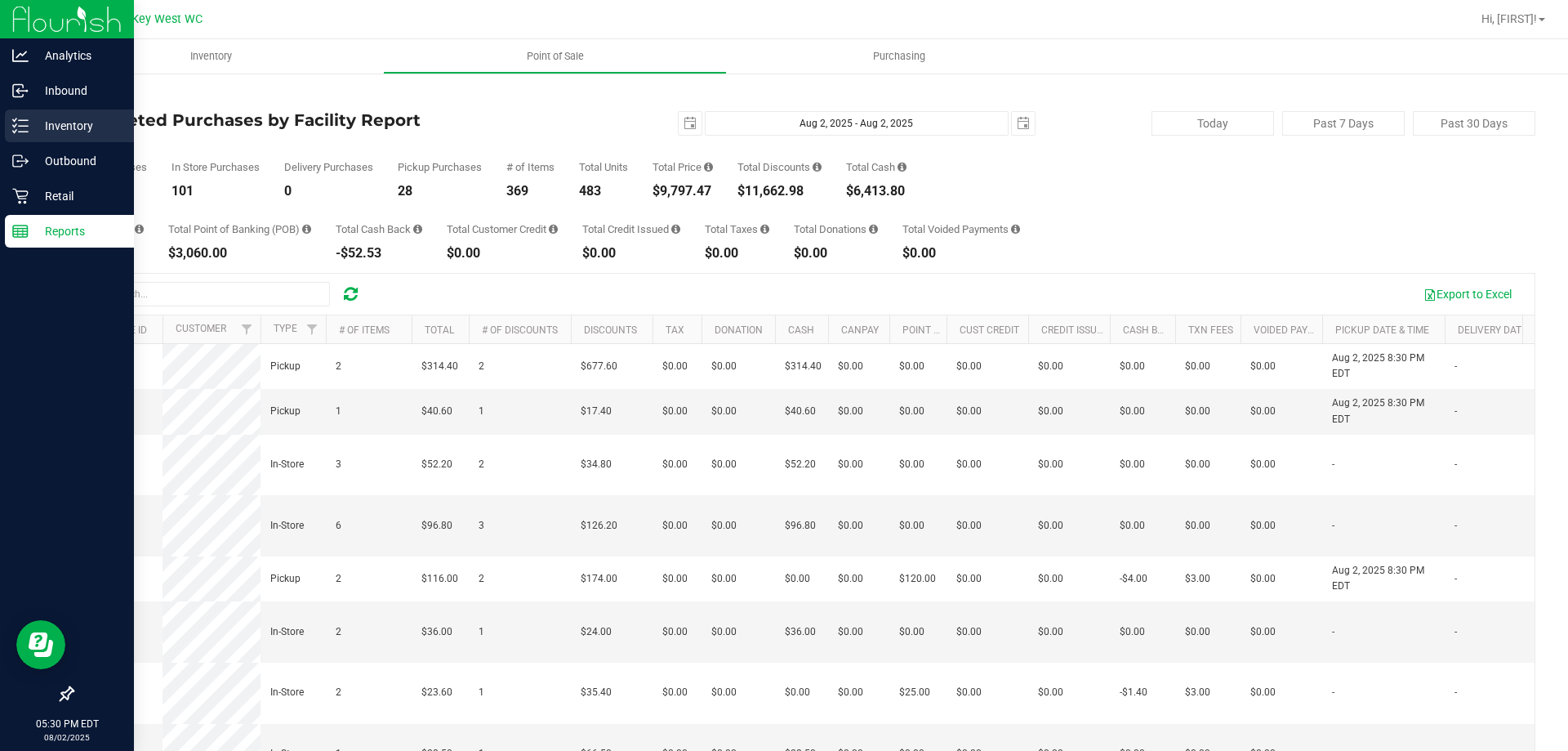 click on "Inventory" at bounding box center [78, 126] 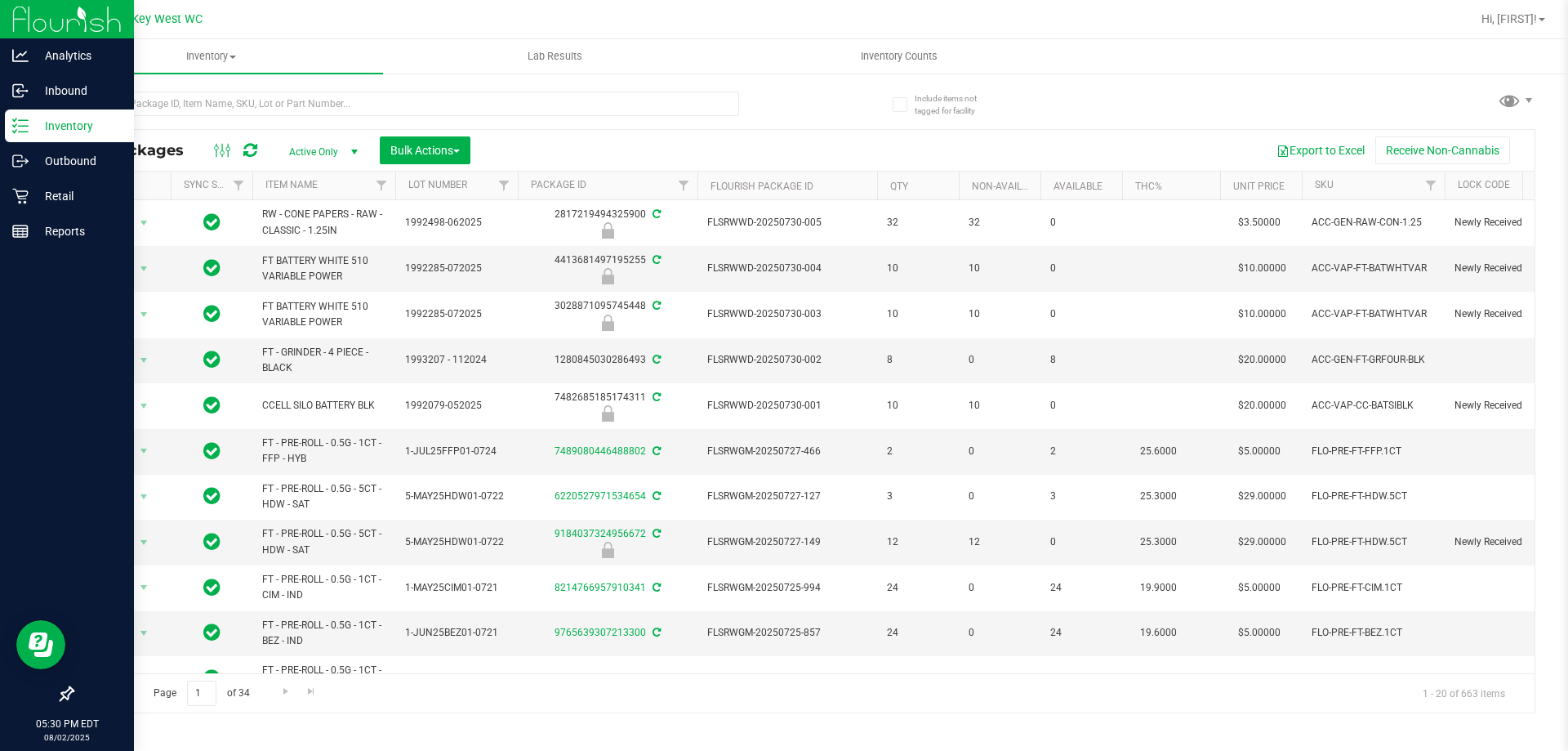 drag, startPoint x: 1152, startPoint y: 83, endPoint x: 1089, endPoint y: 152, distance: 93.43447 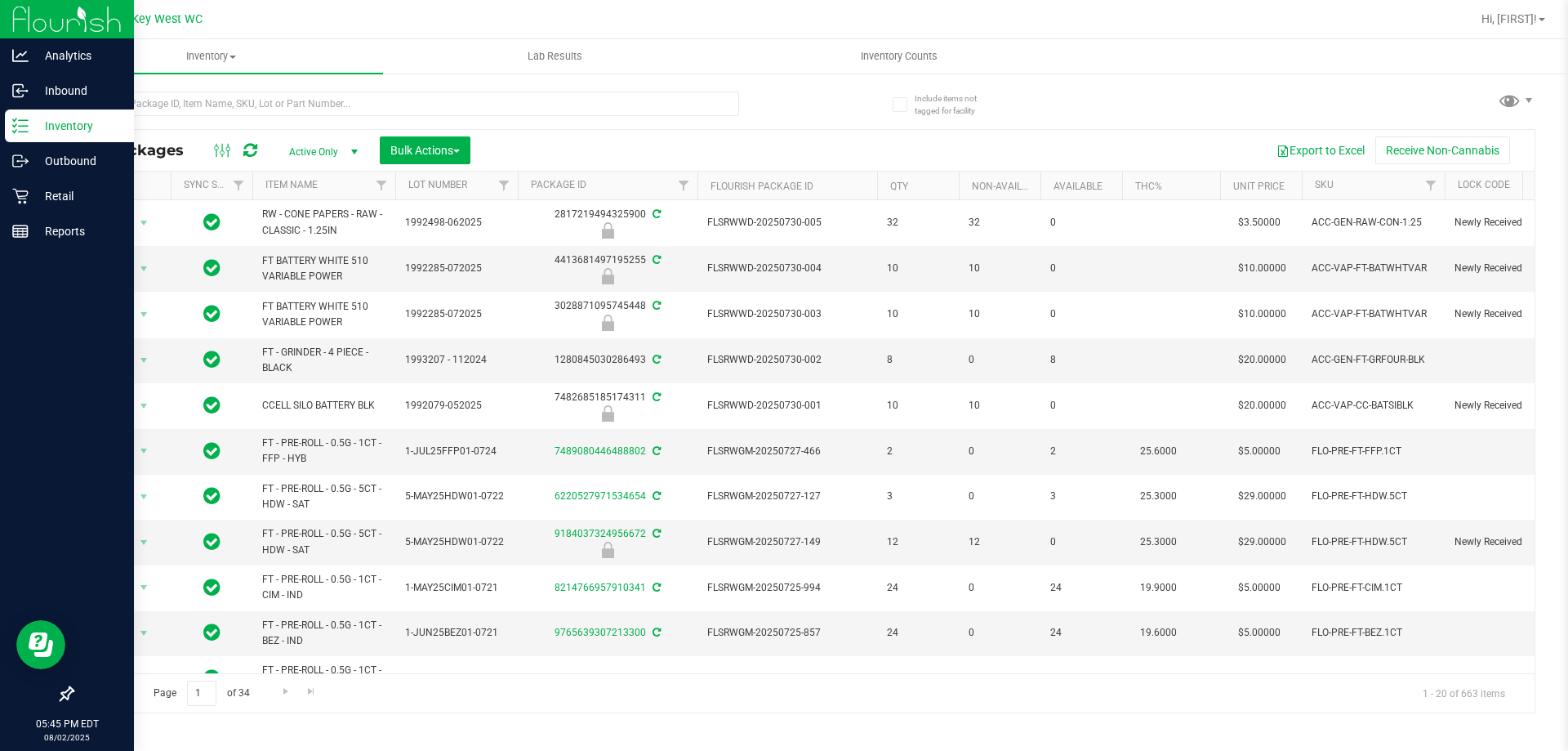 click on "All Packages
Active Only Active Only Lab Samples Locked All External Internal
Bulk Actions
Add to manufacturing run
Add to outbound order
Combine packages
Combine packages (lot)" at bounding box center (804, 421) 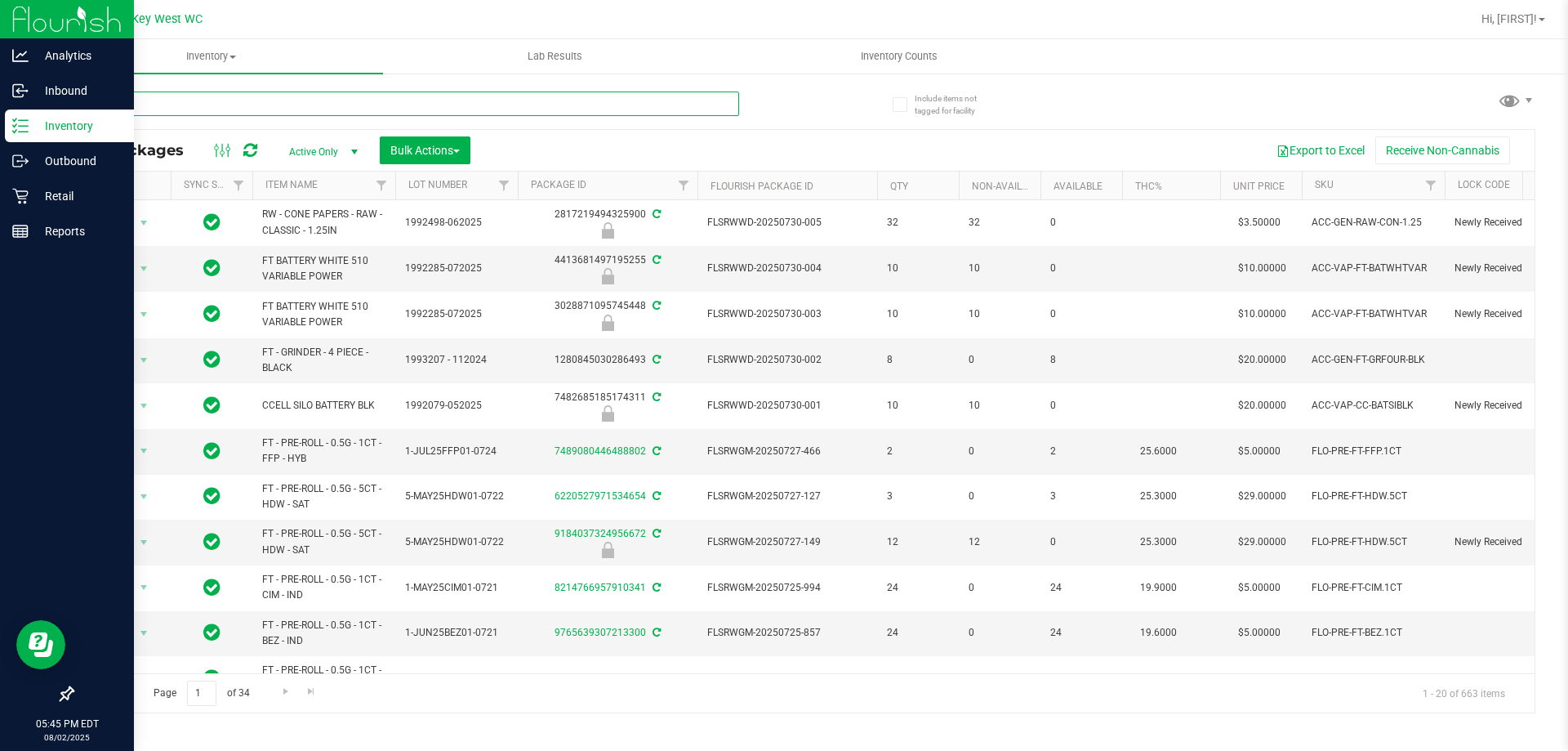 click at bounding box center (405, 104) 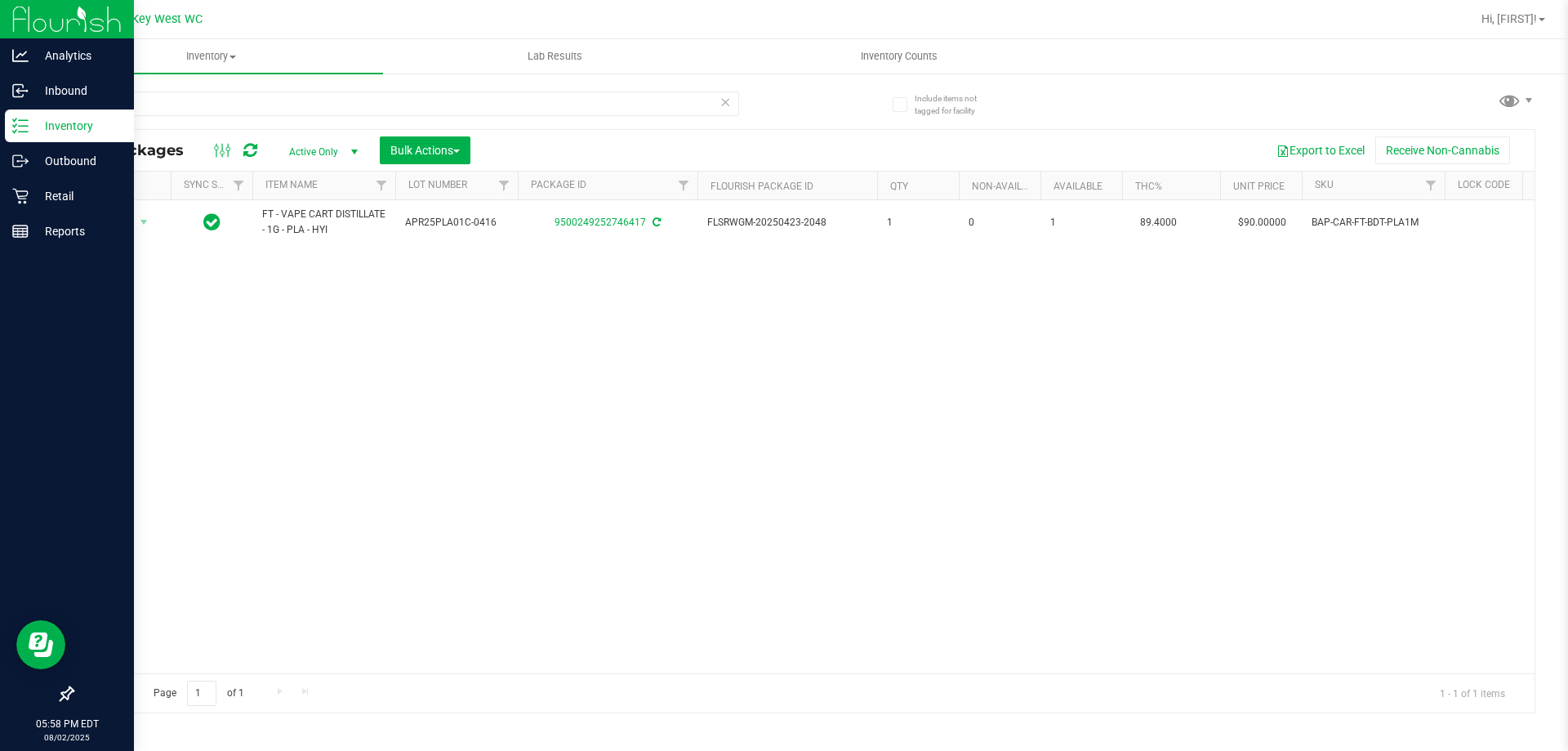 drag, startPoint x: 1022, startPoint y: 407, endPoint x: 883, endPoint y: 406, distance: 139.0036 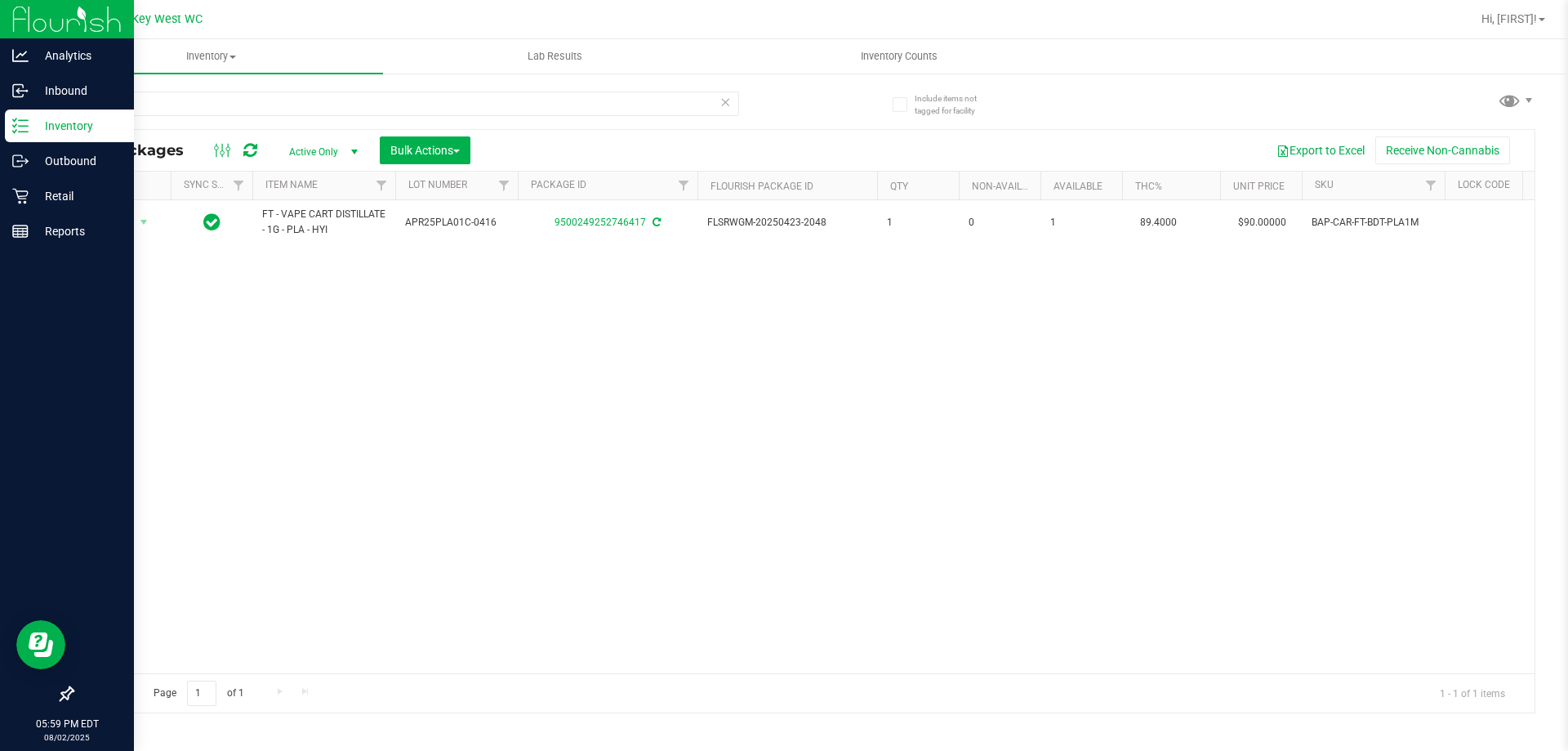 click on "Action Action Adjust qty Create package Edit attributes Global inventory Locate package Lock package Package audit log Print package label Print product labels Schedule for destruction
FT - VAPE CART DISTILLATE - 1G - PLA - HYI
APR25PLA01C-0416
9500249252746417
FLSRWGM-20250423-2048
1
0
1
89.4000 $90.00000
BAP-CAR-FT-BDT-PLA1M
00000930
Now
Created" at bounding box center [804, 436] 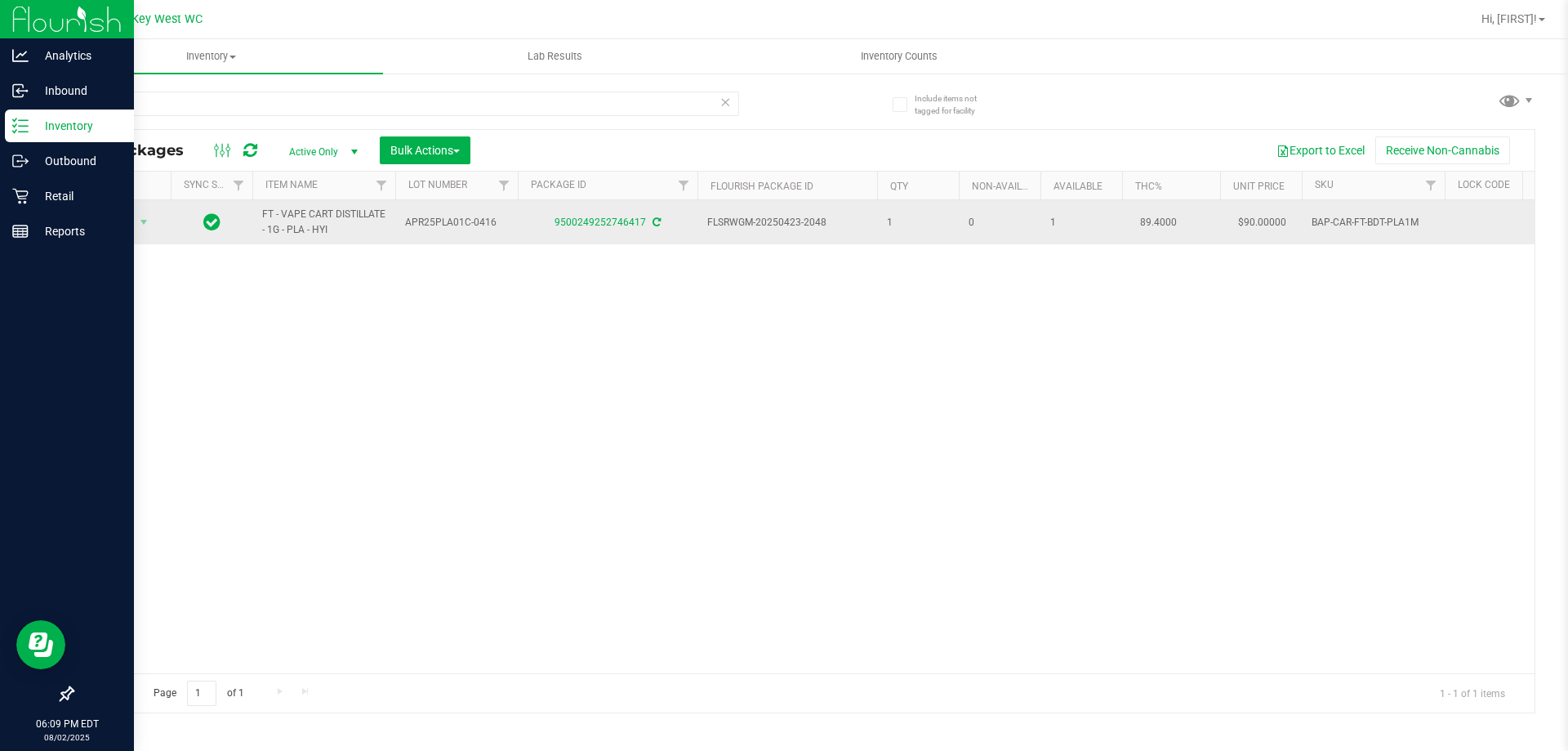 drag, startPoint x: 958, startPoint y: 349, endPoint x: 620, endPoint y: 213, distance: 364.33501 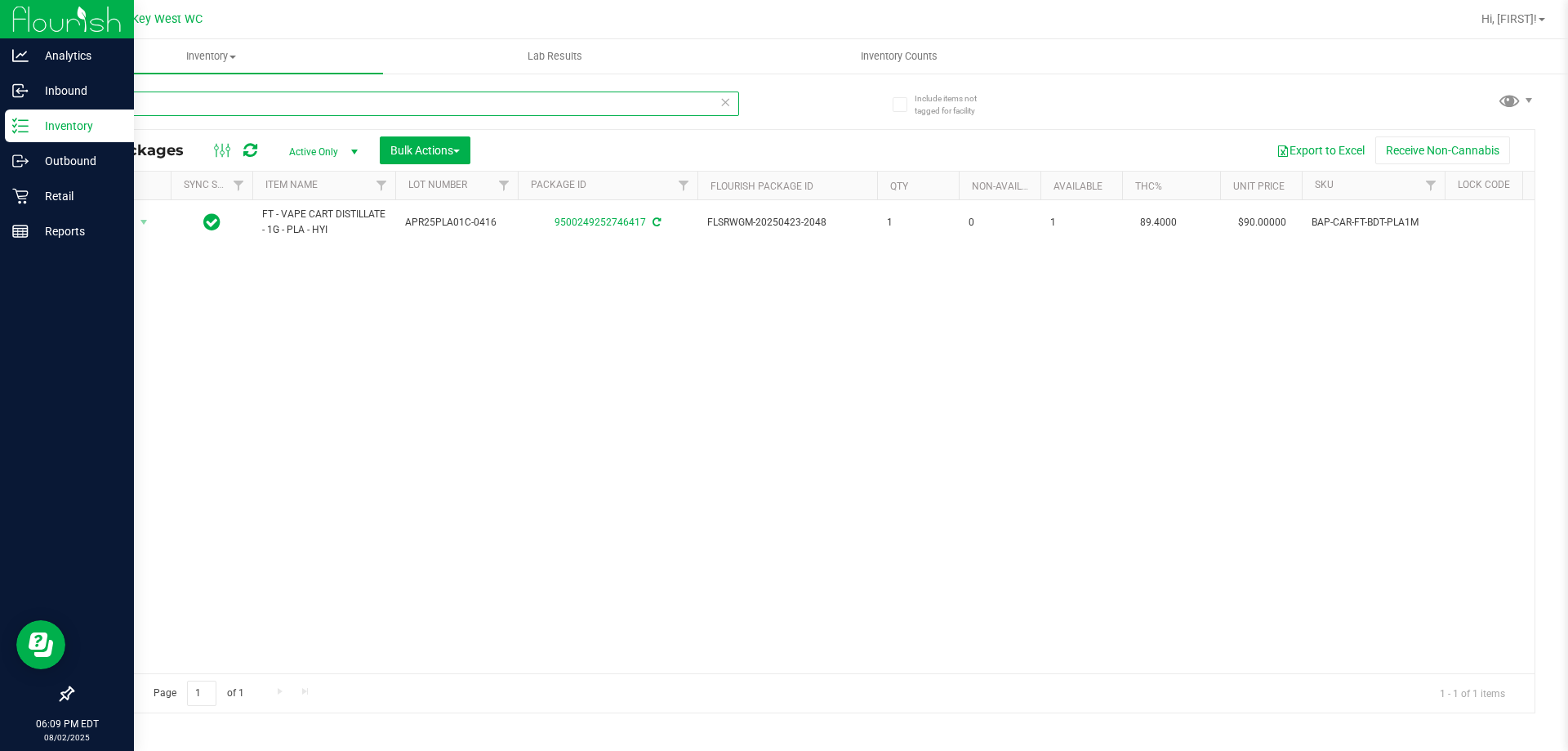 click on "pla" at bounding box center (405, 104) 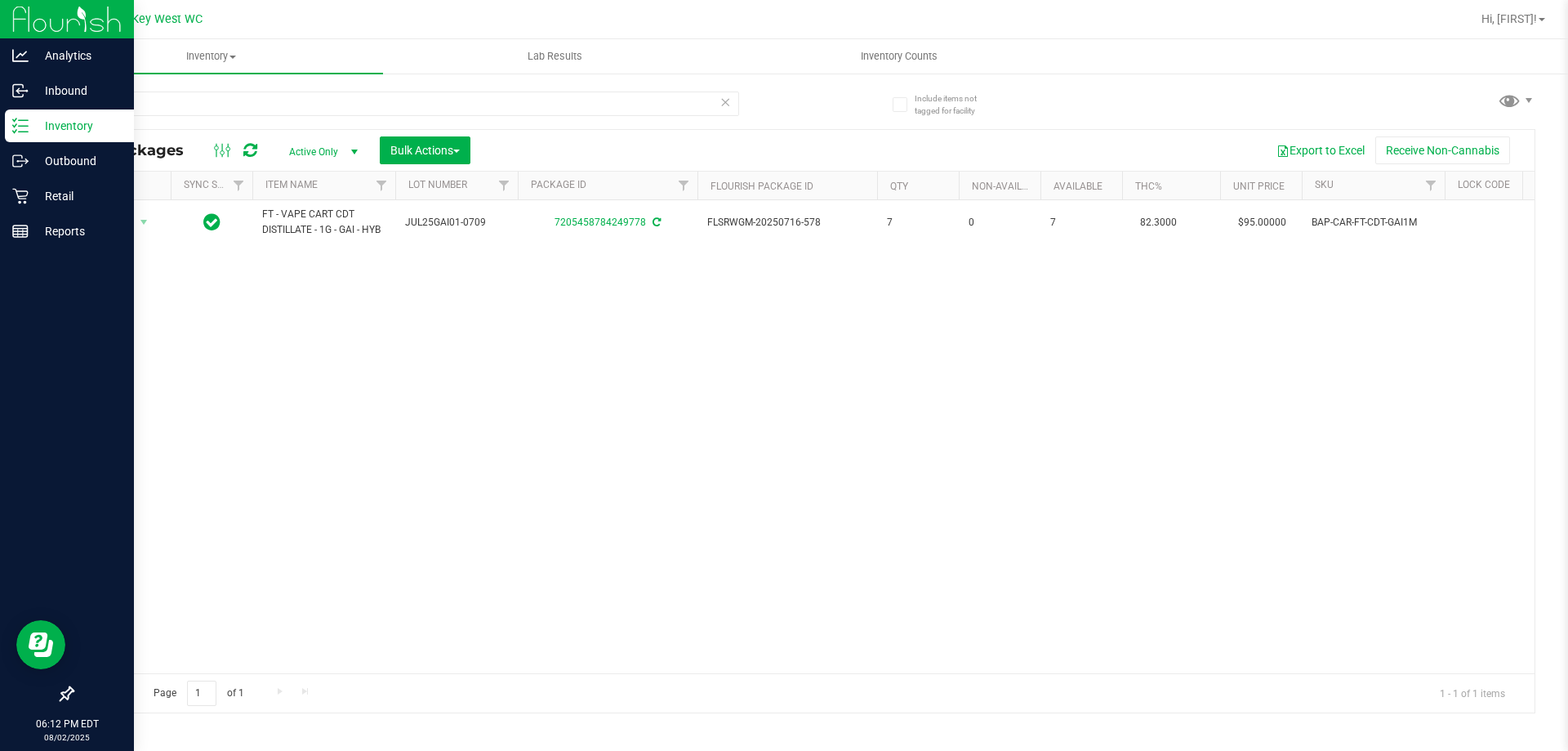 drag, startPoint x: 970, startPoint y: 395, endPoint x: 826, endPoint y: 314, distance: 165.21804 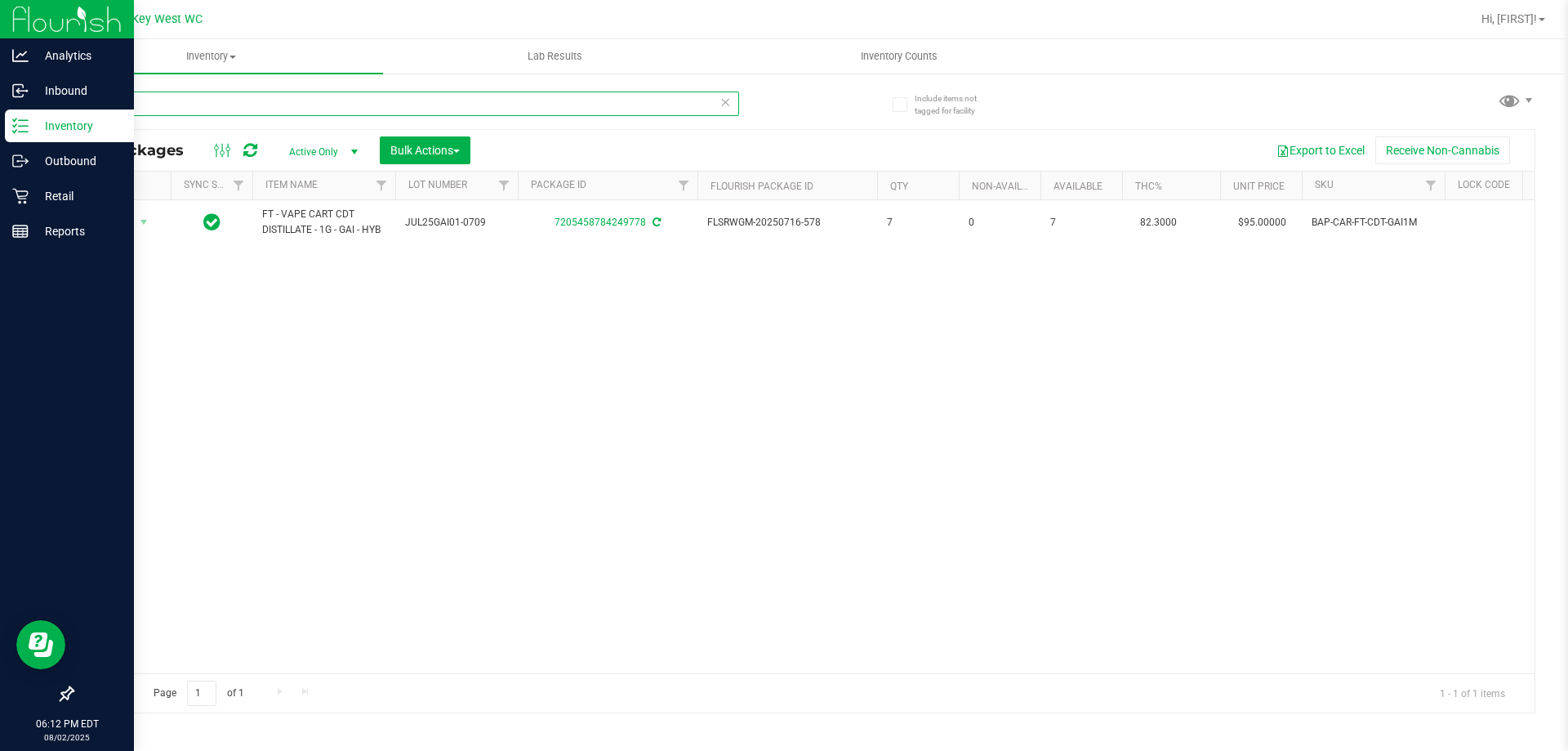 click on "gai" at bounding box center [405, 104] 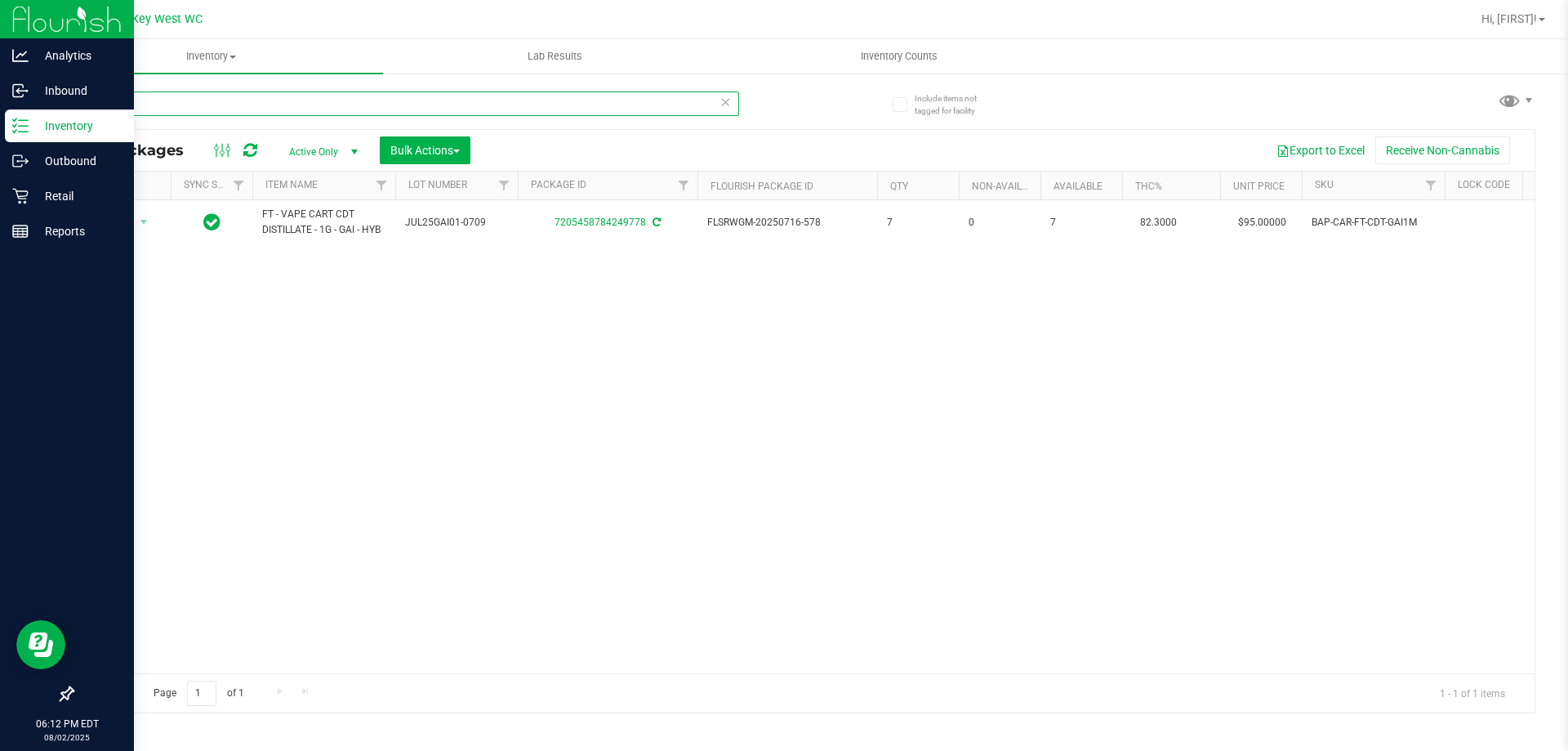 type on "ckz" 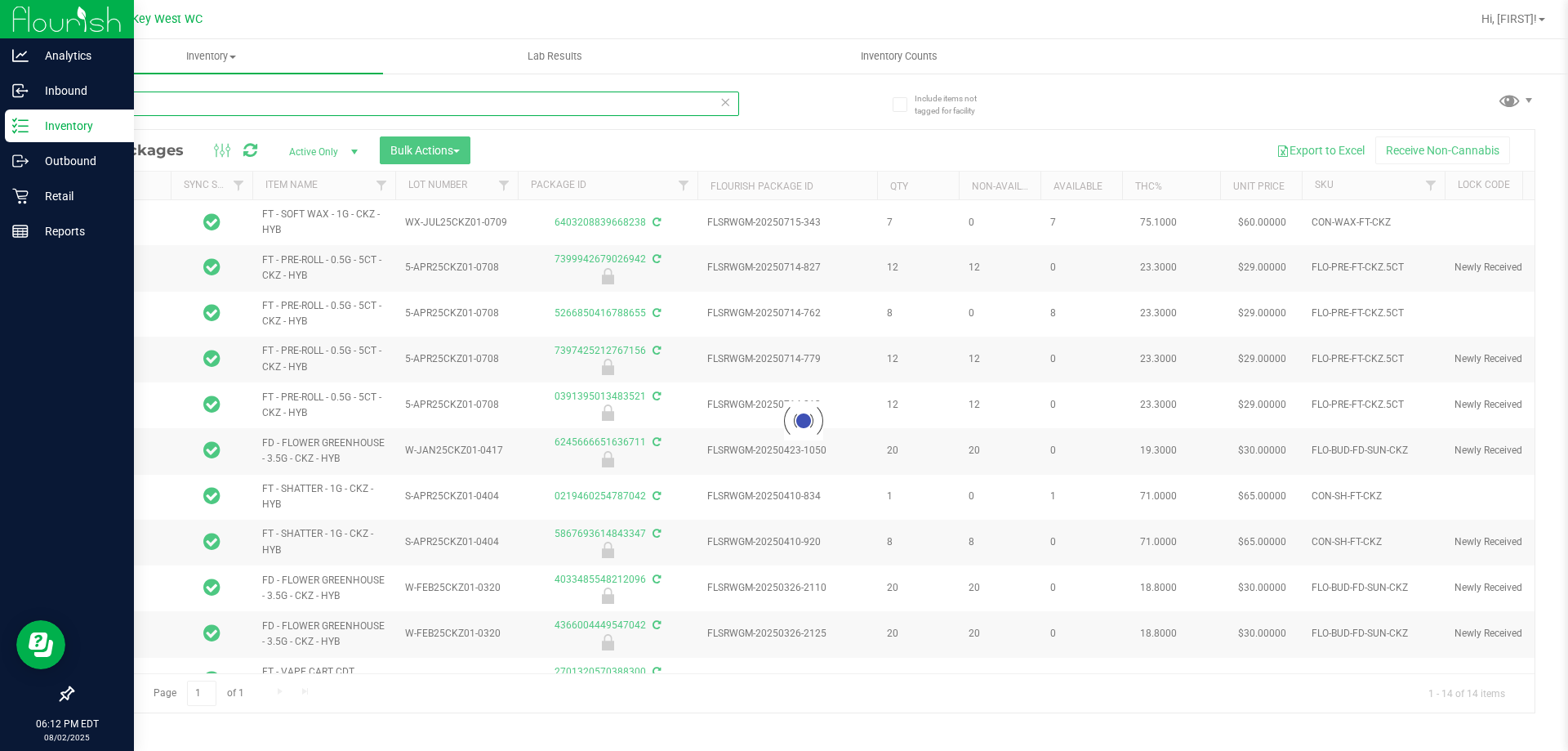 type on "2022-03-01" 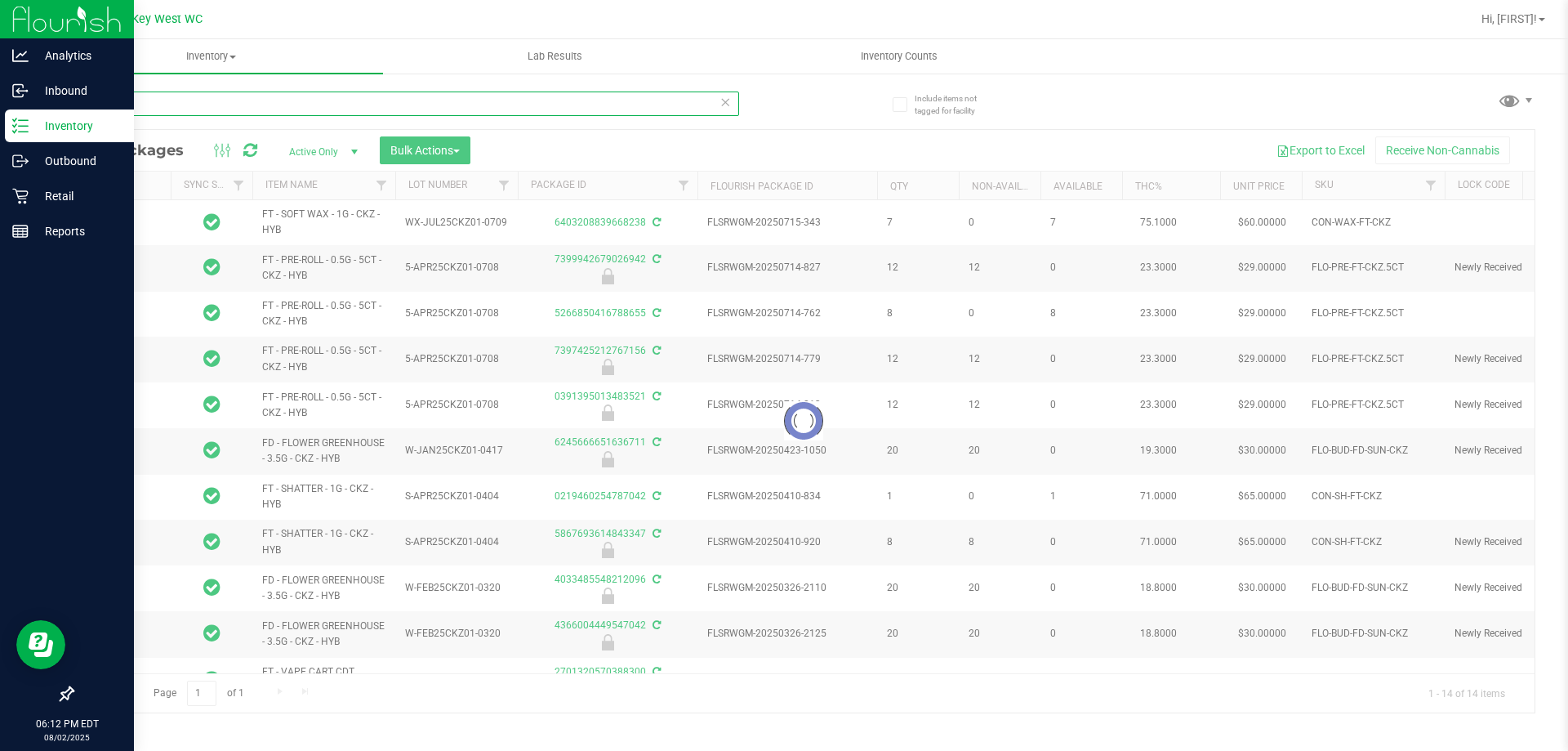 type on "2022-03-01" 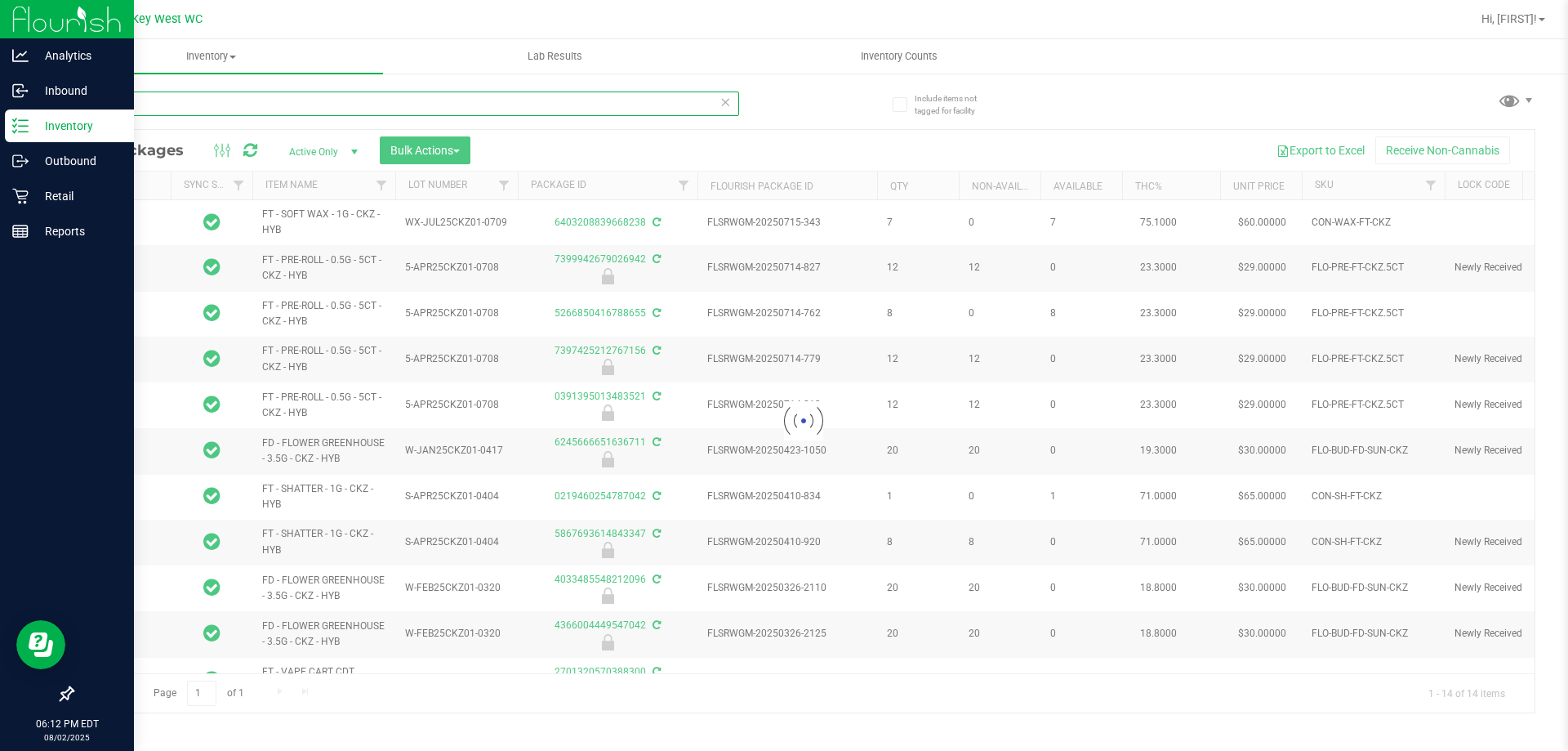 type on "2022-03-01" 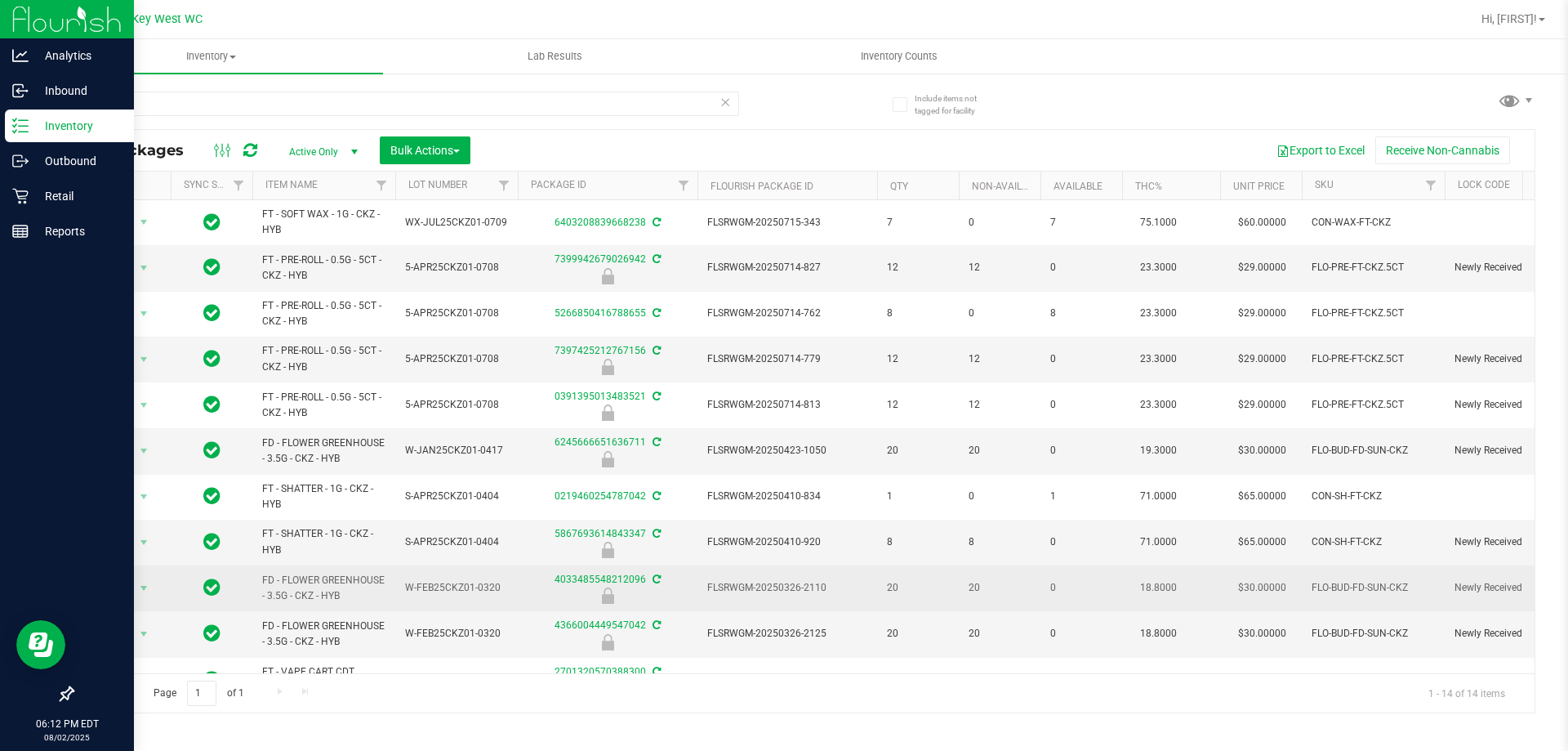click on "FD - FLOWER GREENHOUSE - 3.5G - CKZ - HYB" at bounding box center [323, 588] 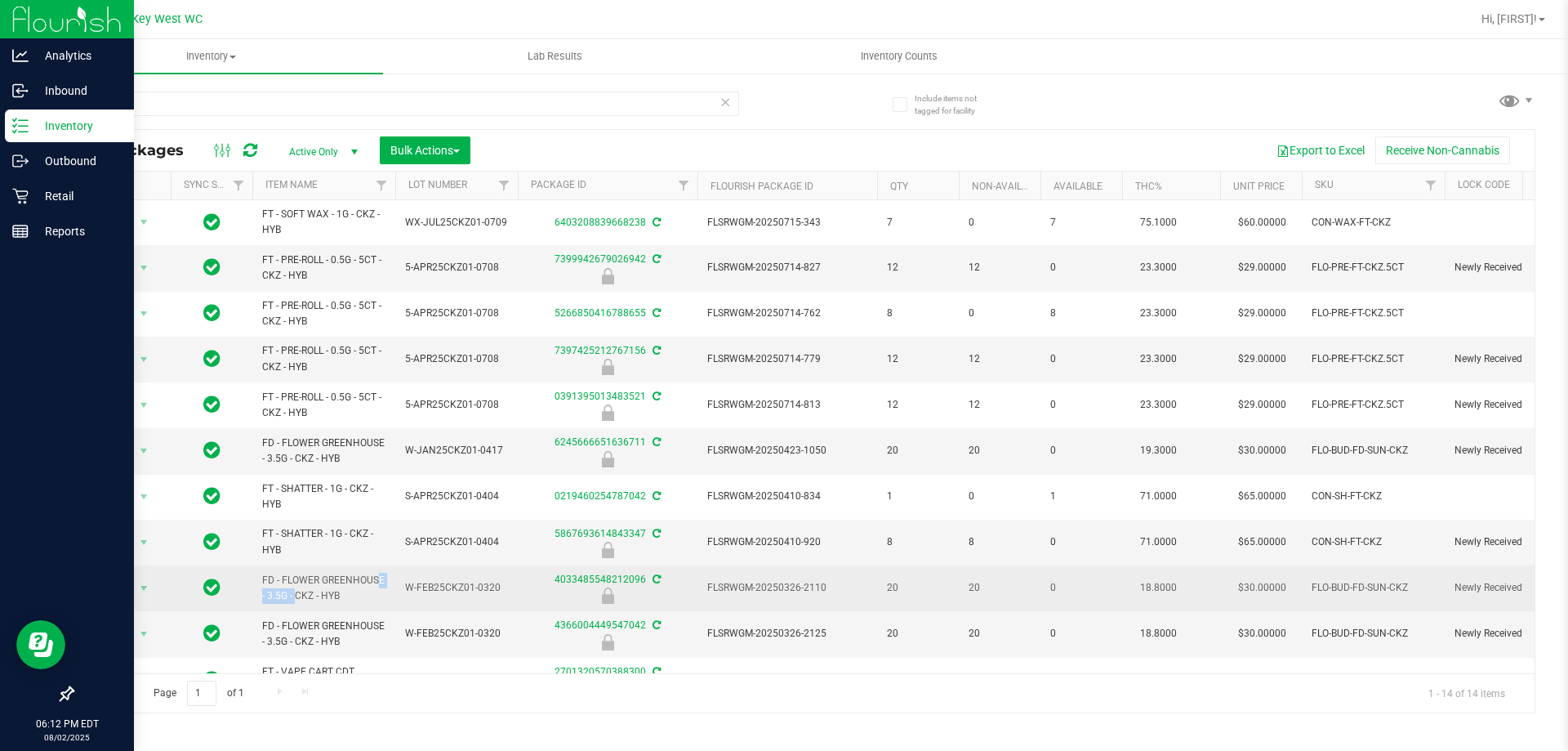 click on "FD - FLOWER GREENHOUSE - 3.5G - CKZ - HYB" at bounding box center (323, 588) 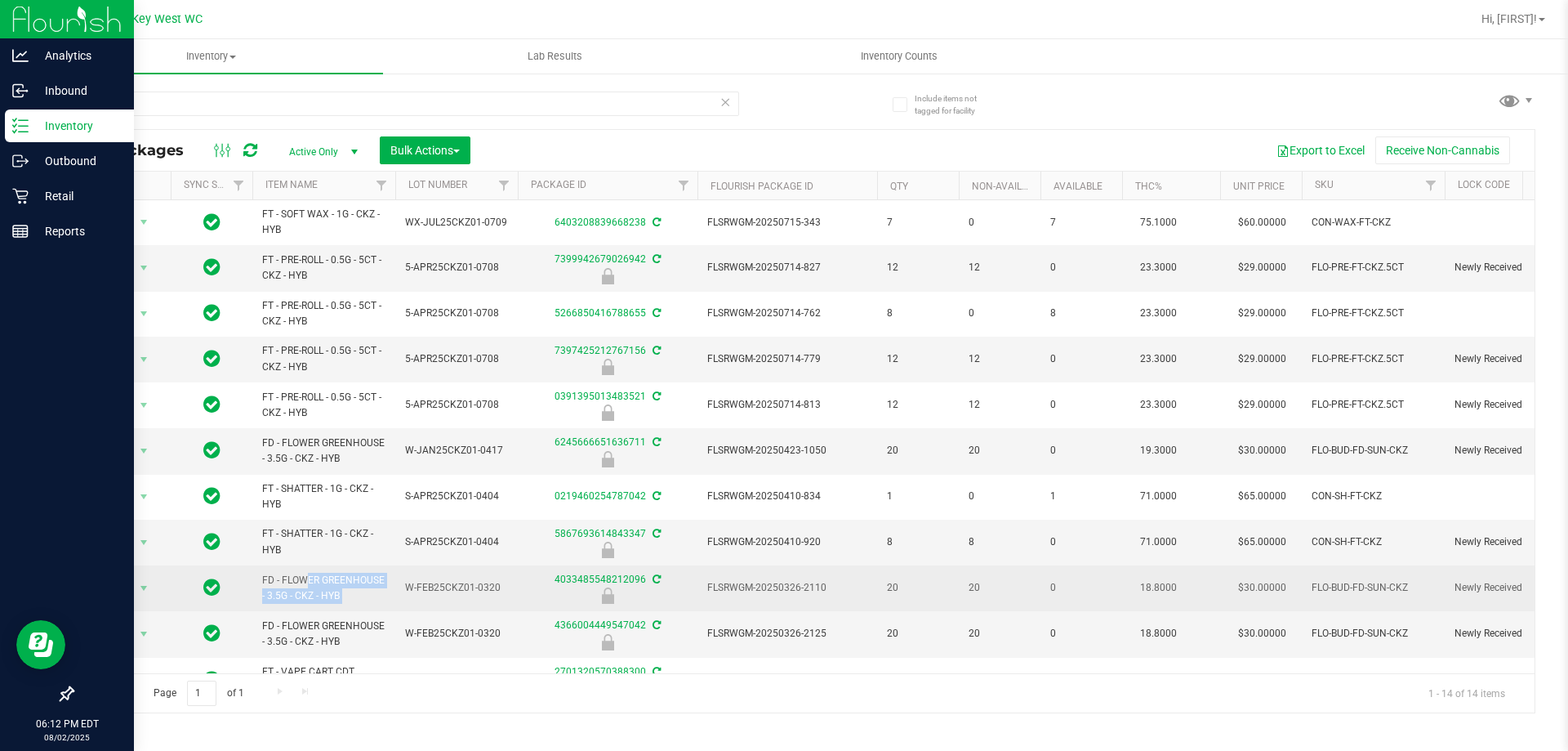 click on "FD - FLOWER GREENHOUSE - 3.5G - CKZ - HYB" at bounding box center (323, 588) 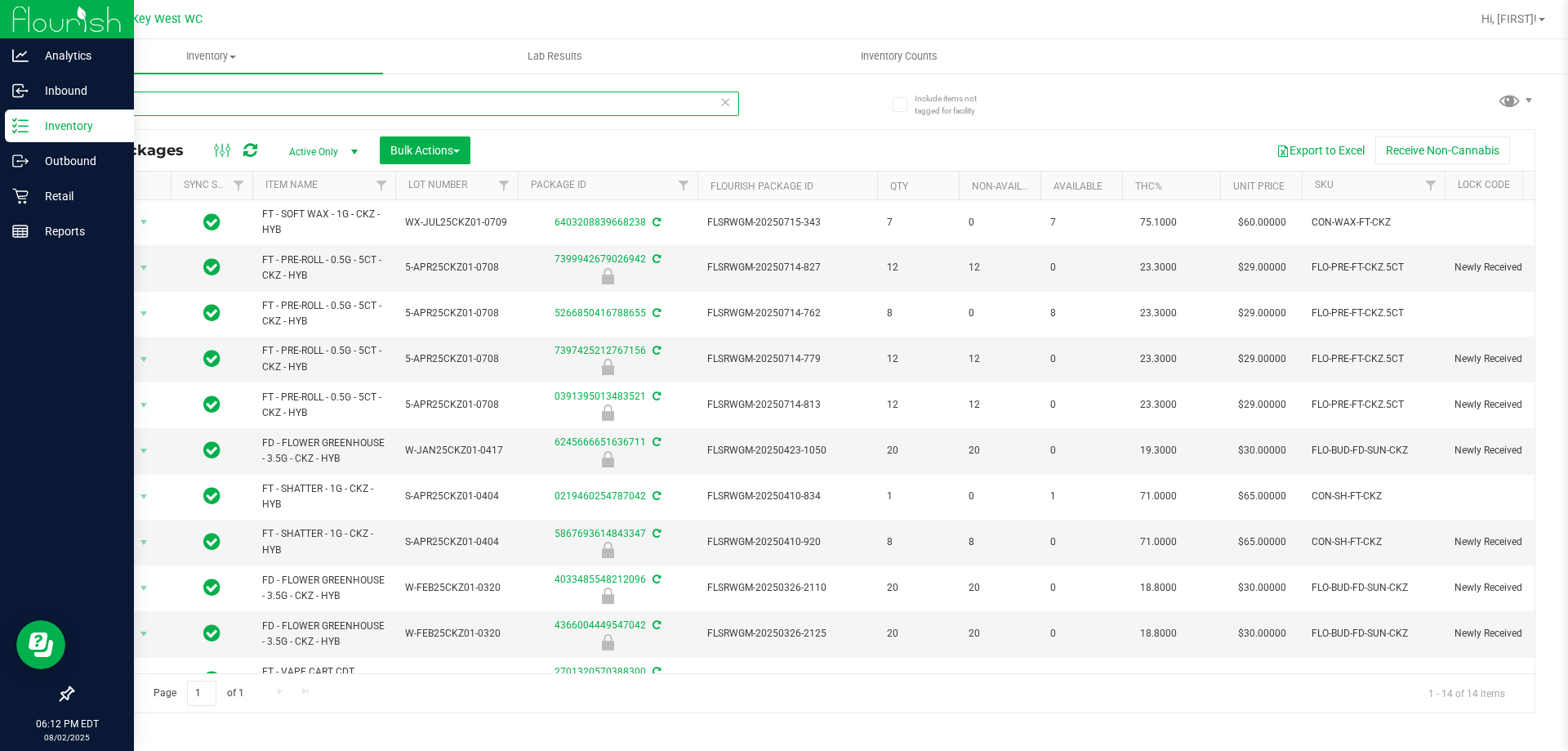 click on "ckz" at bounding box center [405, 104] 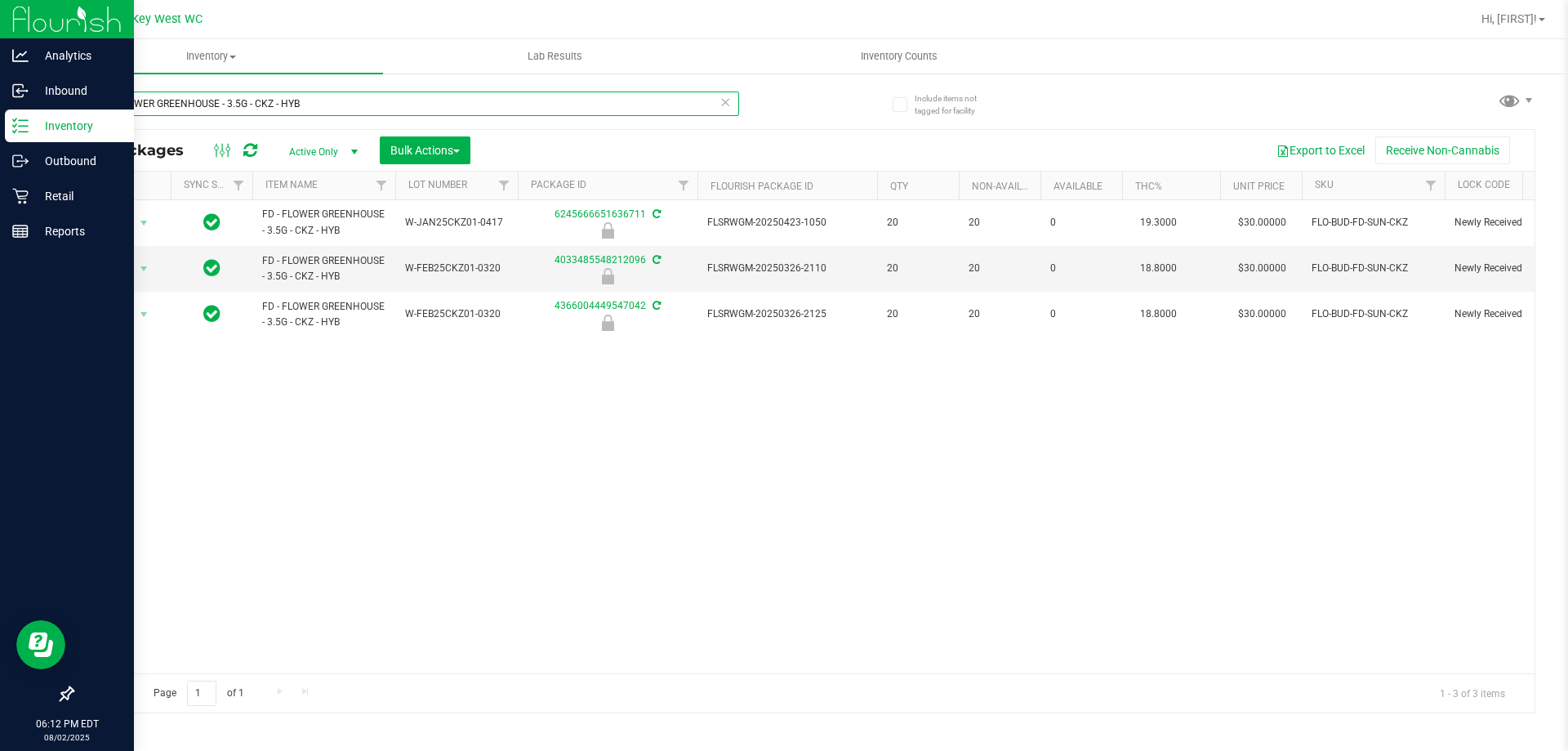 type on "FD - FLOWER GREENHOUSE - 3.5G - CKZ - HYB" 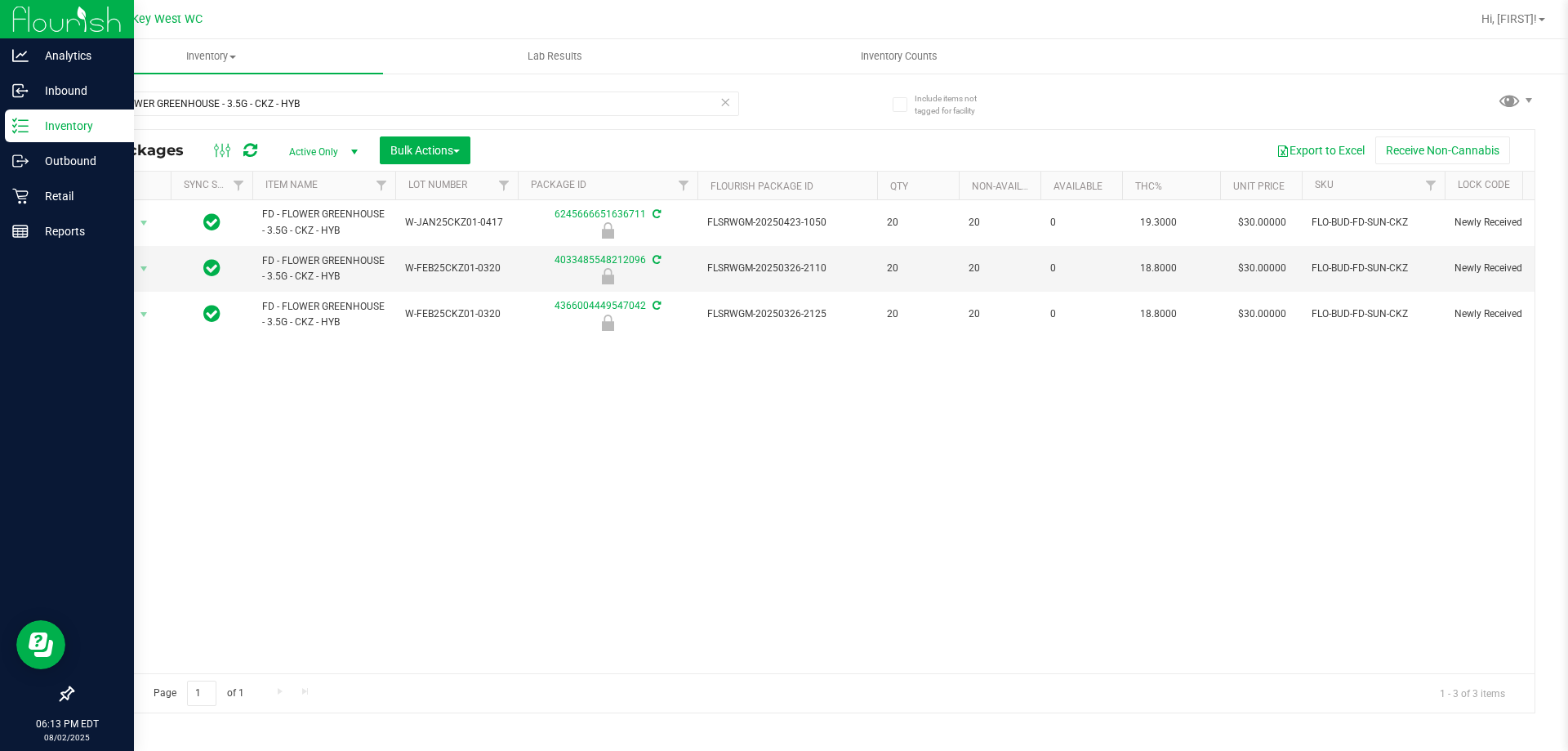 click on "Action Action Edit attributes Global inventory Locate package Package audit log Print package label Print product labels Unlock package
FD - FLOWER GREENHOUSE - 3.5G - CKZ - HYB
W-JAN25CKZ01-0417
6245666651636711
FLSRWGM-20250423-1050
20
20
0
19.3000 $30.00000
FLO-BUD-FD-SUN-CKZ
Newly Received
00000923
Now" at bounding box center [804, 436] 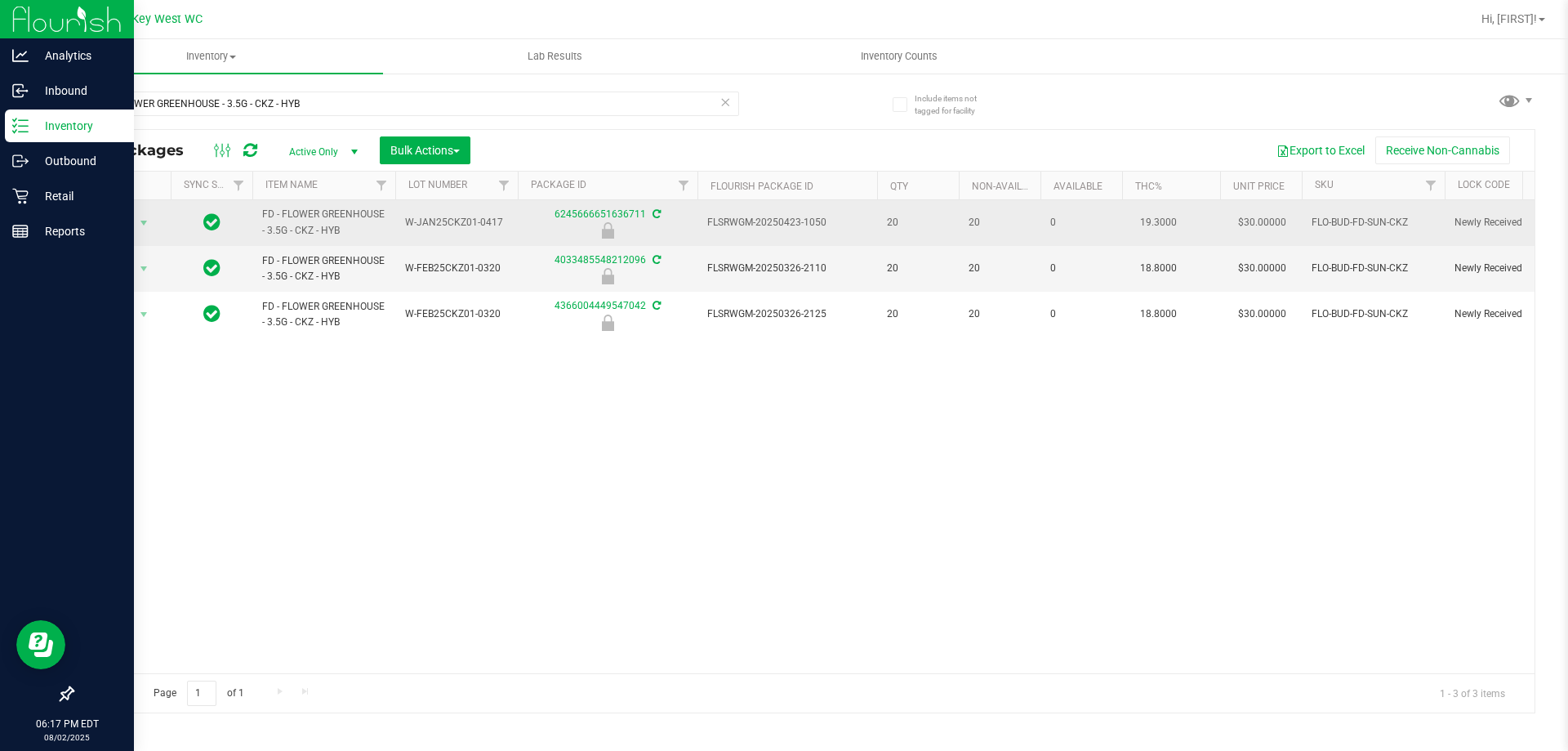 drag, startPoint x: 875, startPoint y: 399, endPoint x: 223, endPoint y: 231, distance: 673.29637 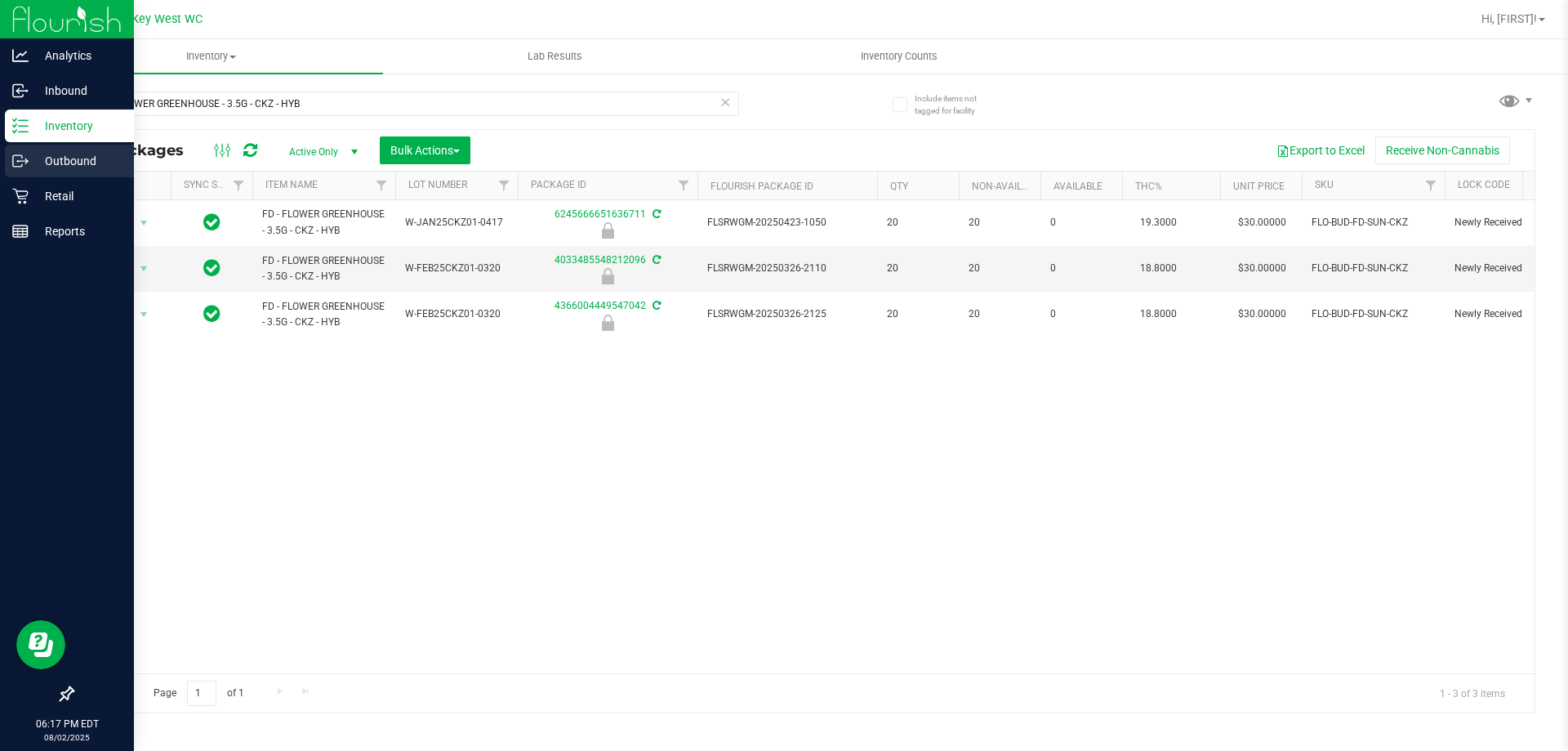 click on "Outbound" at bounding box center (69, 161) 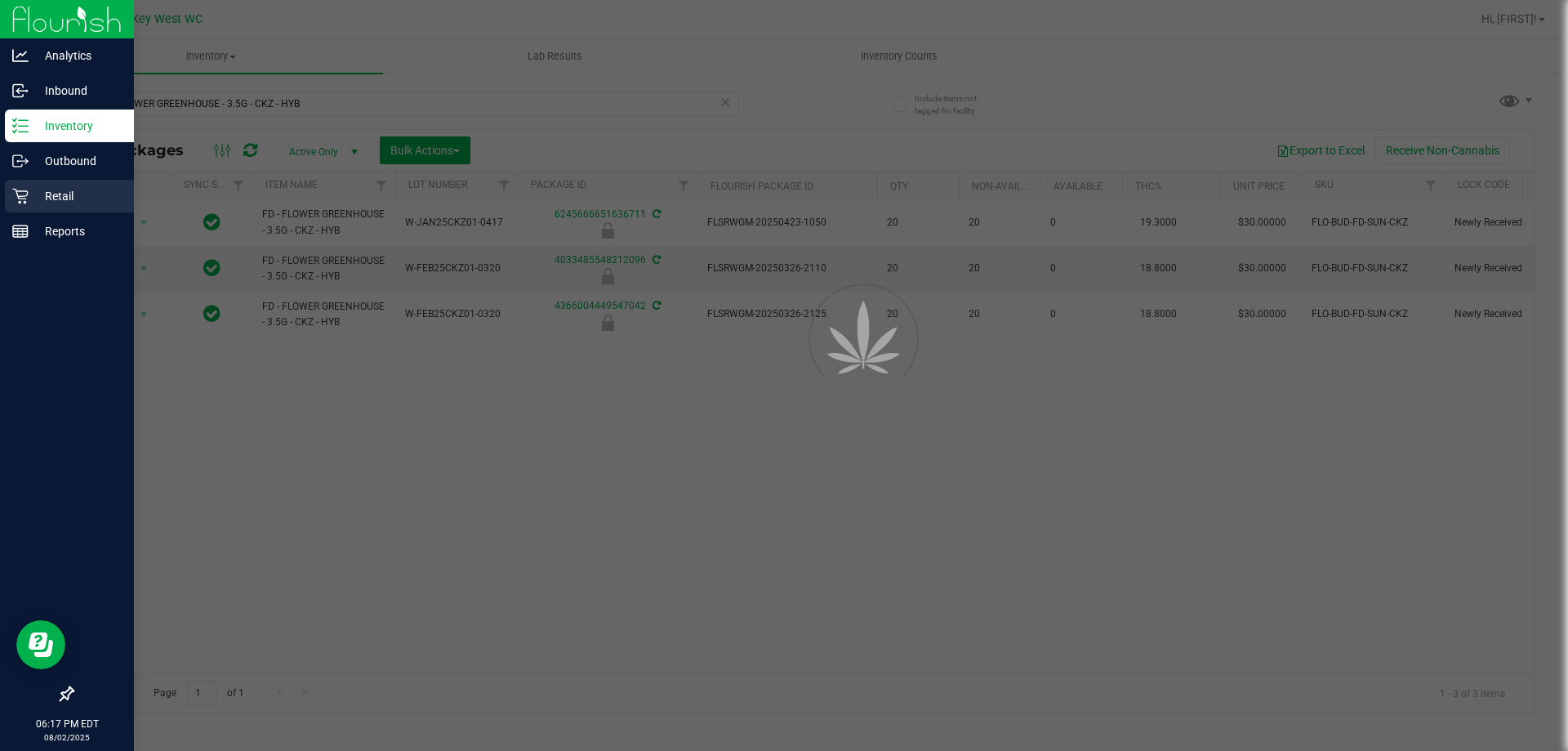 click on "Retail" at bounding box center (78, 196) 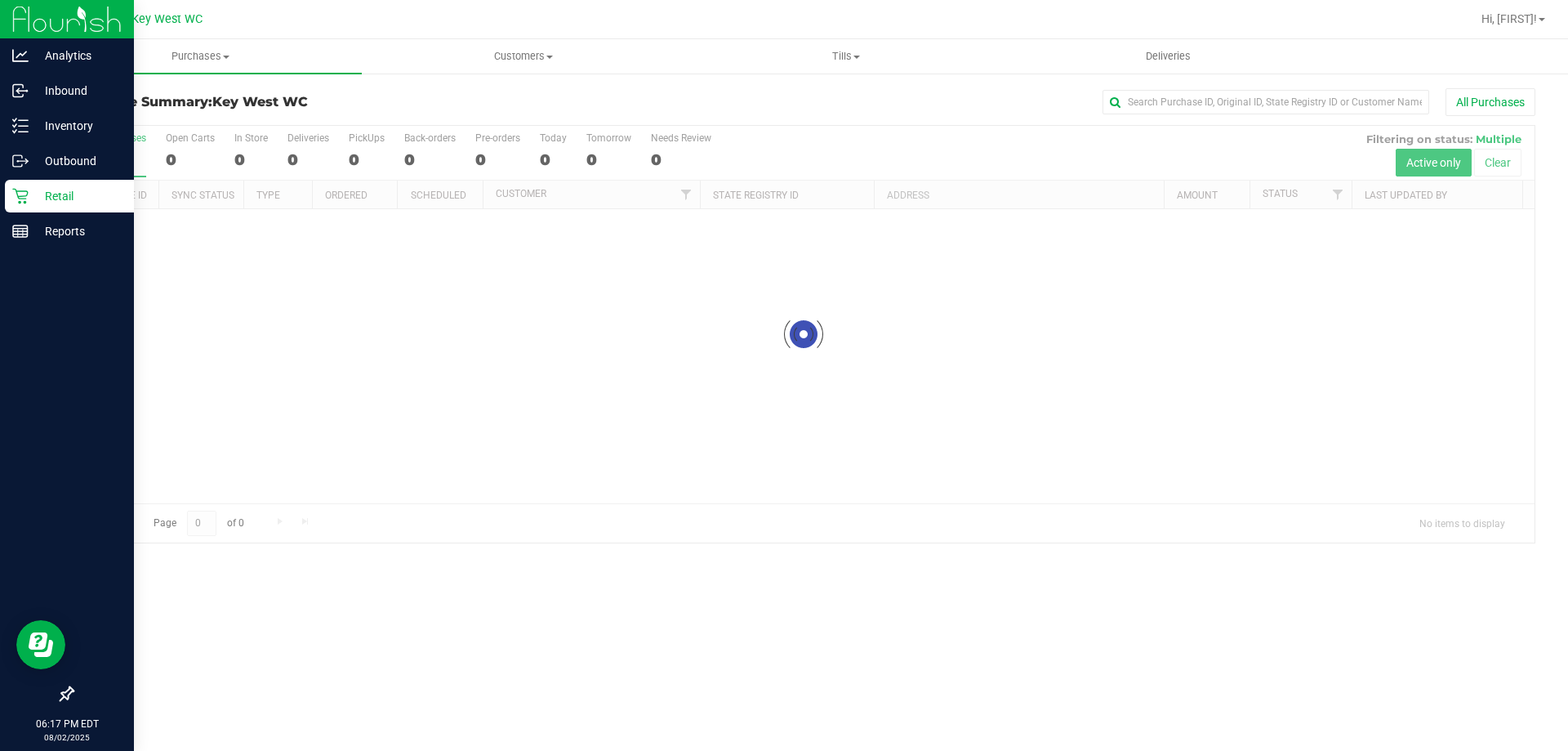 click on "Retail" at bounding box center (78, 196) 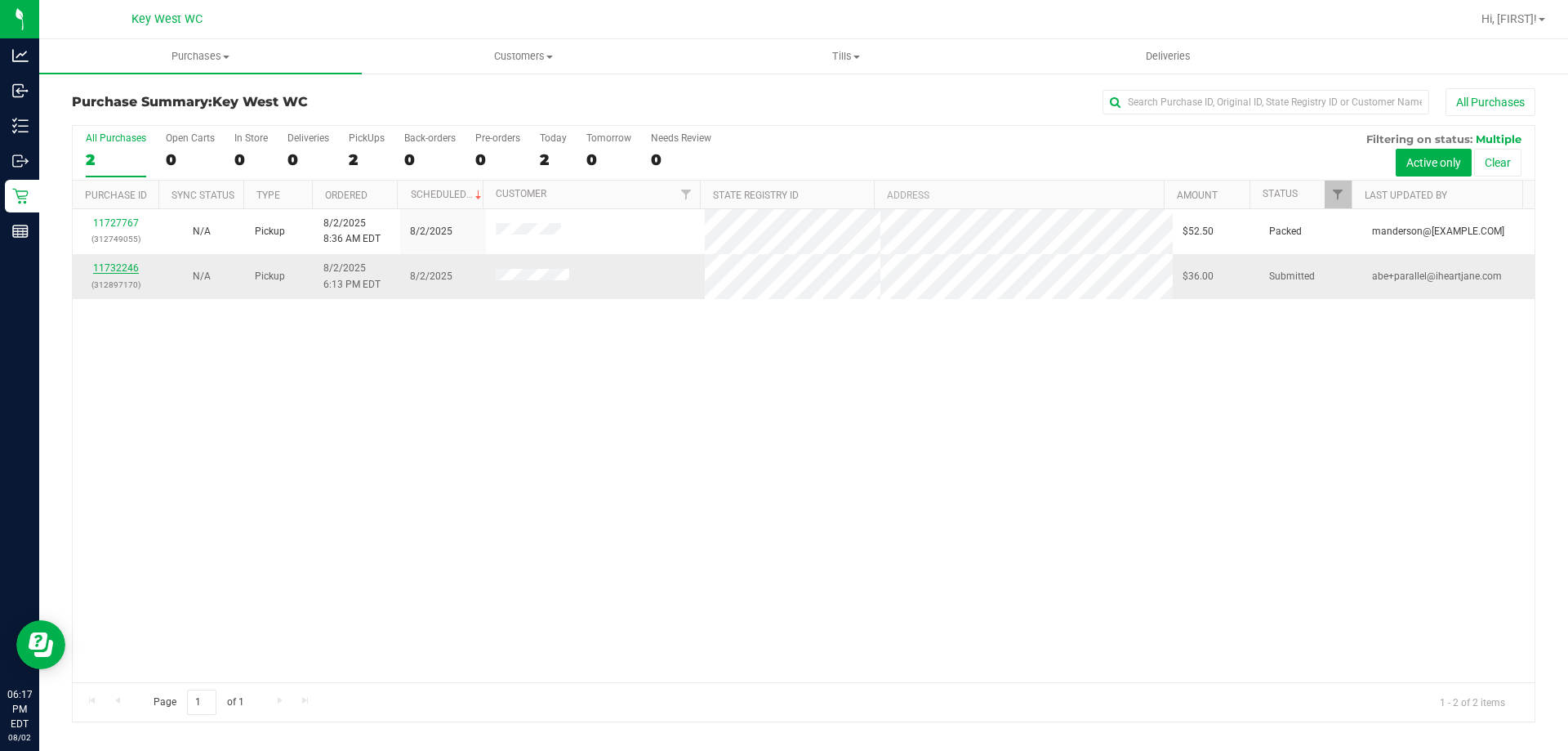 click on "11732246" at bounding box center [116, 268] 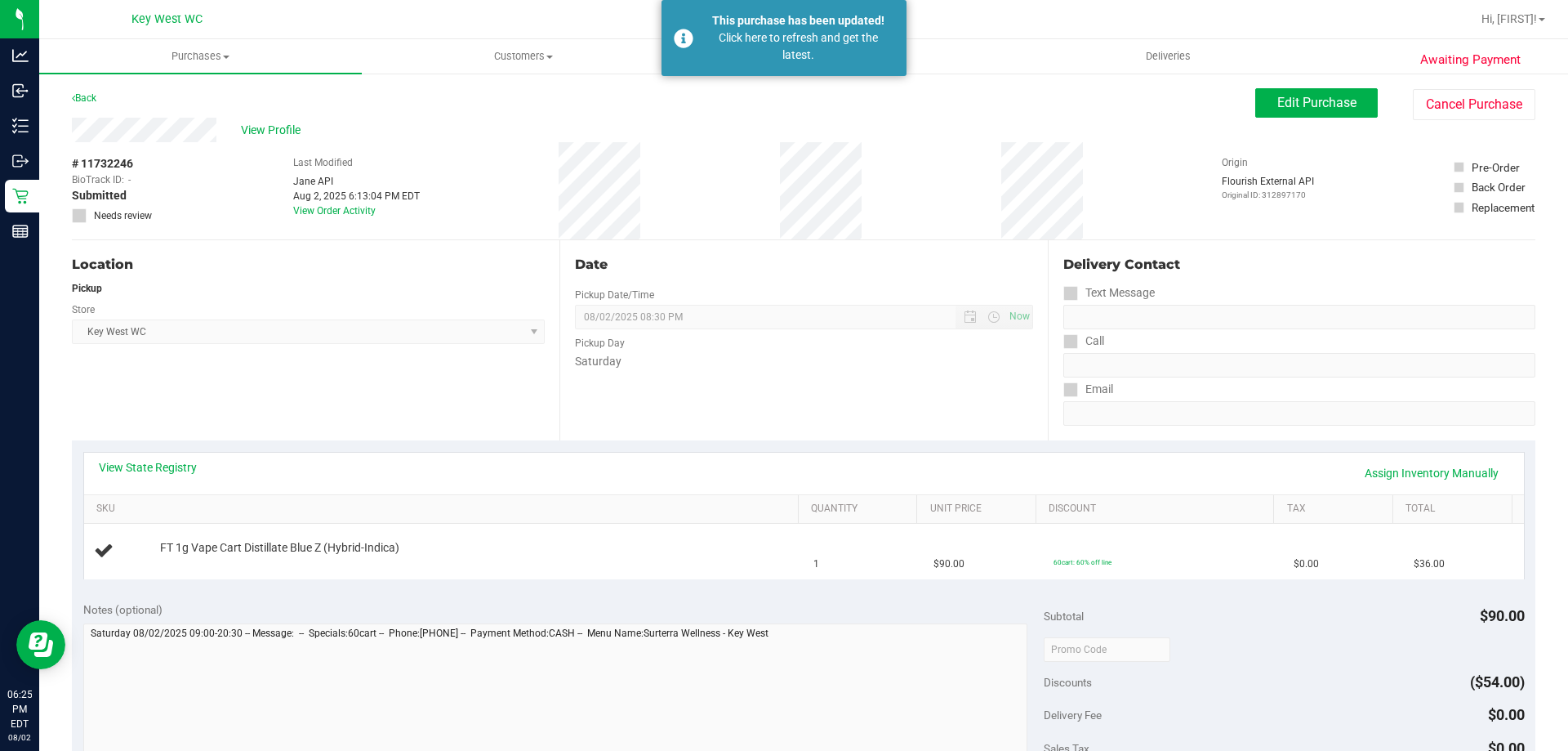 click on "Date
Pickup Date/Time
08/02/2025
Now
08/02/2025 08:30 PM
Now
Pickup Day
Saturday" at bounding box center [803, 340] 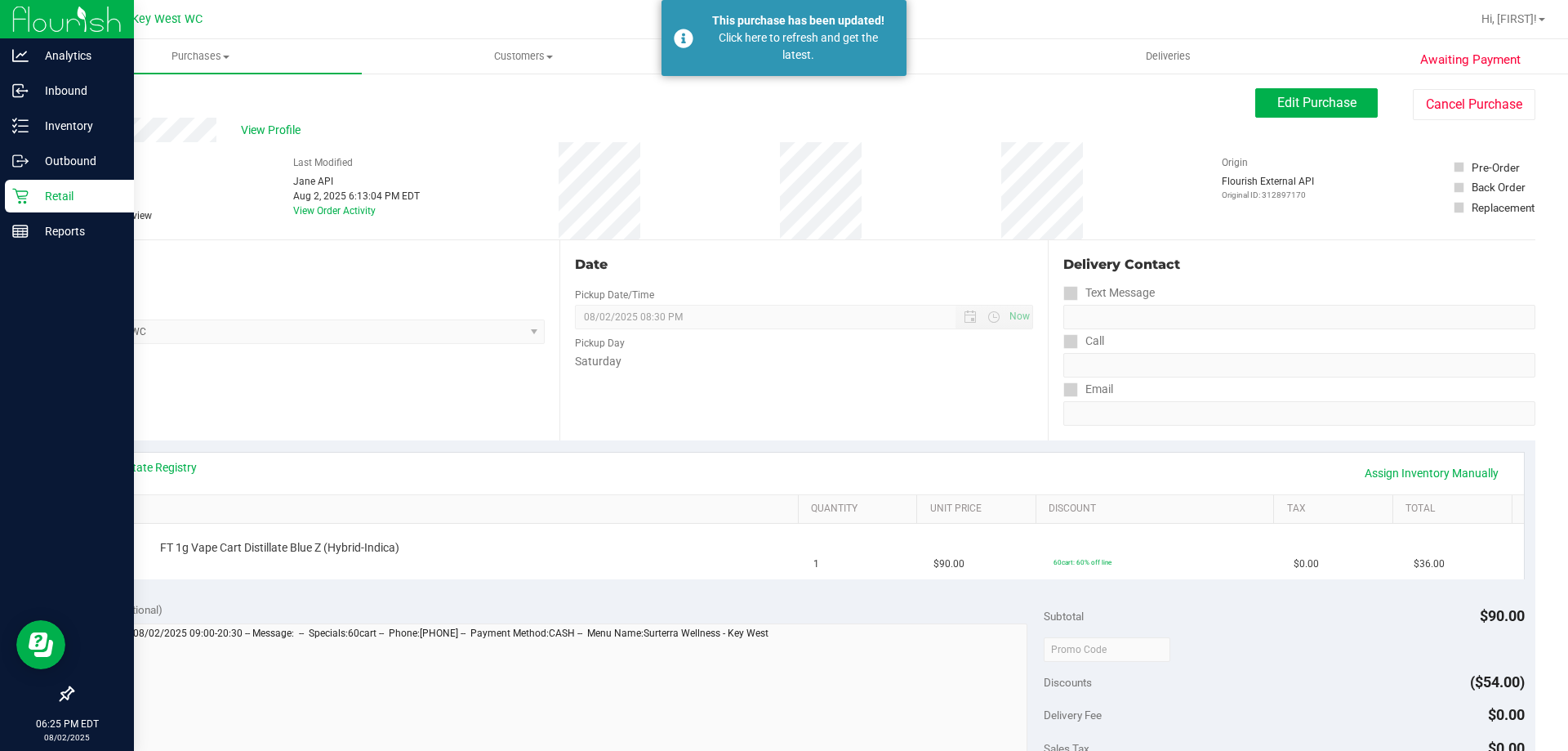 click 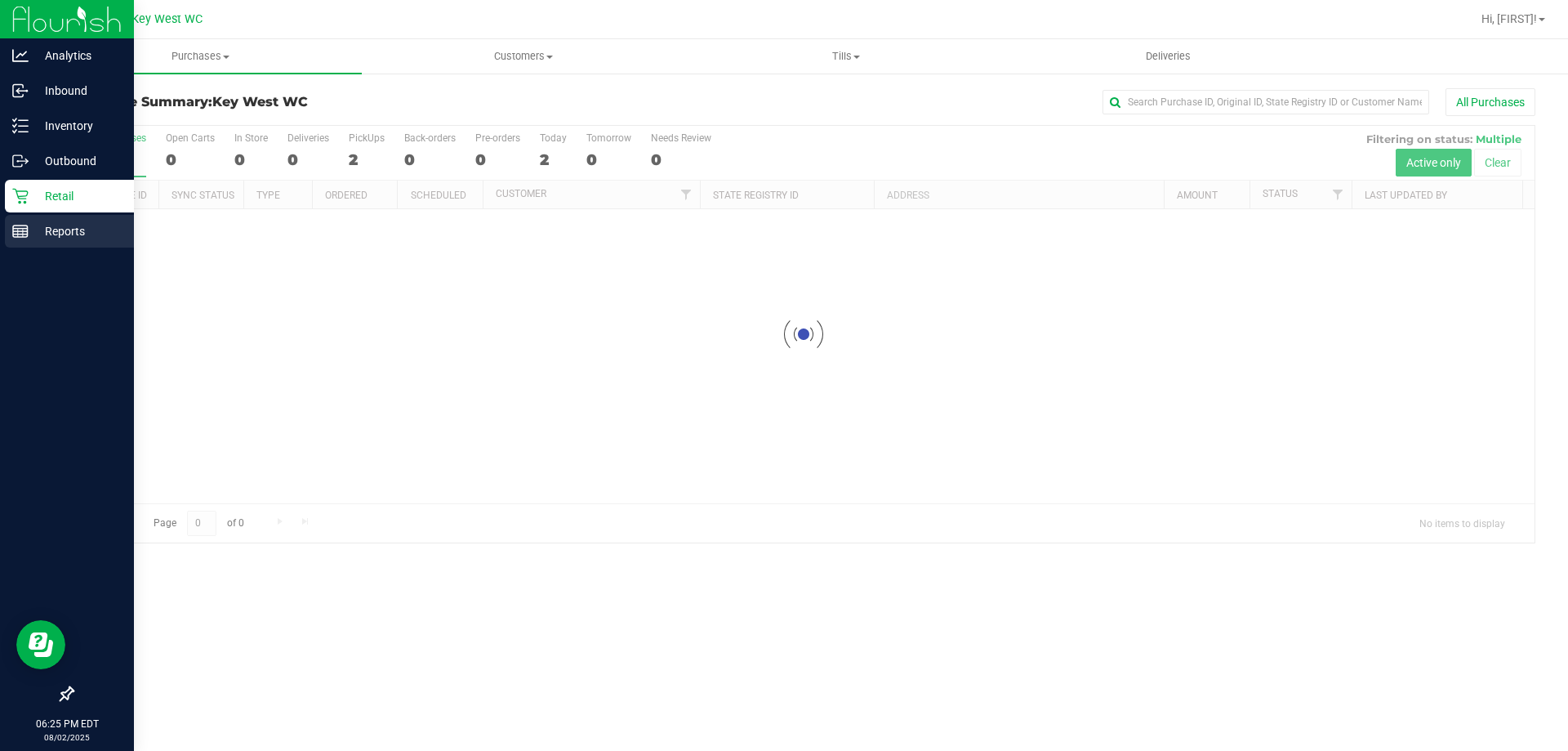 click on "Reports" at bounding box center (78, 231) 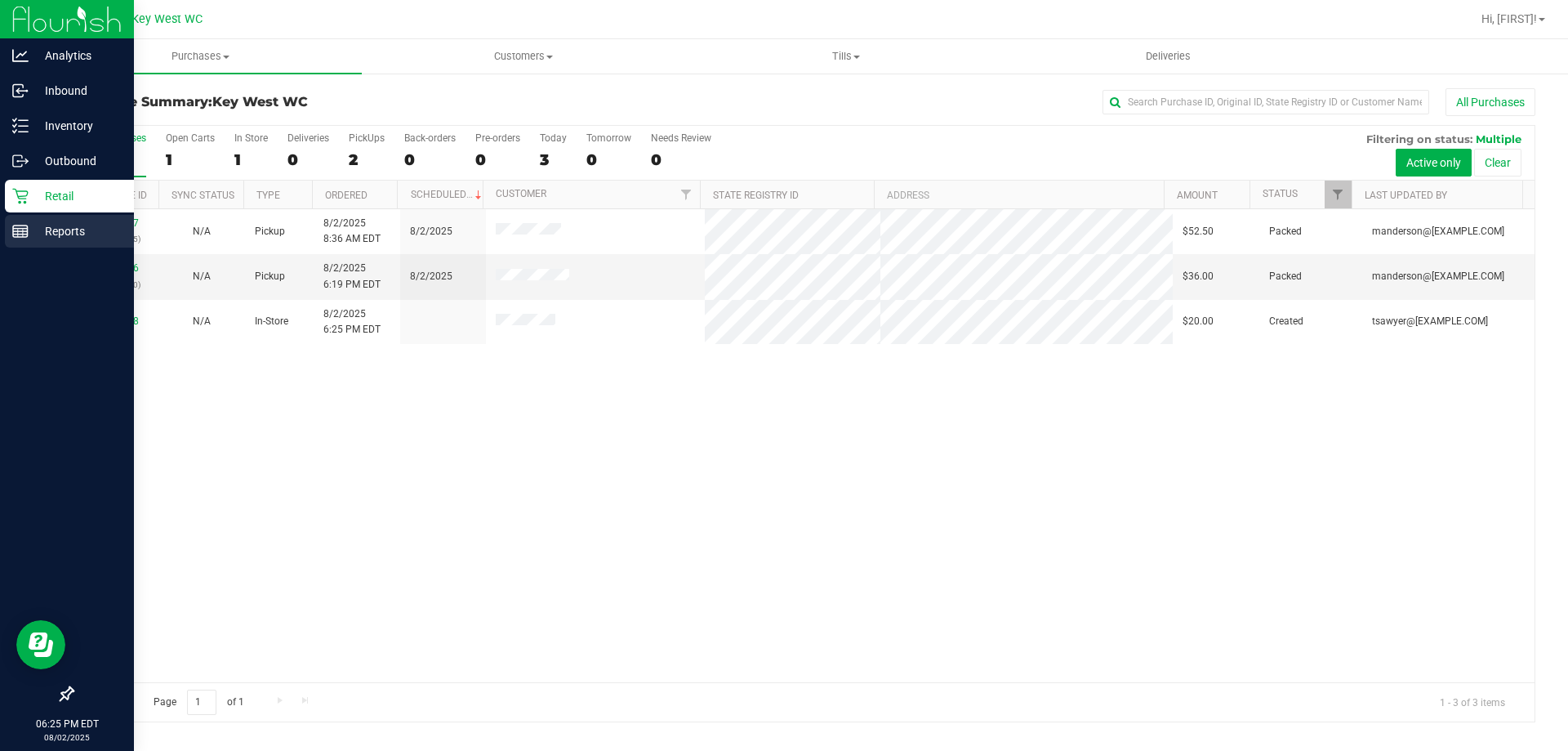 click on "Reports" at bounding box center (78, 231) 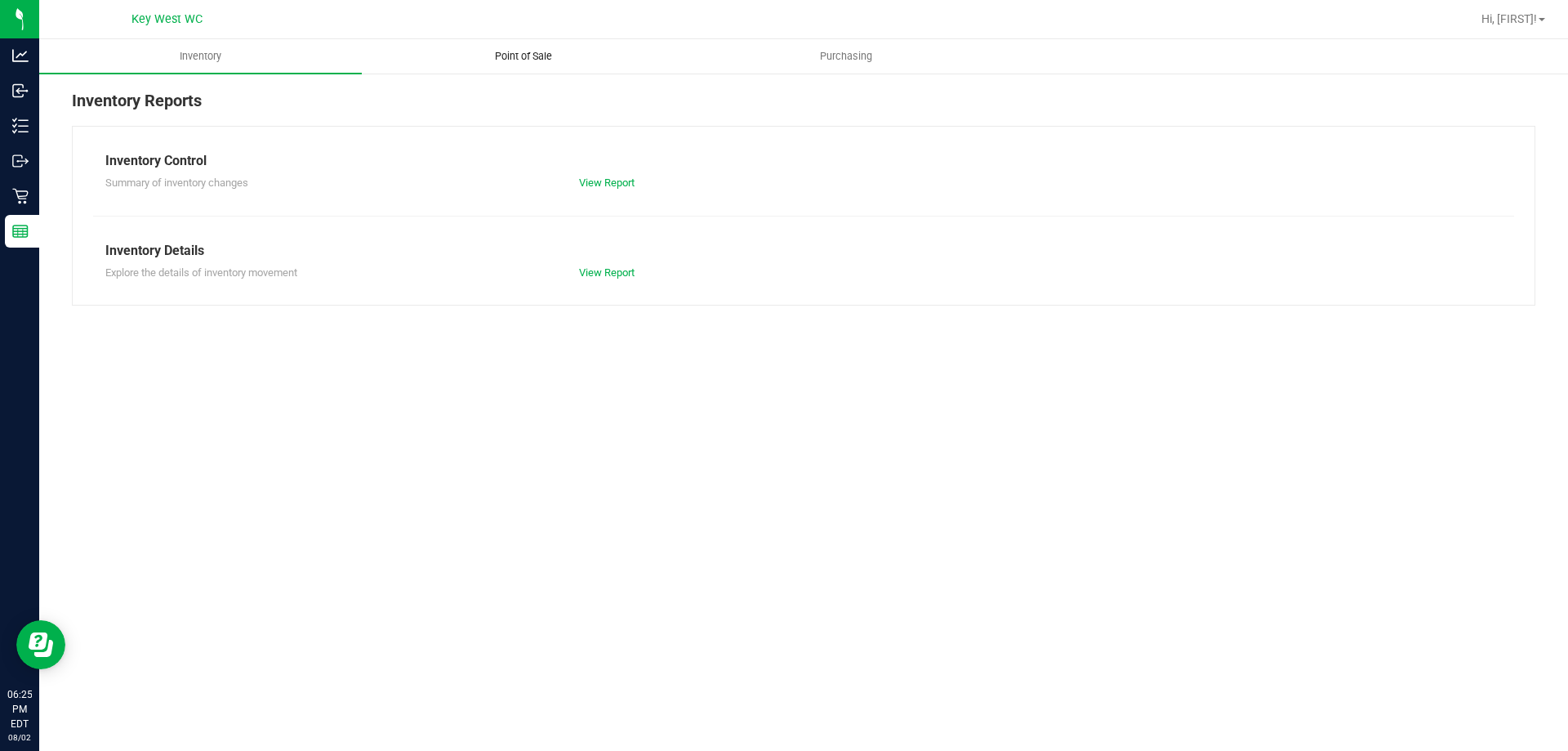 click on "Point of Sale" at bounding box center (523, 56) 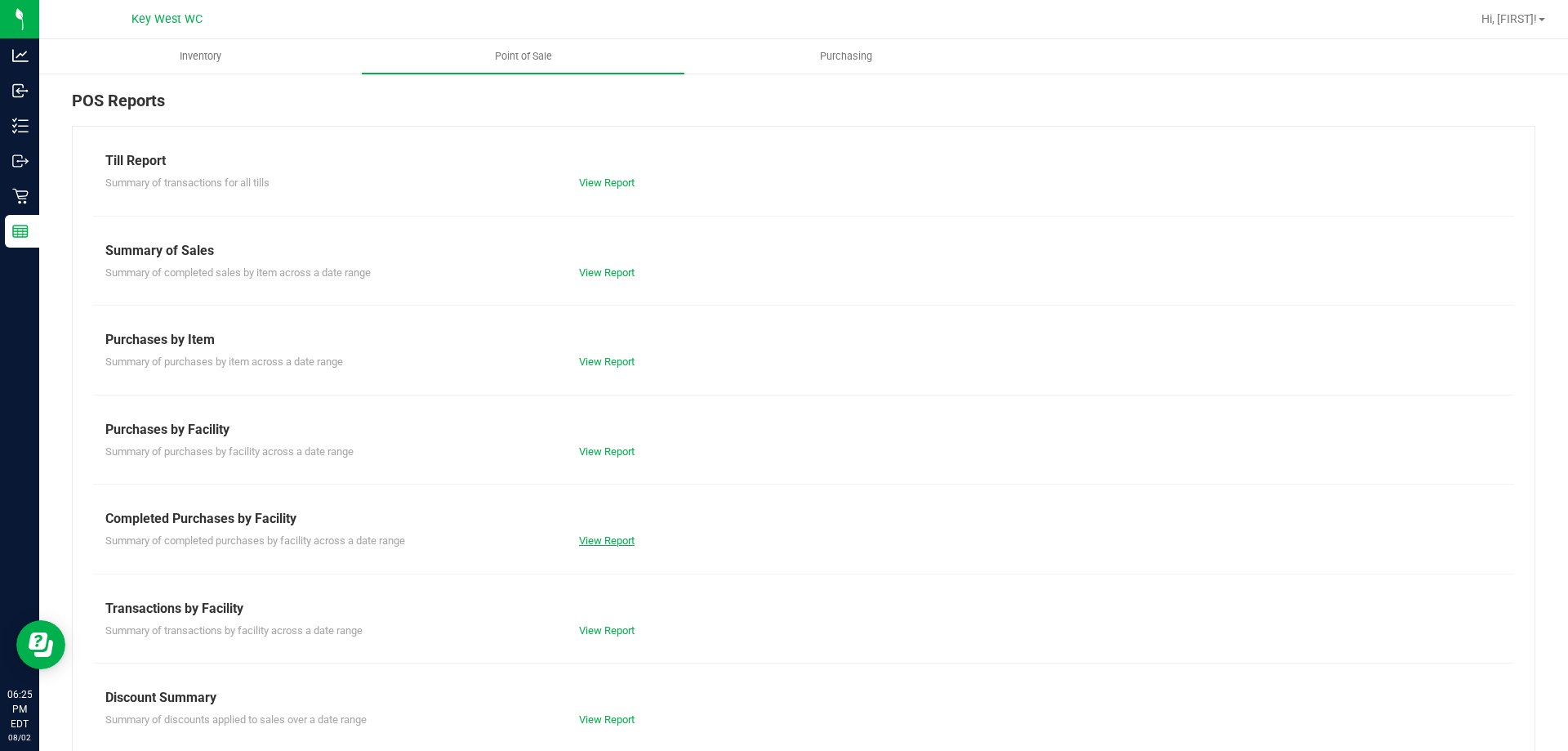 click on "View Report" at bounding box center [607, 540] 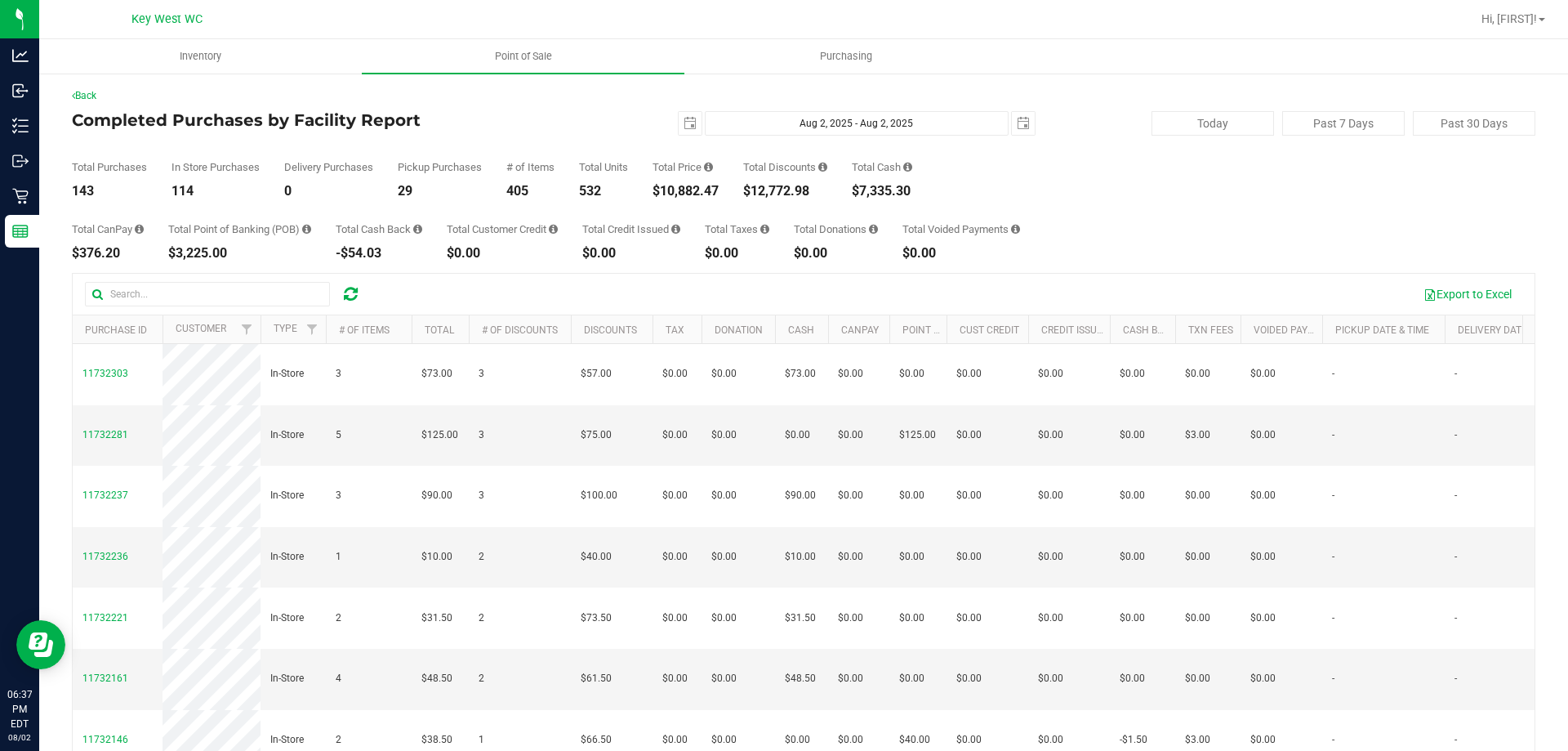 drag, startPoint x: 1106, startPoint y: 227, endPoint x: 745, endPoint y: 199, distance: 362.08424 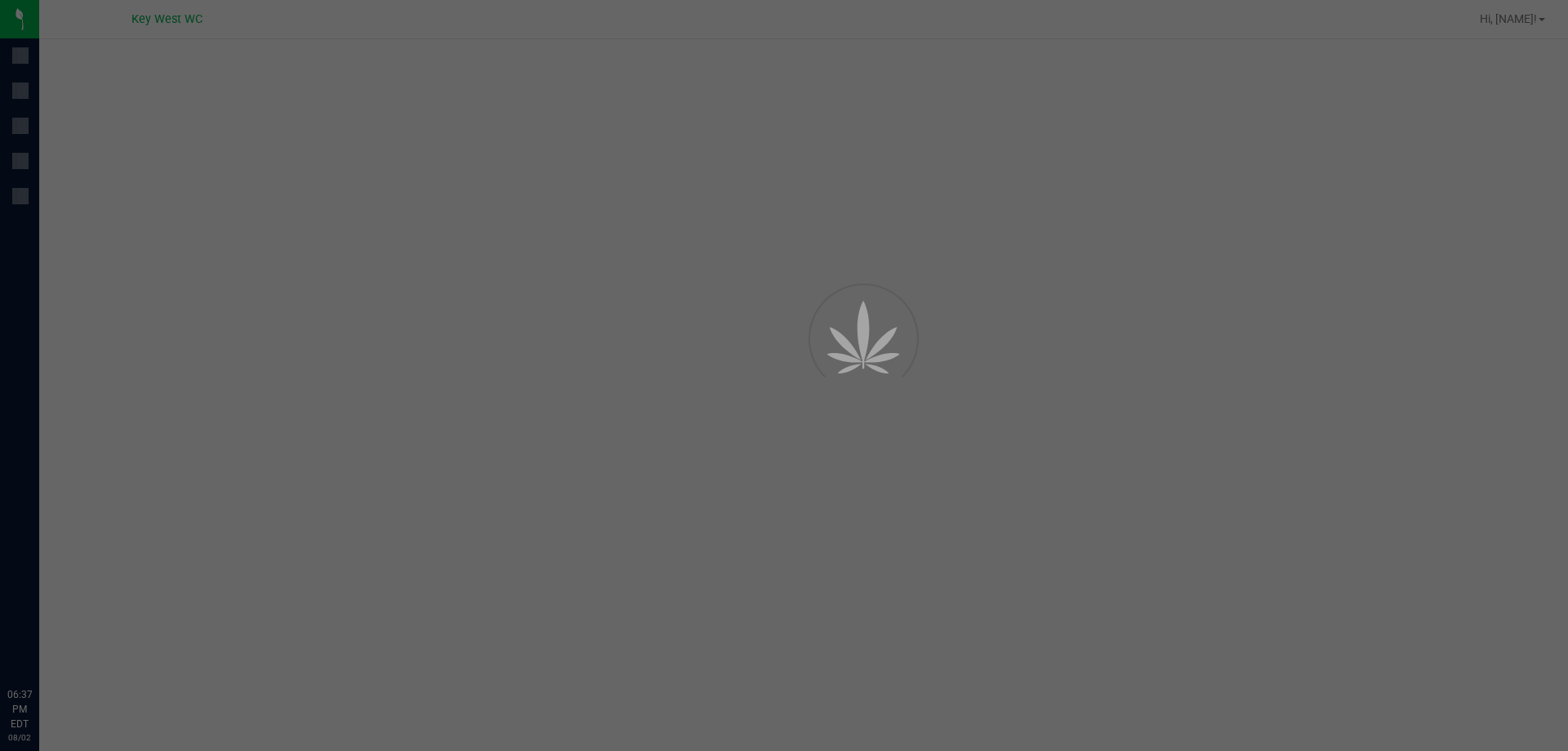 scroll, scrollTop: 0, scrollLeft: 0, axis: both 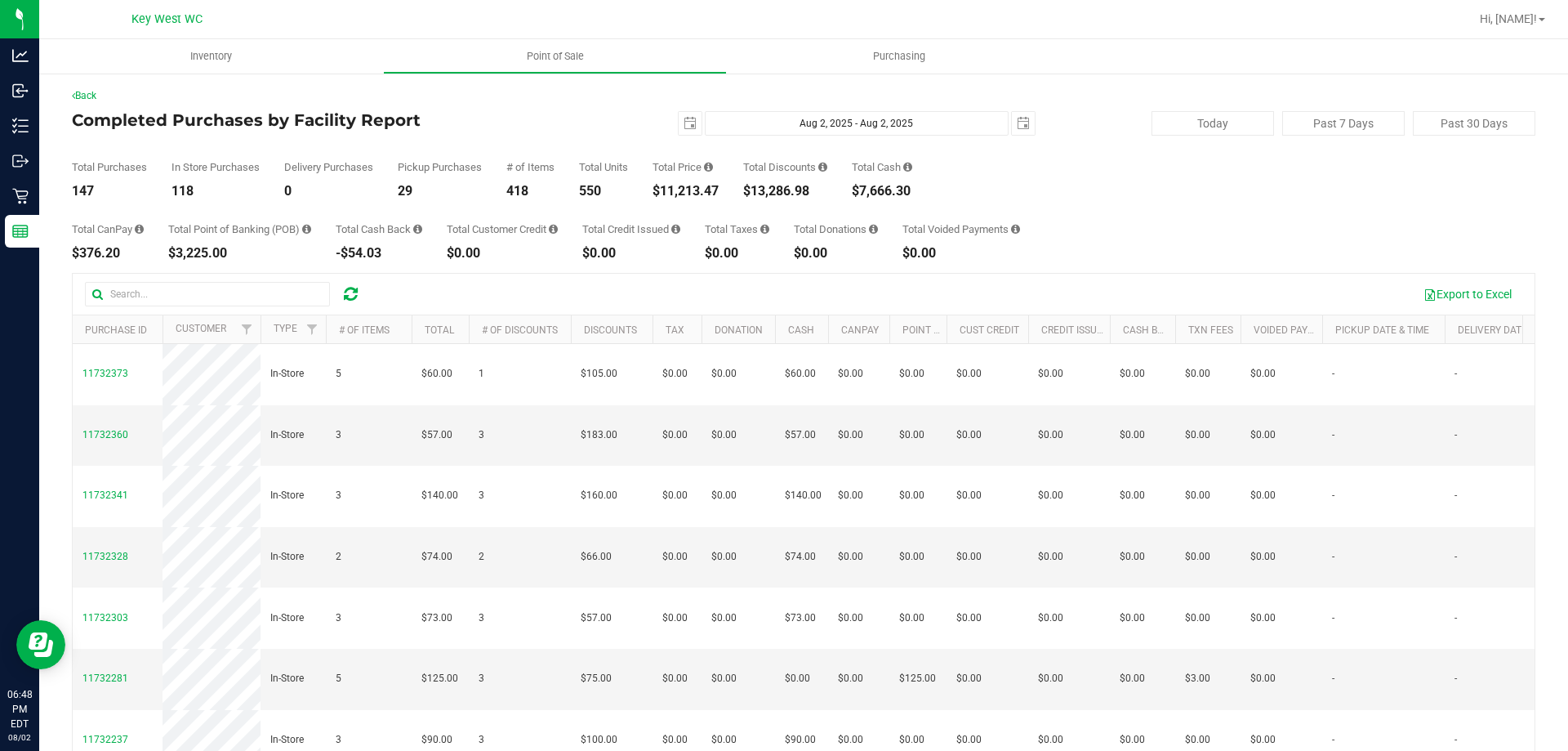 click on "Total CanPay
$376.20
Total Point of Banking (POB)
$3,225.00
Total Cash Back
-$54.03
Total Customer Credit
$0.00
Total Credit Issued
$0.00
Total Taxes
$0.00" at bounding box center [804, 229] 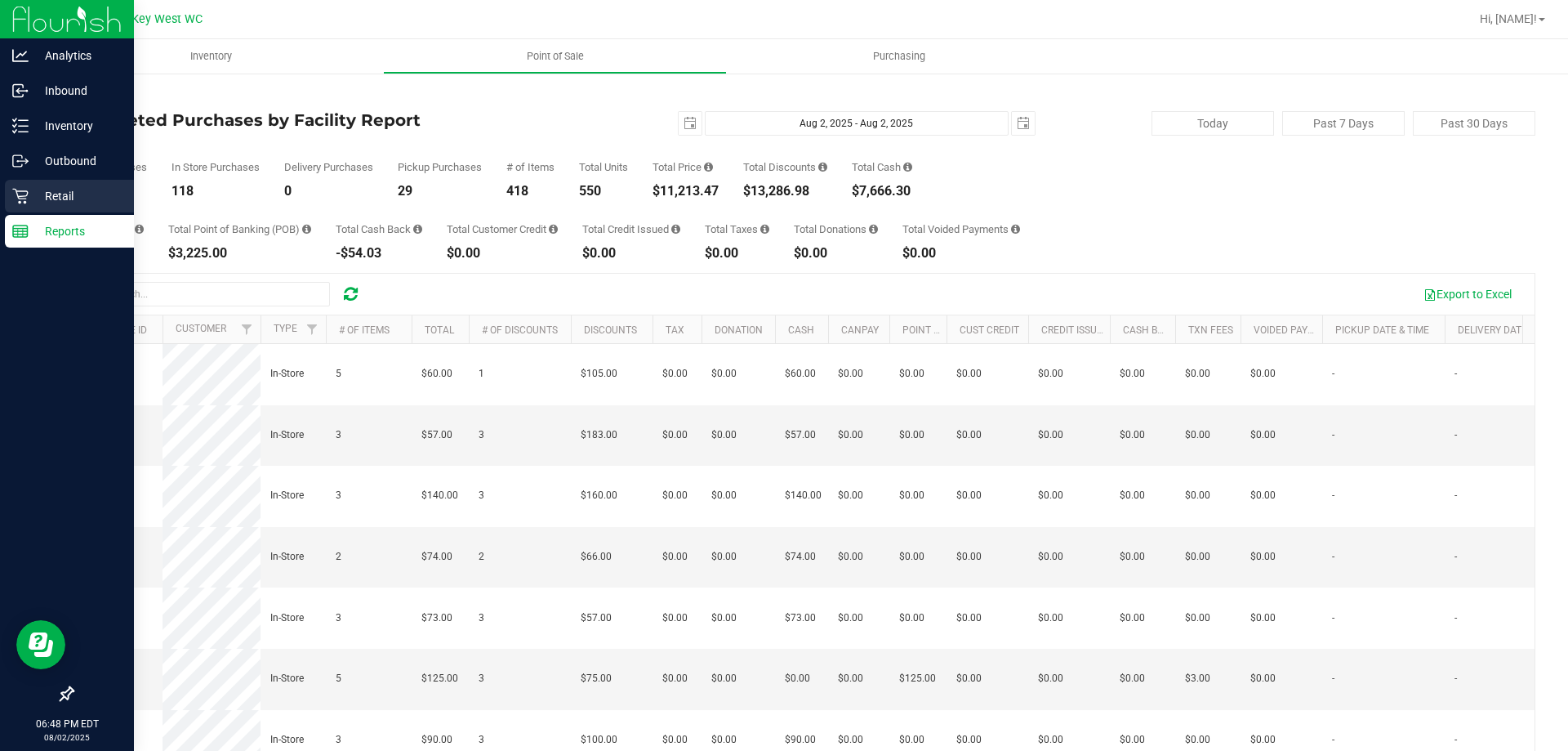 click on "Retail" at bounding box center (69, 196) 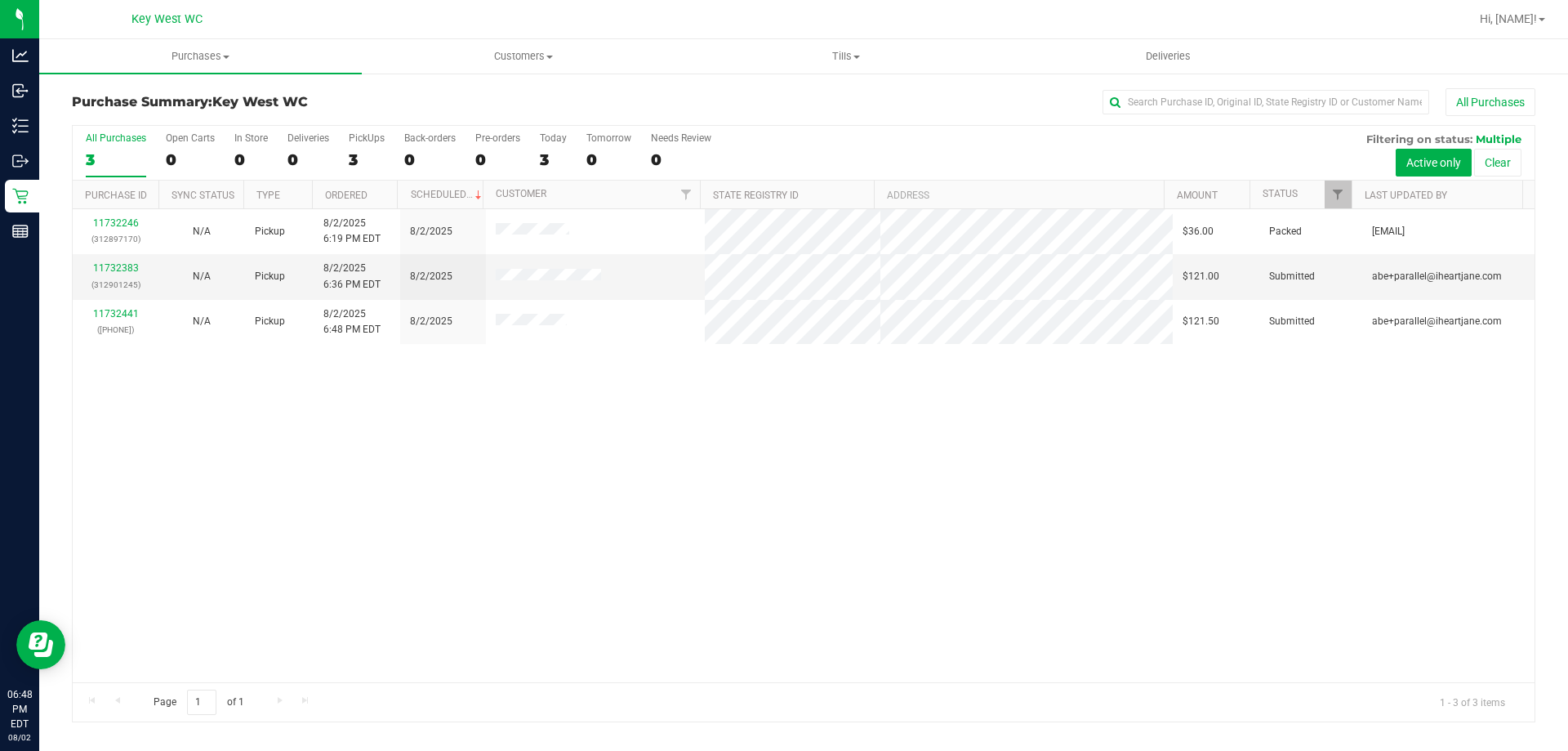 click on "11732246
(312897170)
N/A
Pickup 8/2/2025 6:19 PM EDT 8/2/2025
$36.00
Packed [EMAIL]
11732383
(312901245)
N/A
Pickup 8/2/2025 6:36 PM EDT 8/2/2025
$121.00
Submitted [EMAIL]
11732441
(312903552)
N/A
Pickup 8/2/2025 6:48 PM EDT 8/2/2025
$121.50
Submitted [EMAIL]" at bounding box center (804, 445) 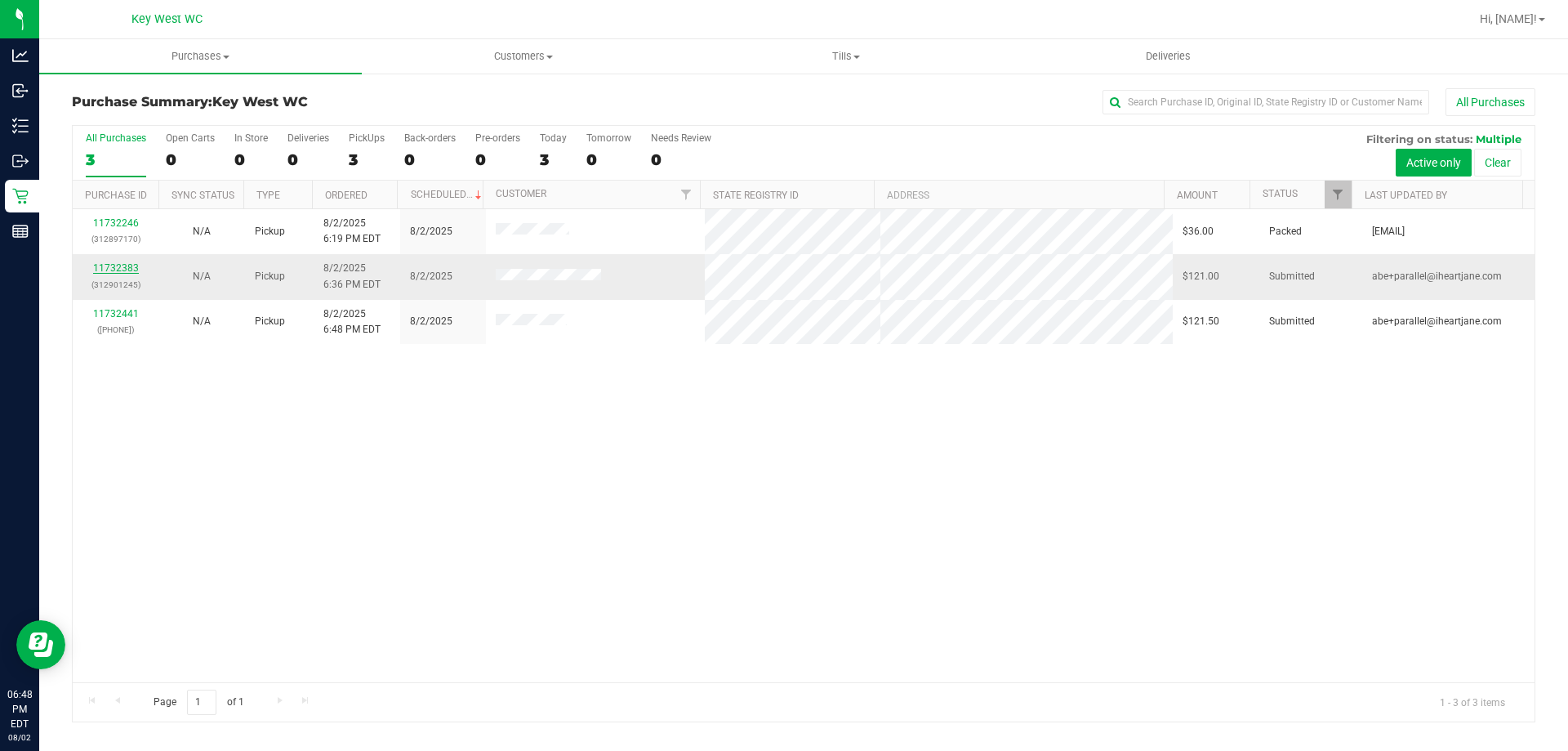 click on "11732383" at bounding box center (116, 268) 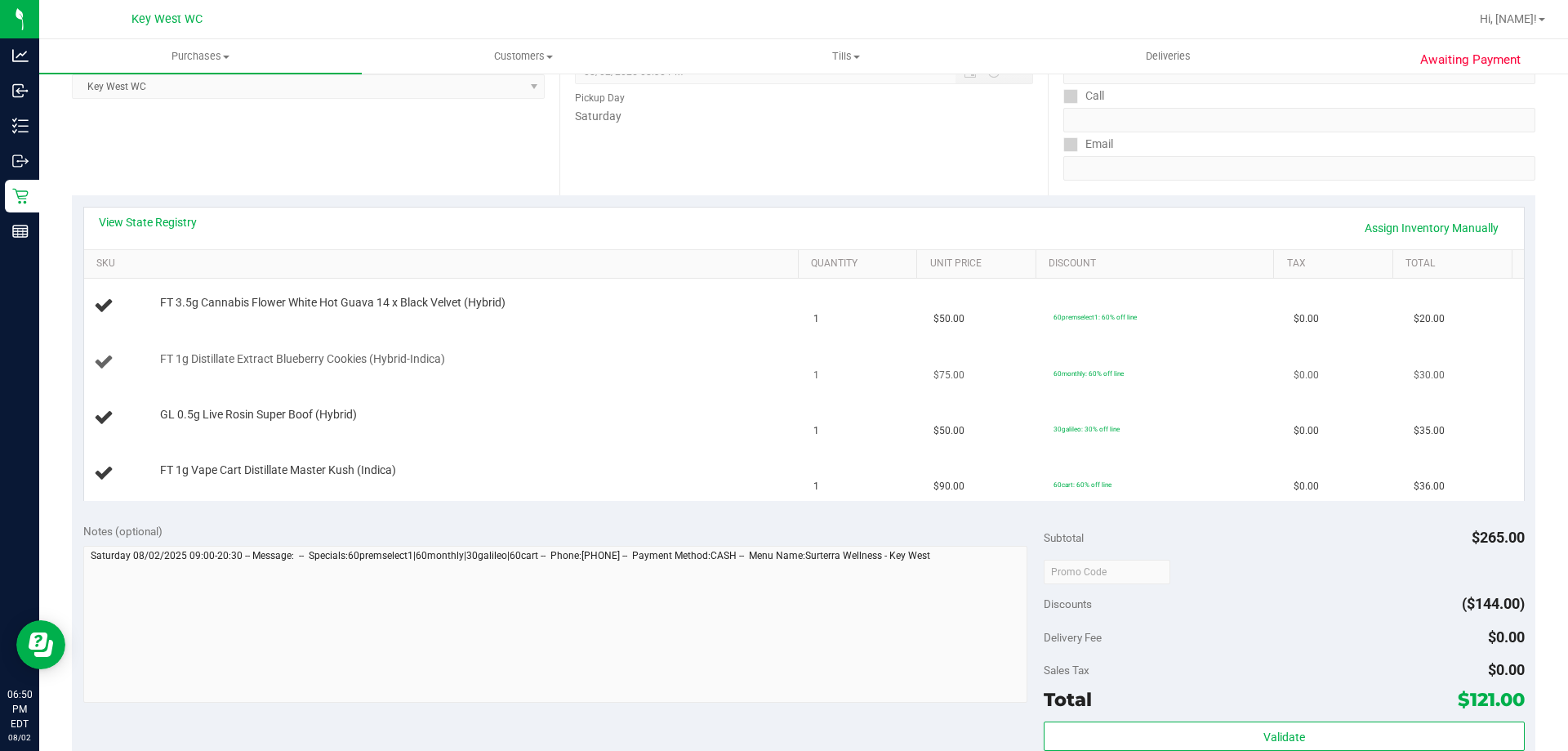 scroll, scrollTop: 0, scrollLeft: 0, axis: both 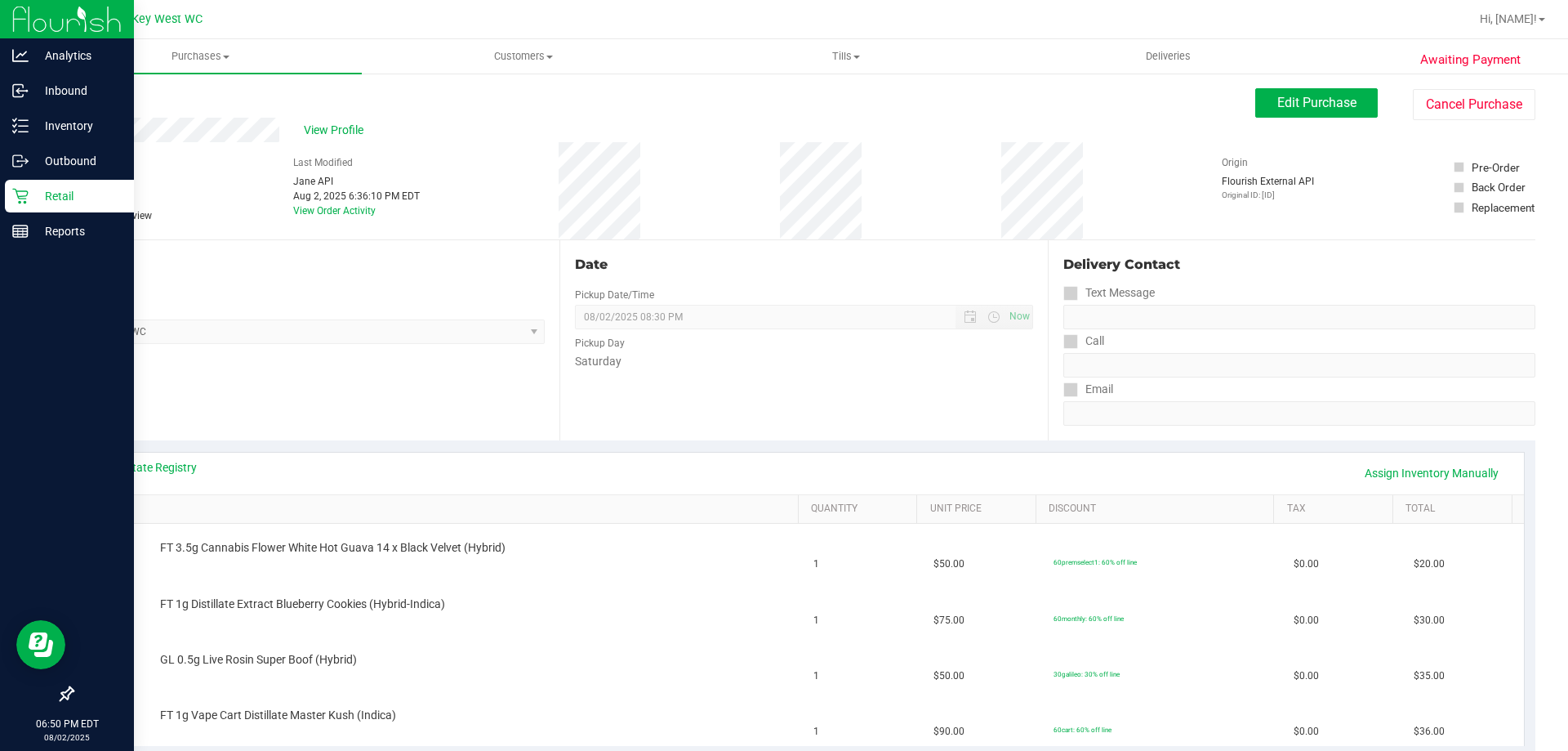 click 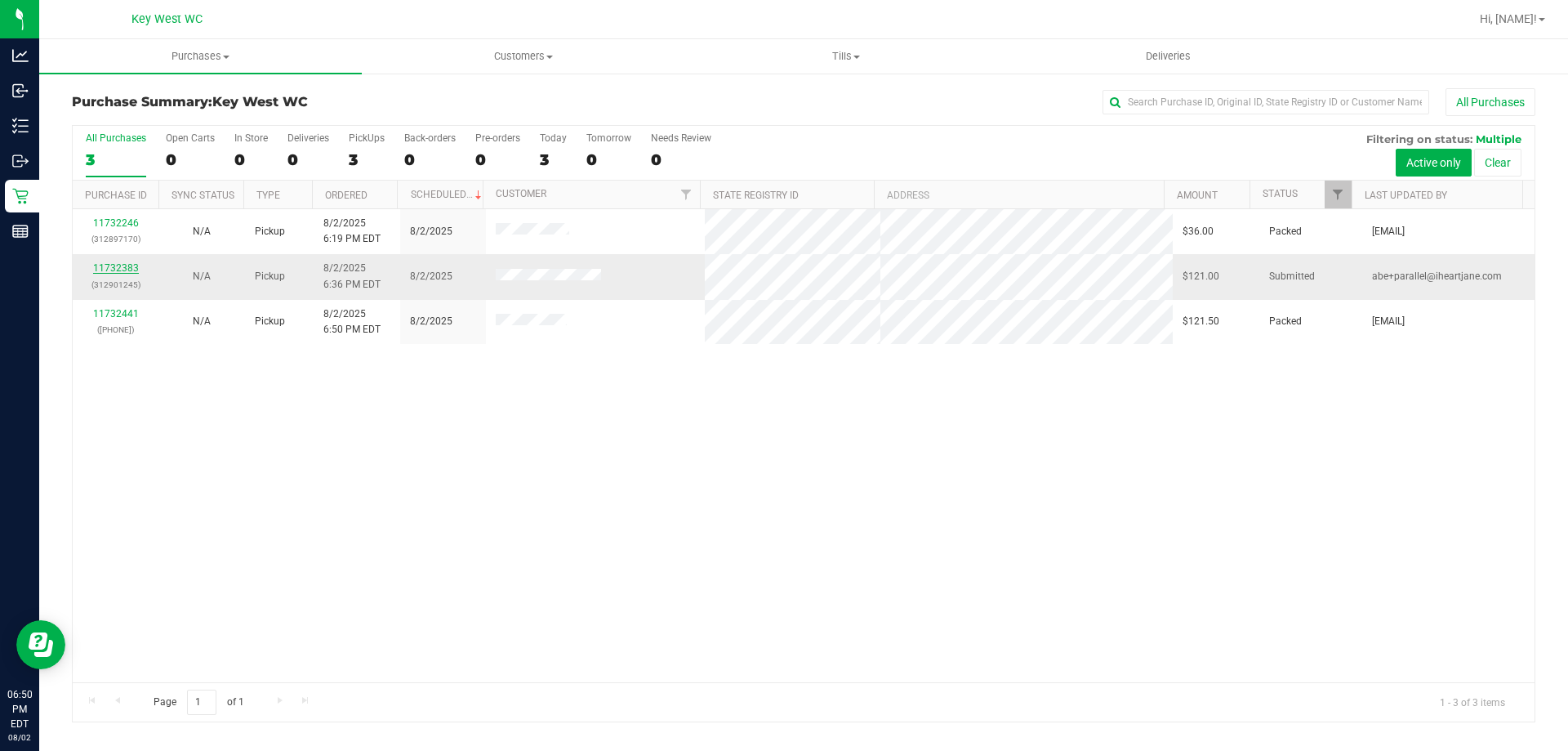 click on "11732383" at bounding box center (116, 268) 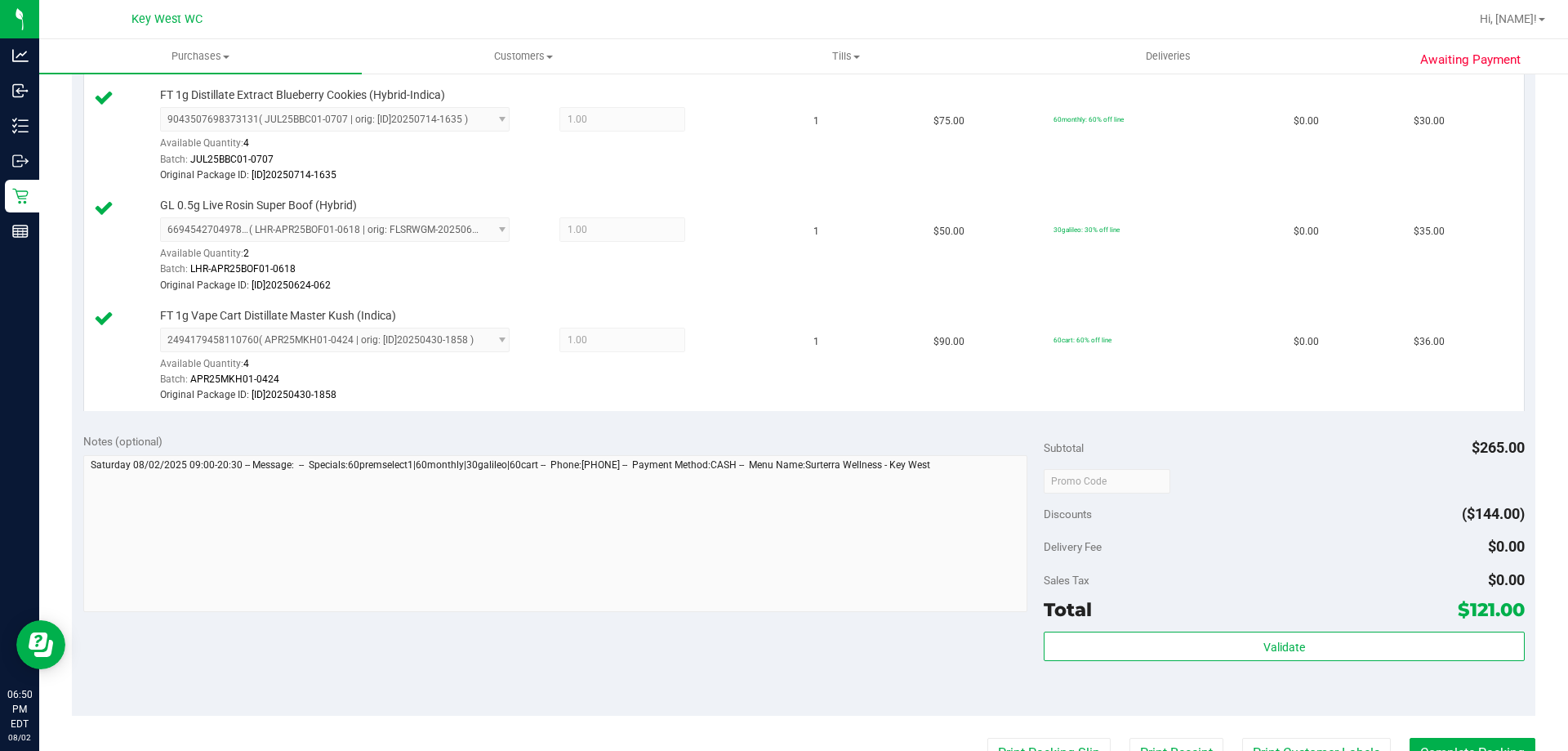scroll, scrollTop: 735, scrollLeft: 0, axis: vertical 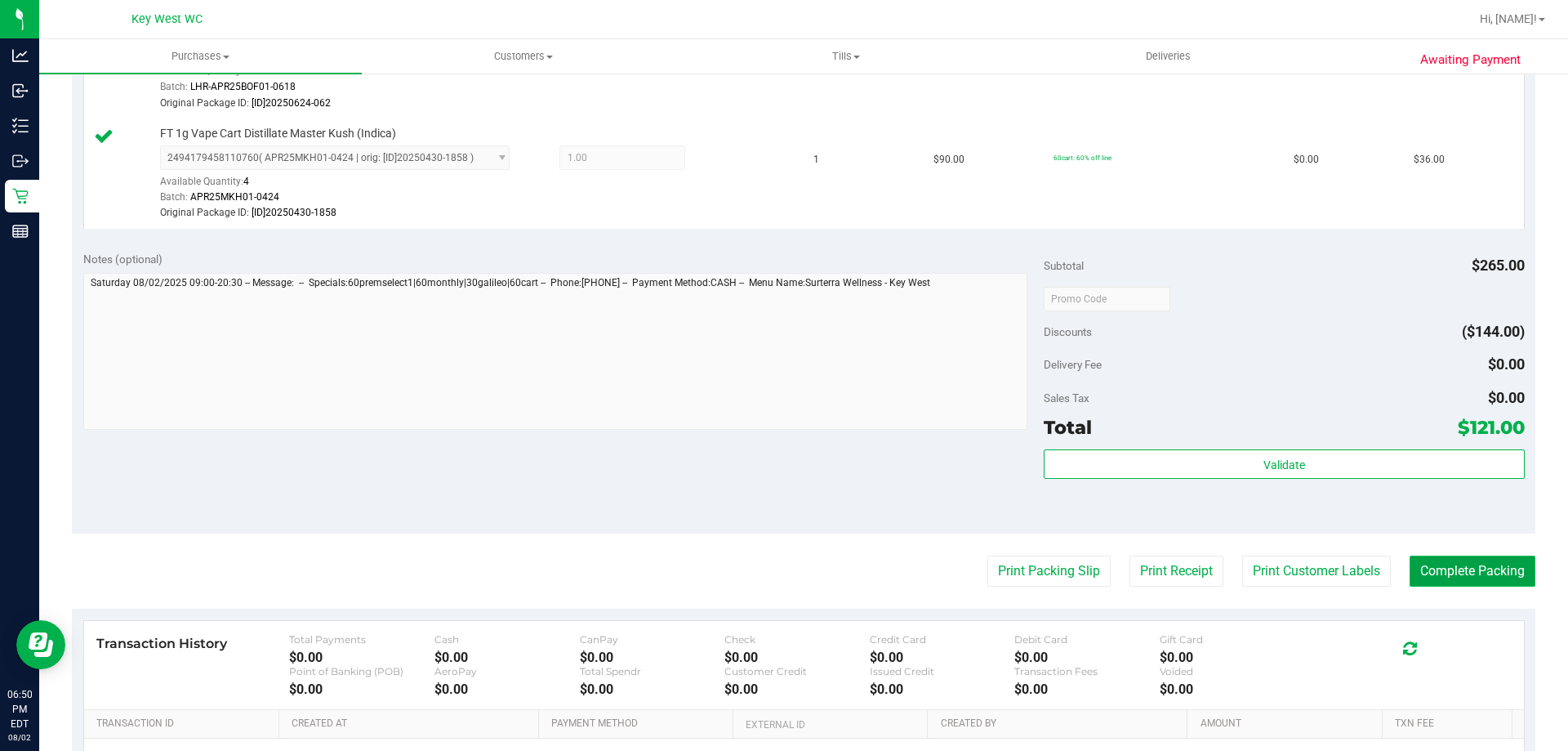 click on "Complete Packing" at bounding box center (1472, 571) 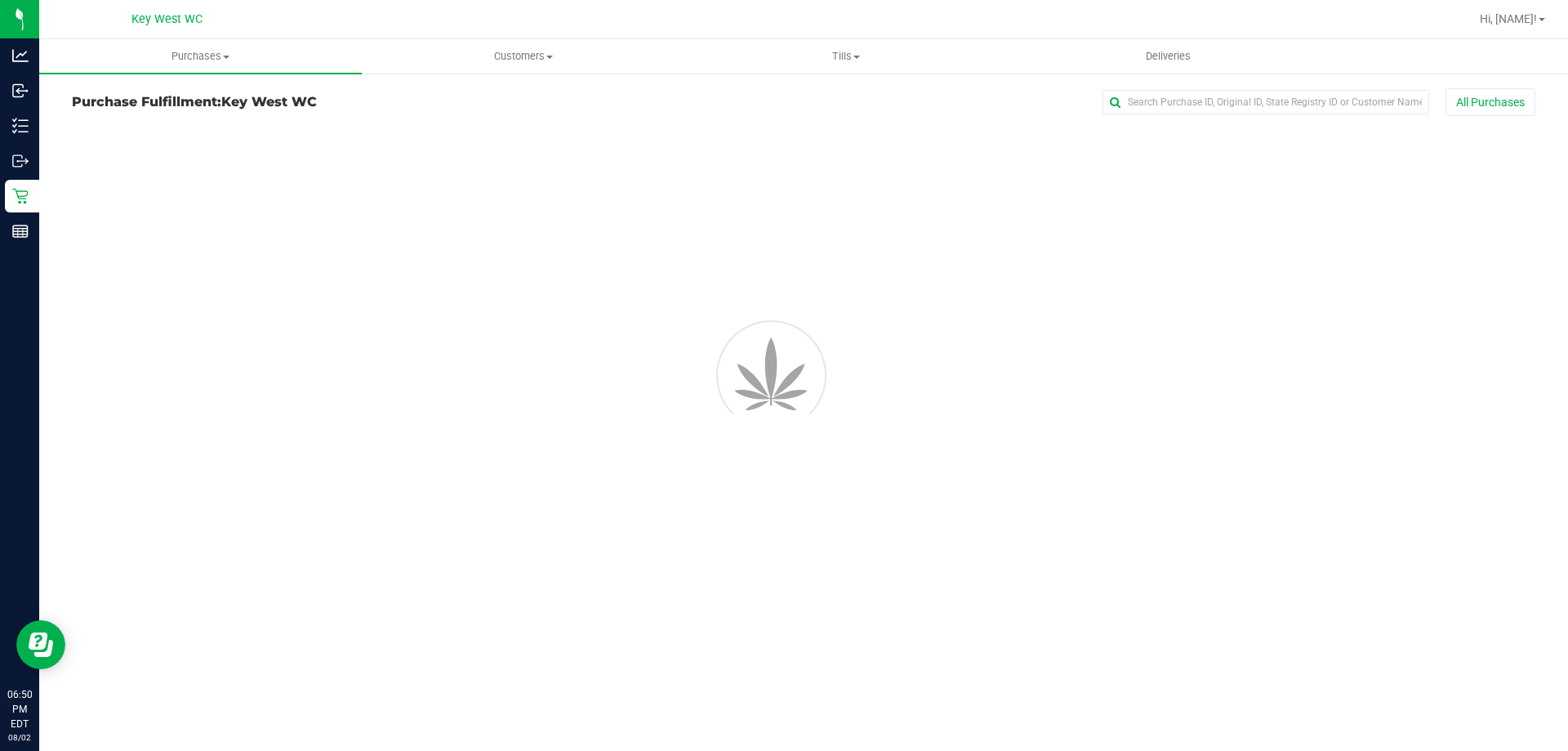 scroll, scrollTop: 0, scrollLeft: 0, axis: both 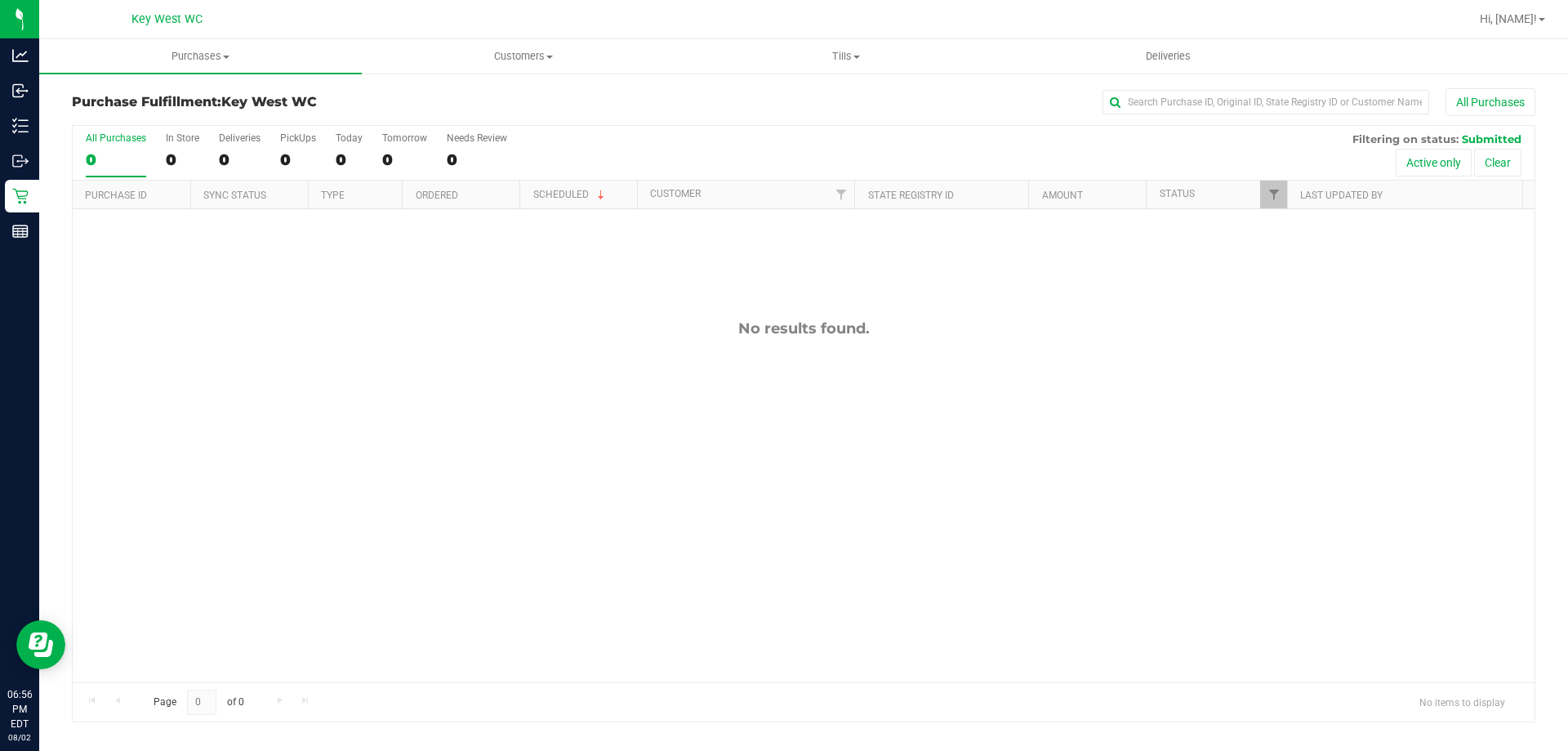 drag, startPoint x: 1178, startPoint y: 459, endPoint x: 1031, endPoint y: 457, distance: 147.014 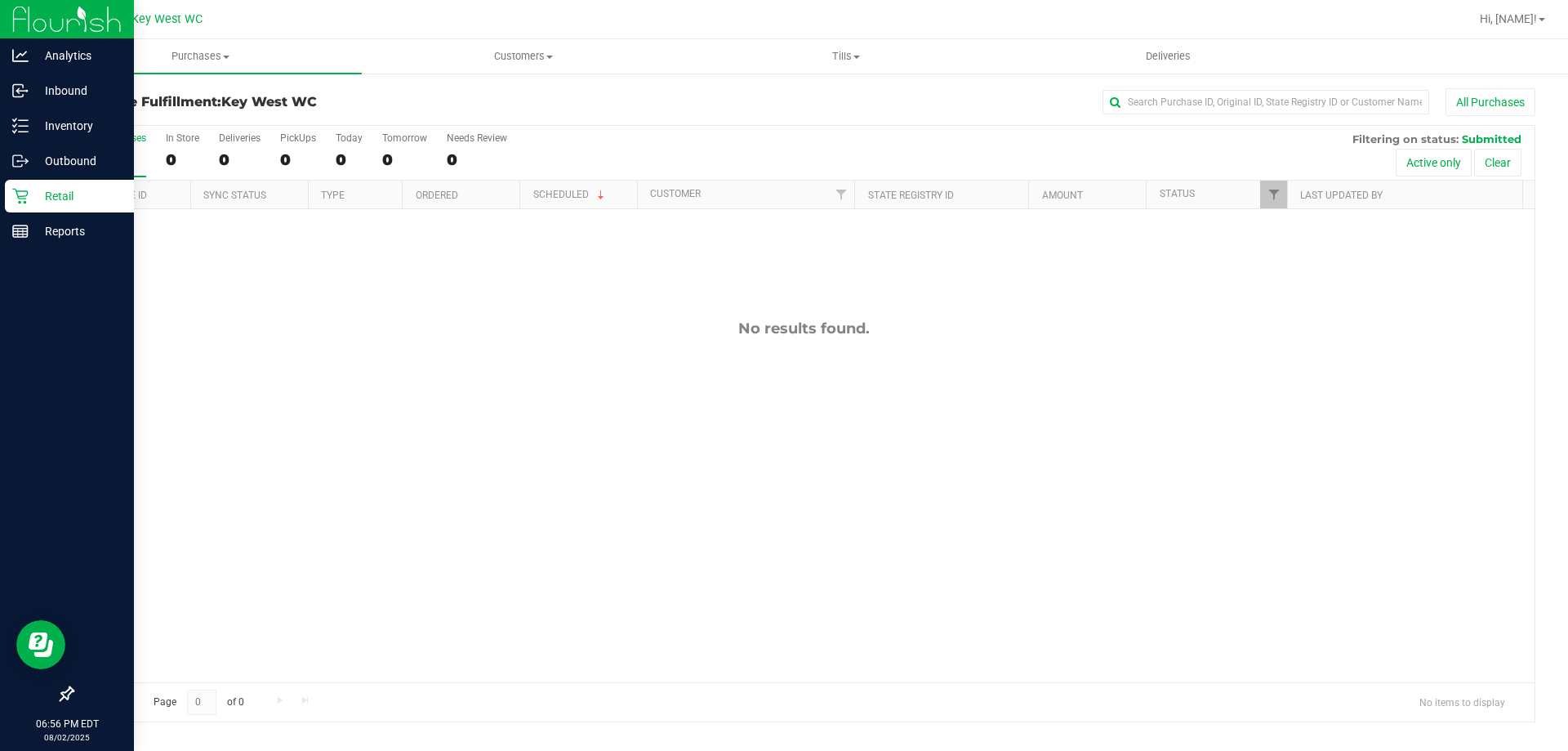 click 